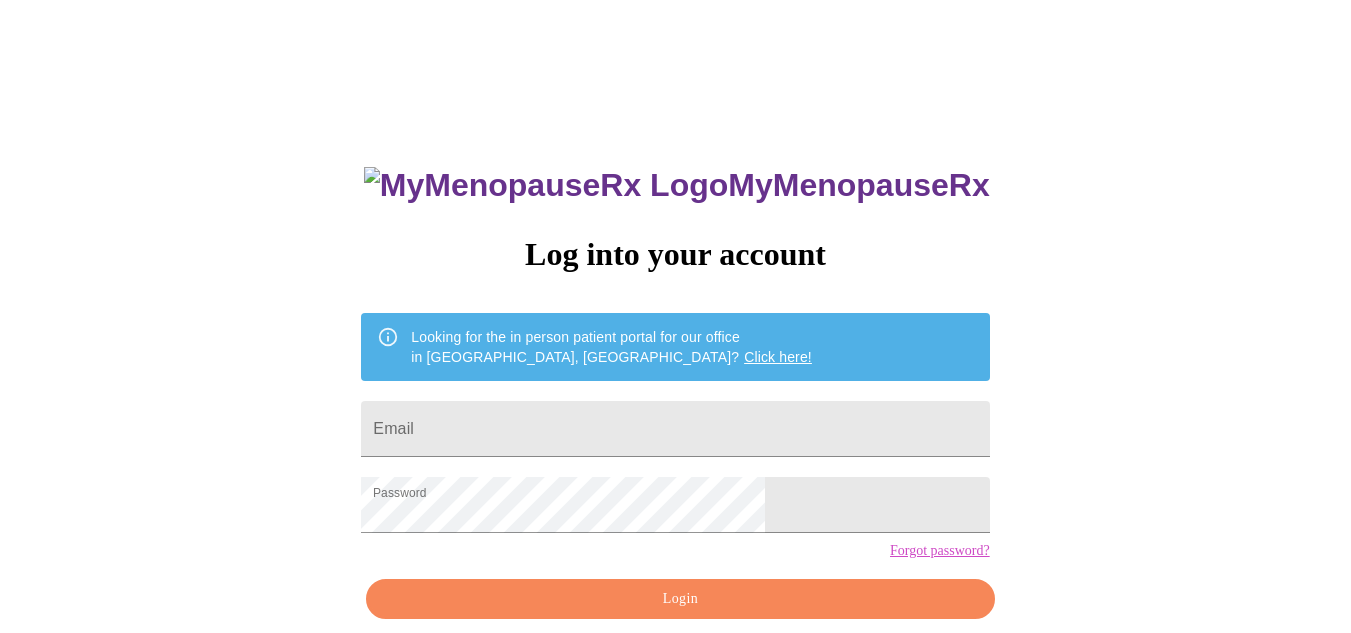 scroll, scrollTop: 0, scrollLeft: 0, axis: both 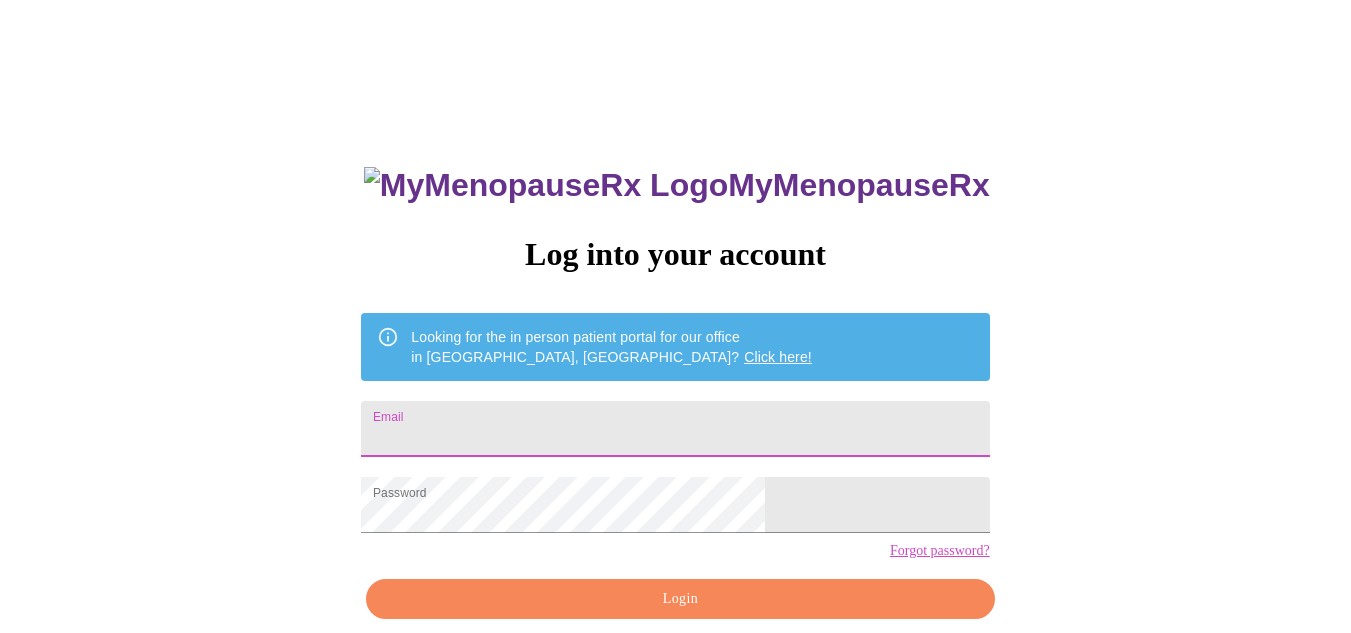 drag, startPoint x: 0, startPoint y: 0, endPoint x: 798, endPoint y: 409, distance: 896.7079 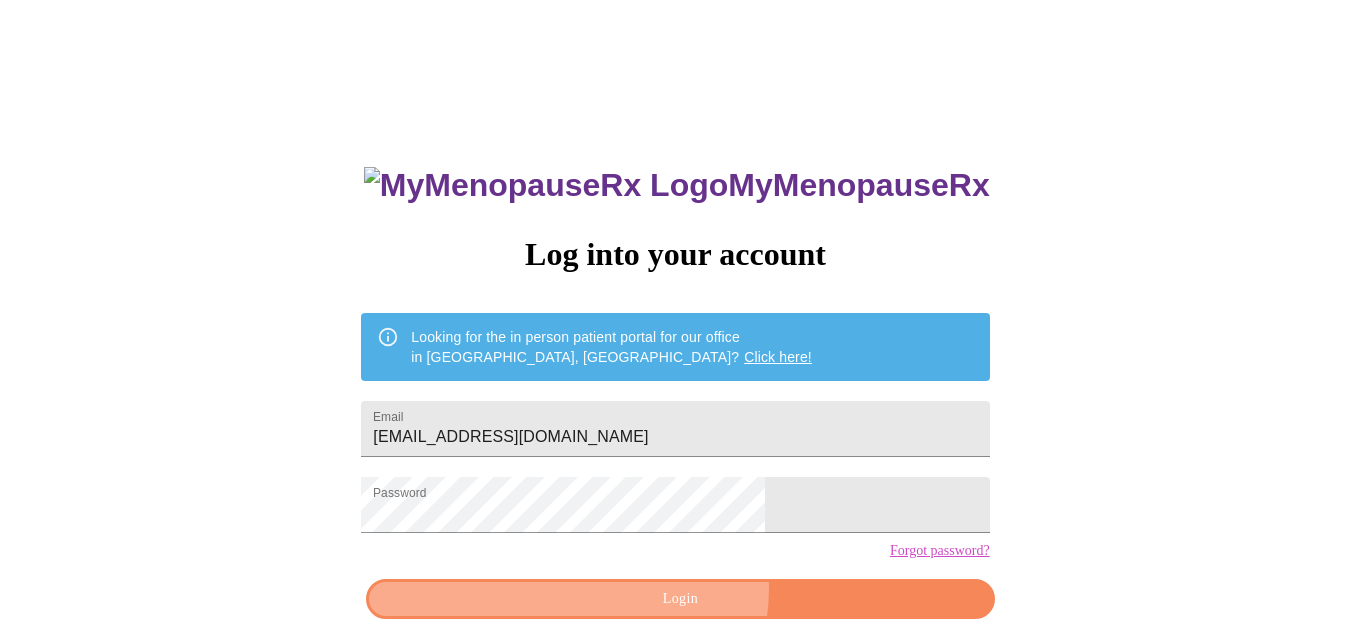 click on "Login" at bounding box center (680, 599) 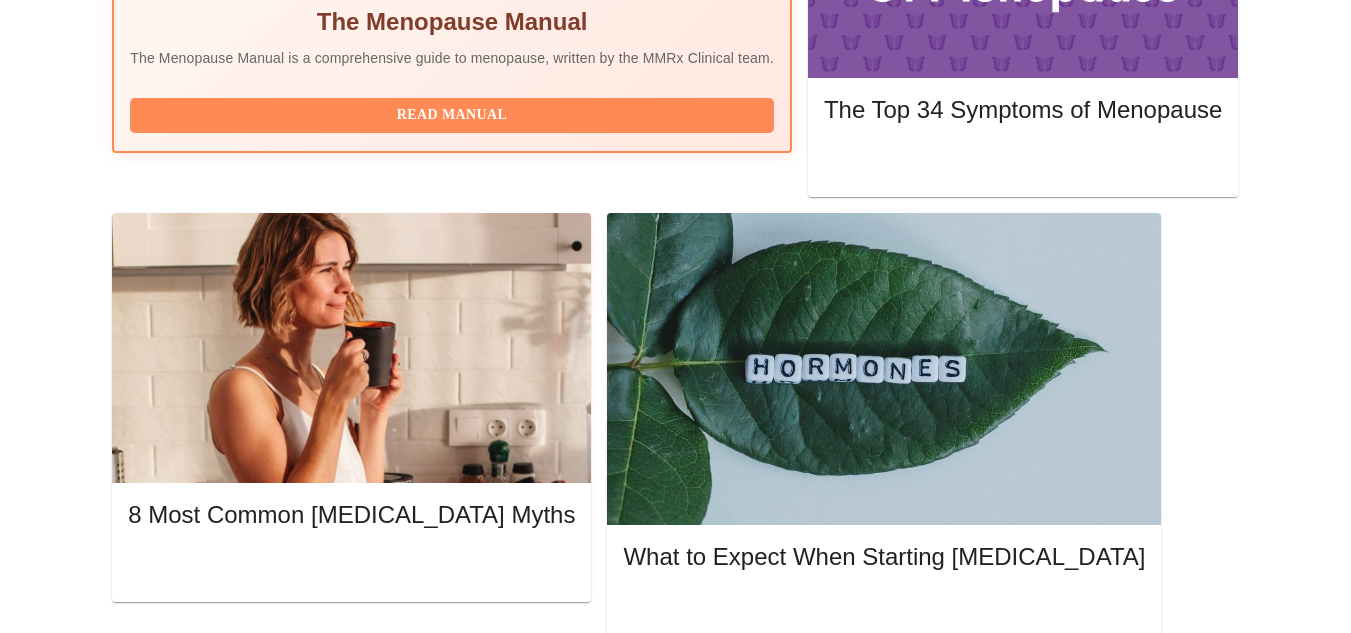 scroll, scrollTop: 800, scrollLeft: 0, axis: vertical 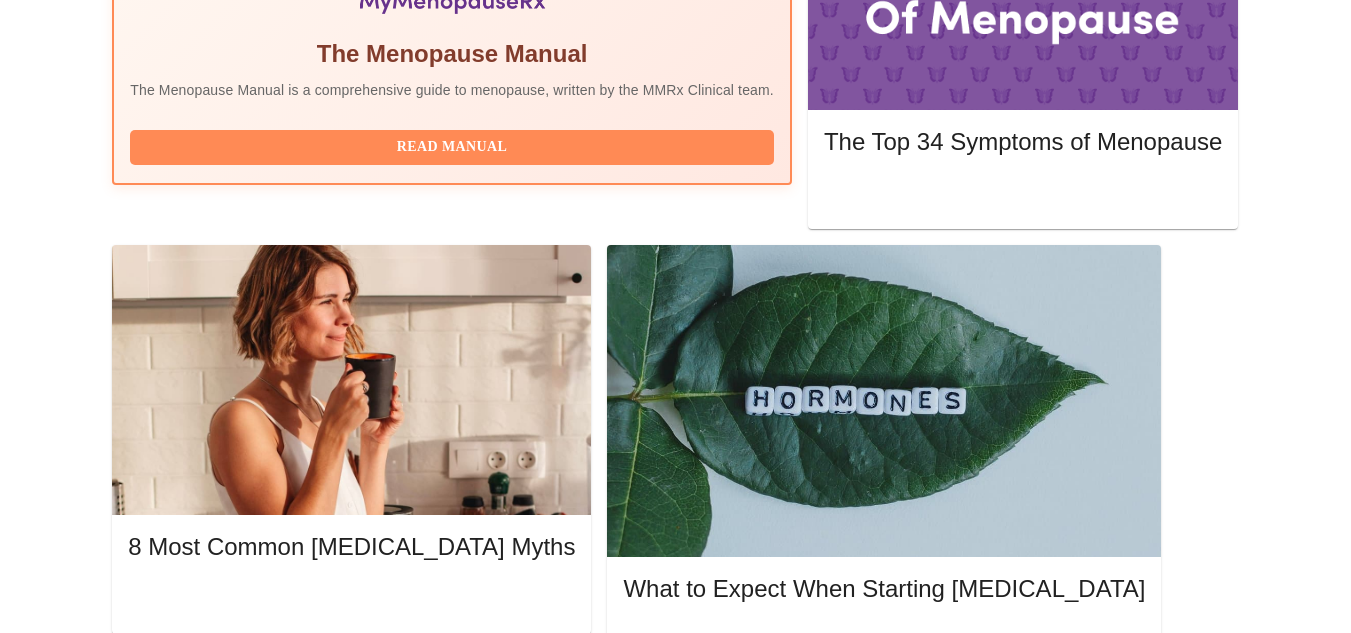 click on "Reschedule" at bounding box center [1158, 1452] 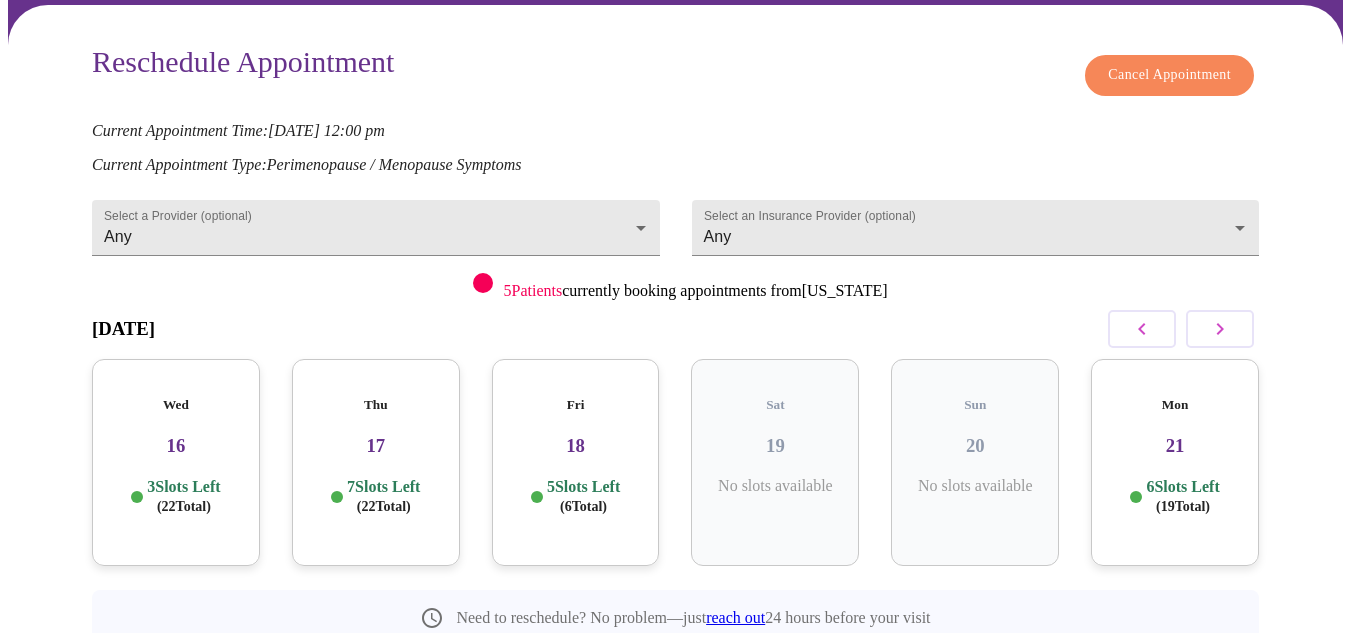 scroll, scrollTop: 210, scrollLeft: 0, axis: vertical 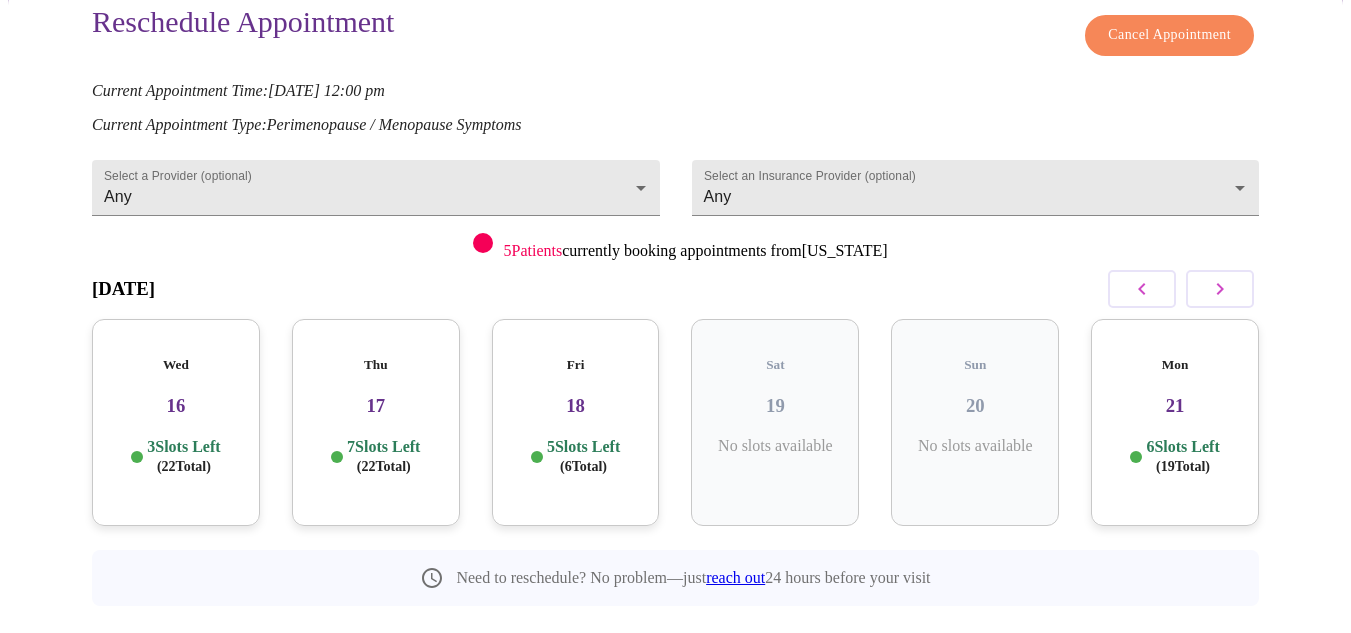 click on "16" at bounding box center [176, 406] 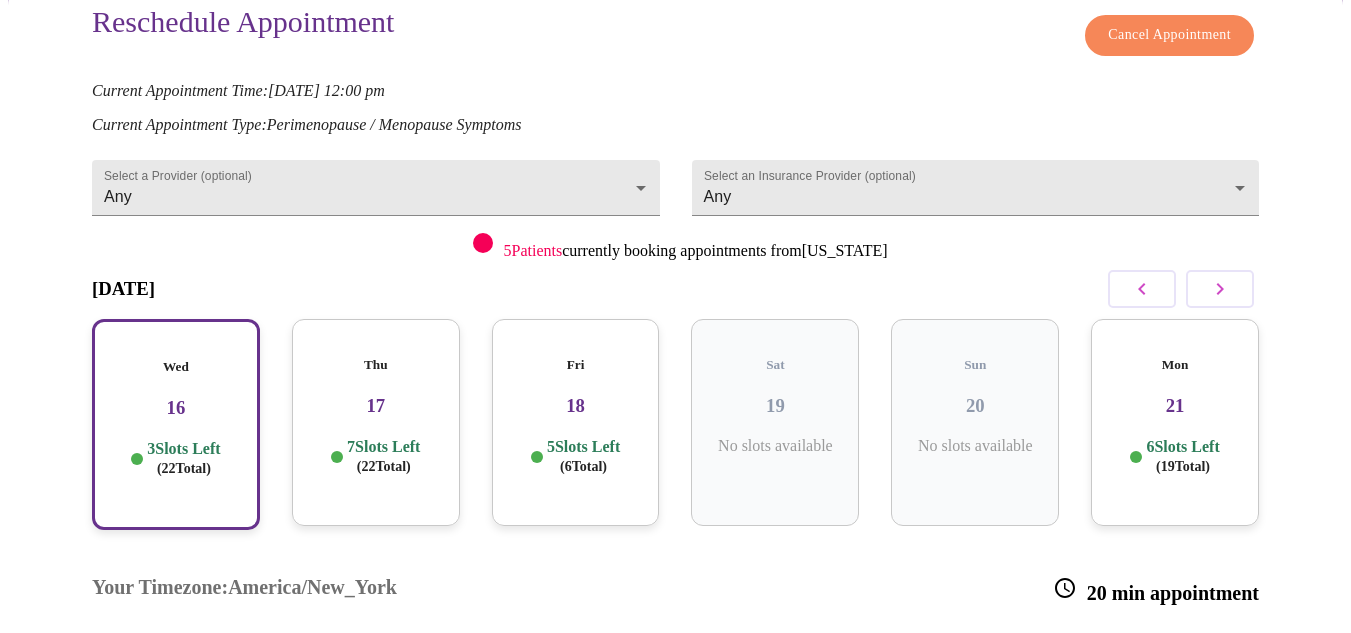 click at bounding box center [10, 316] 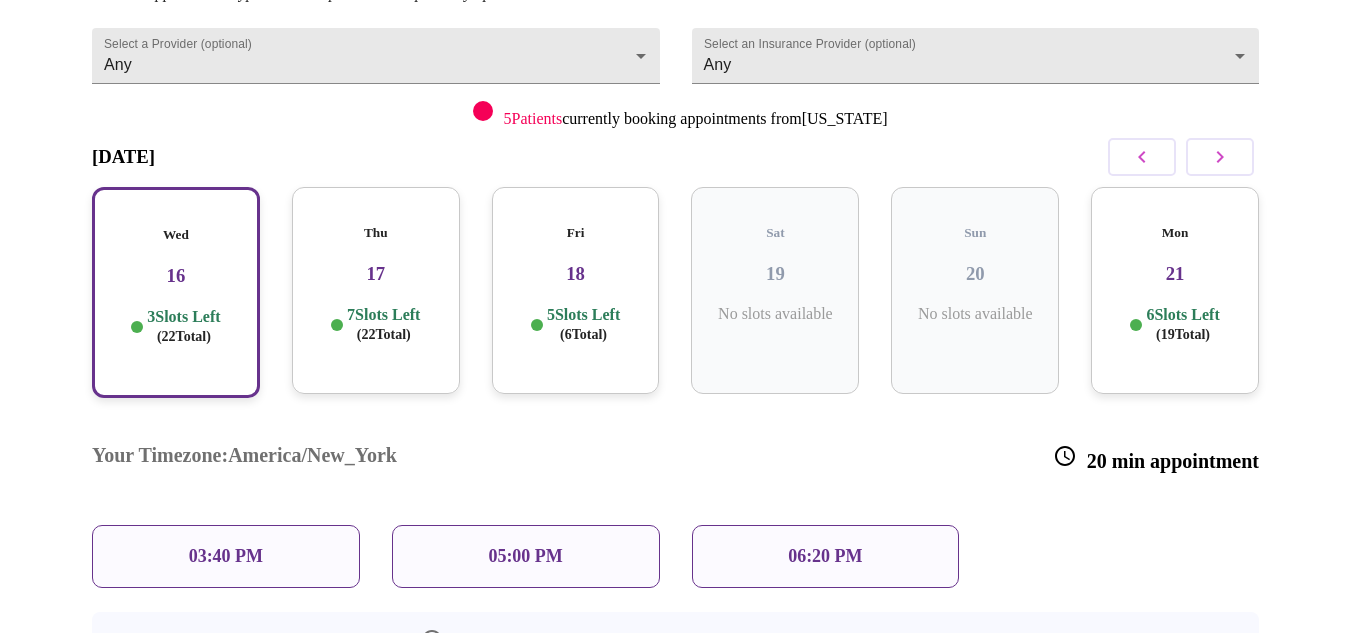 scroll, scrollTop: 372, scrollLeft: 0, axis: vertical 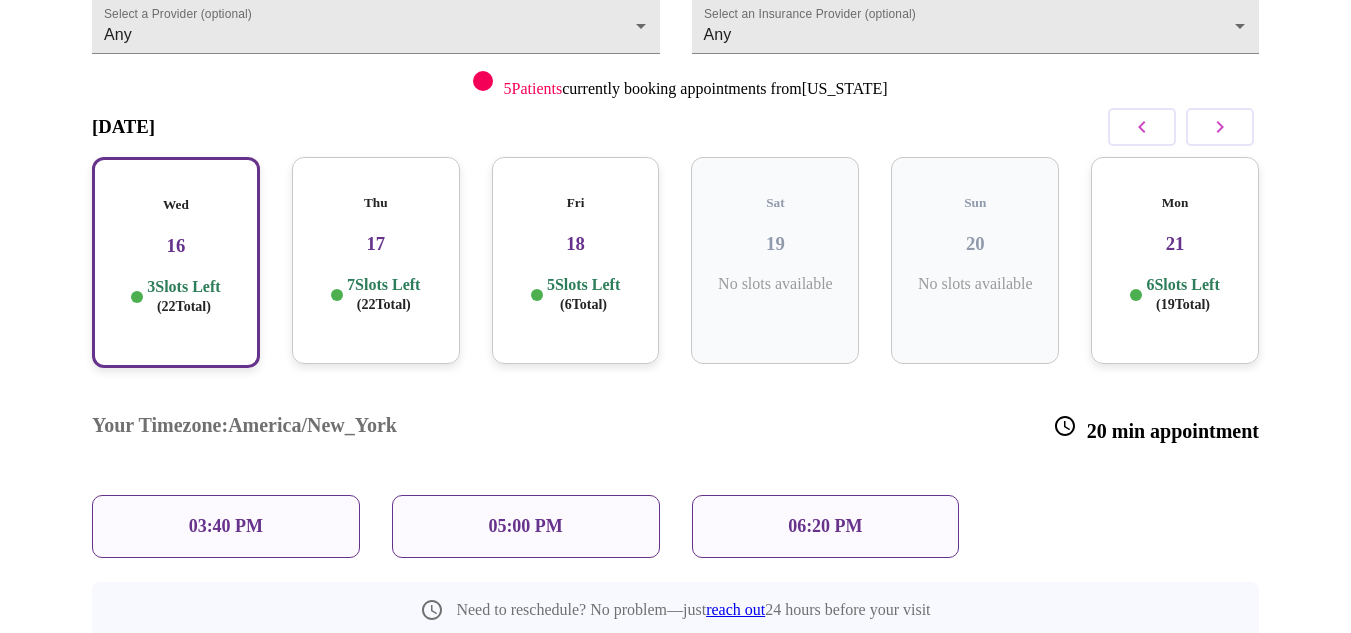 click on "06:20 PM" at bounding box center [825, 526] 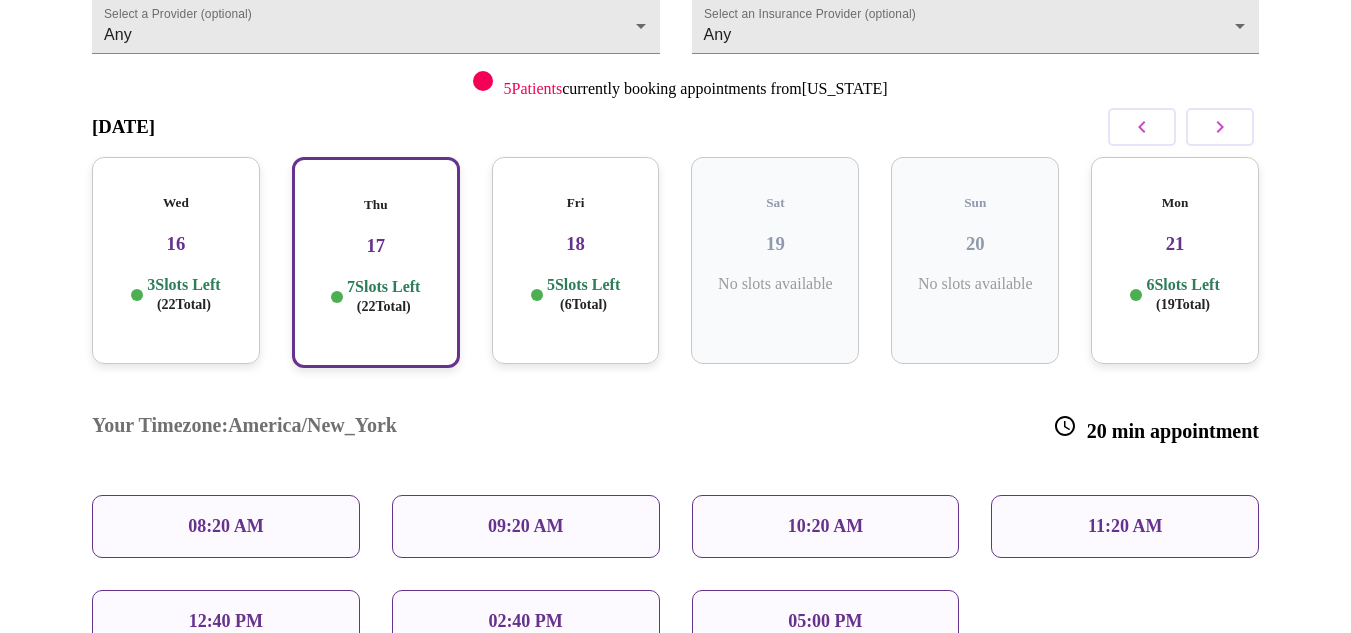 click on "Wed 16 3  Slots Left ( 22  Total)" at bounding box center (176, 260) 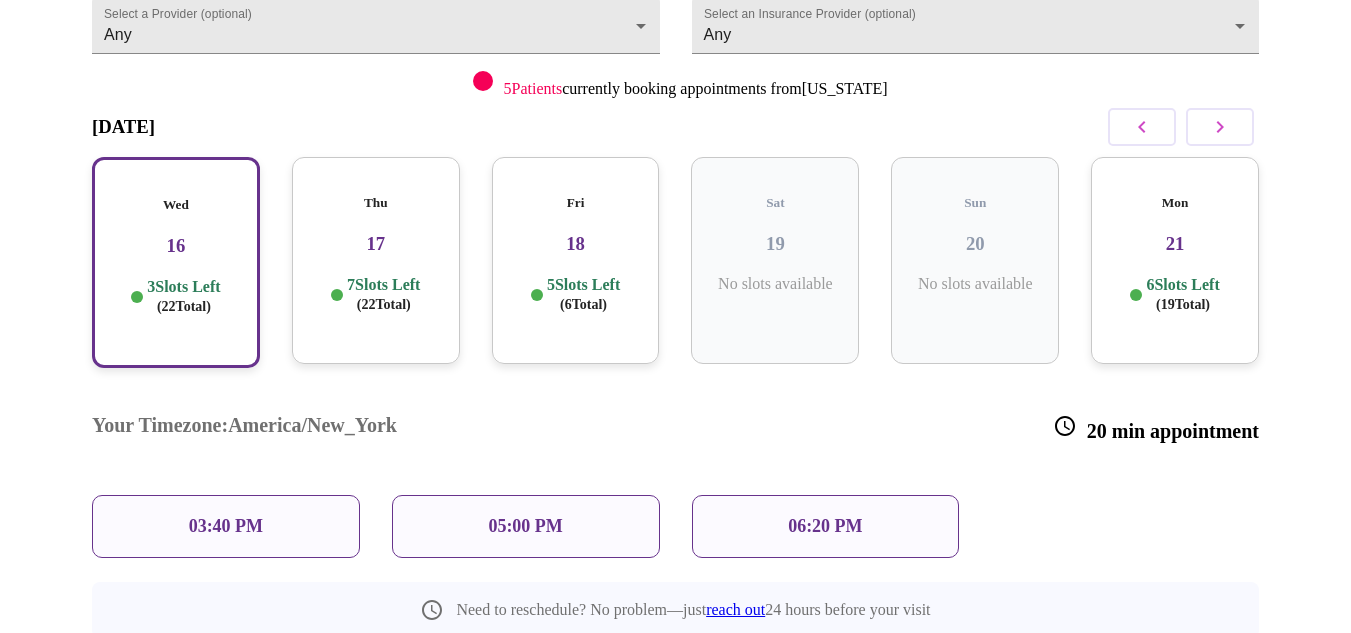 click on "18" at bounding box center (576, 244) 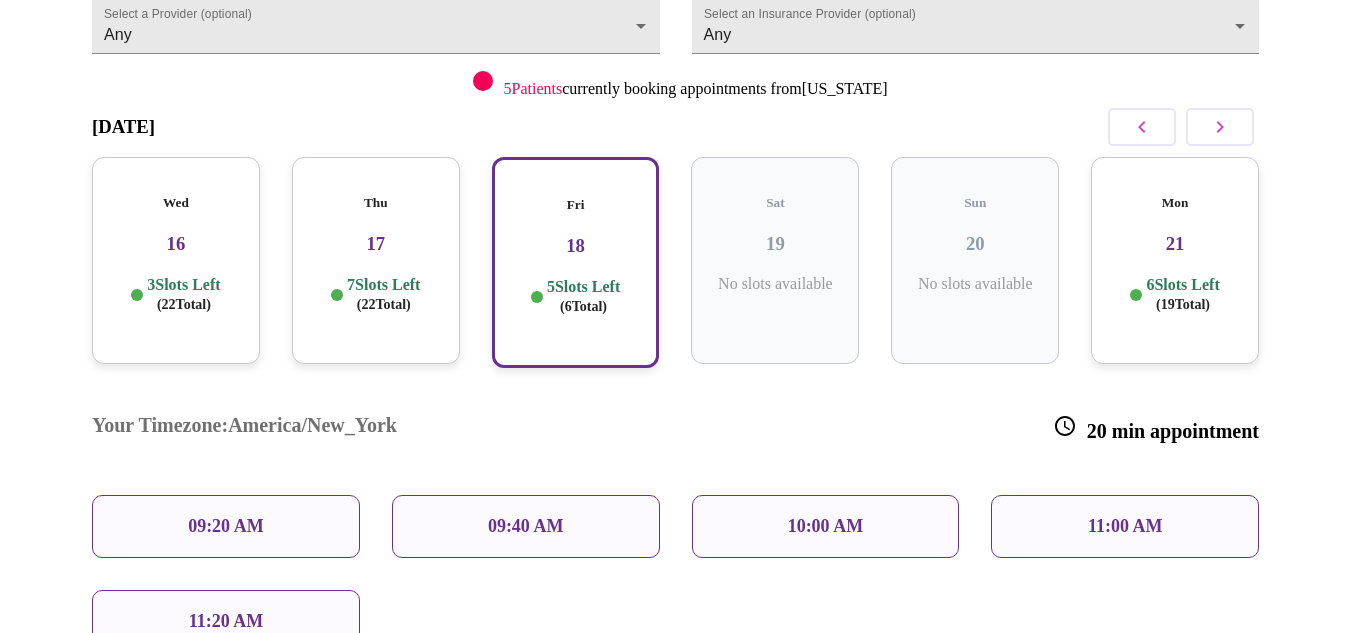 click on "7  Slots Left ( 22  Total)" at bounding box center [383, 294] 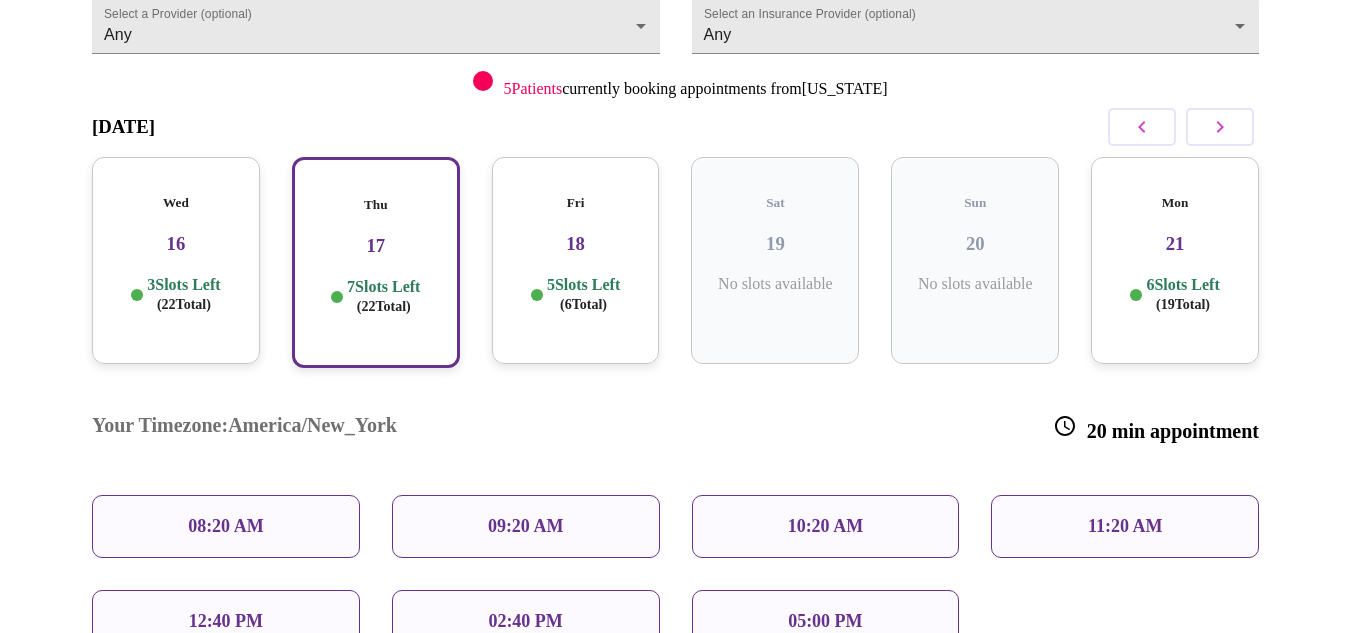click on "3  Slots Left ( 22  Total)" at bounding box center [183, 294] 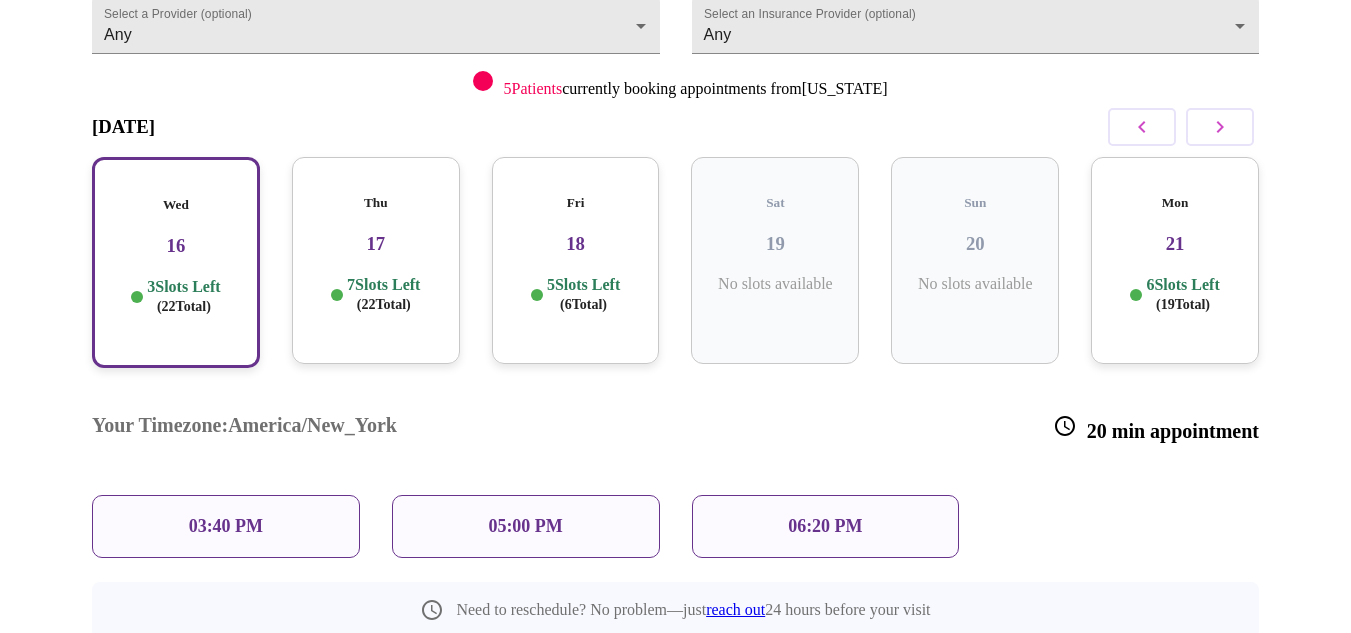 click on "06:20 PM" at bounding box center [826, 526] 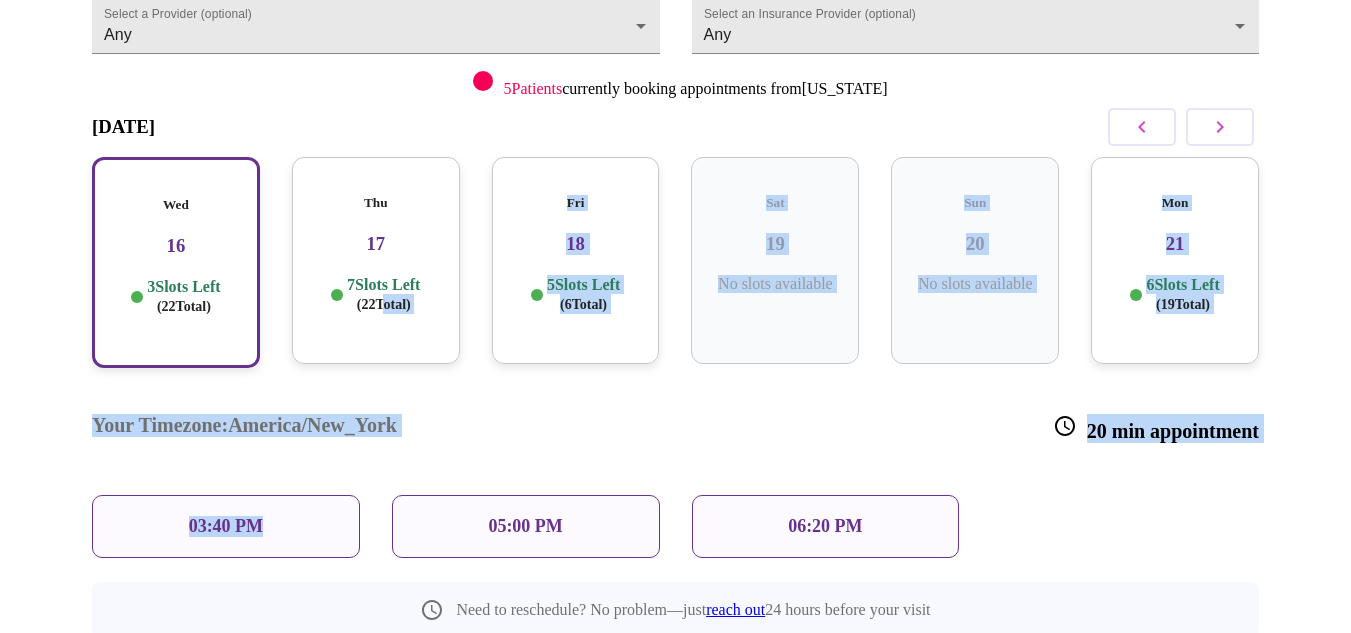 drag, startPoint x: 250, startPoint y: 401, endPoint x: 391, endPoint y: 275, distance: 189.09521 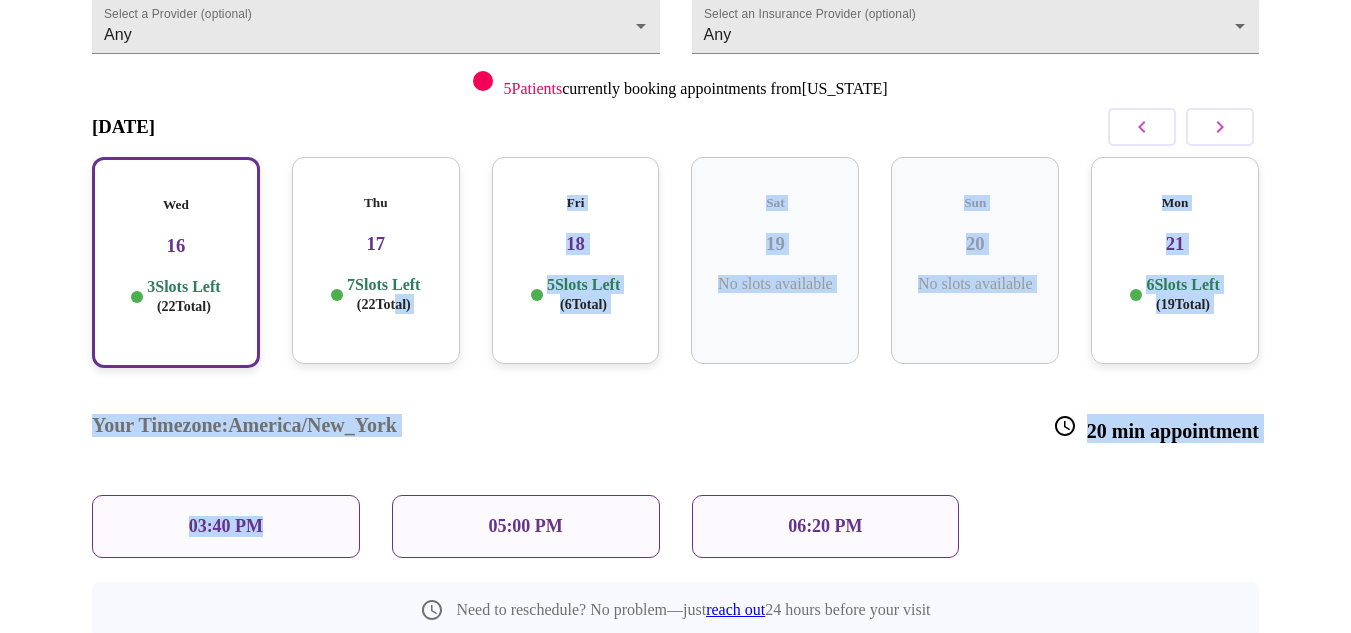 click on "Thu 17 7  Slots Left ( 22  Total)" at bounding box center (376, 260) 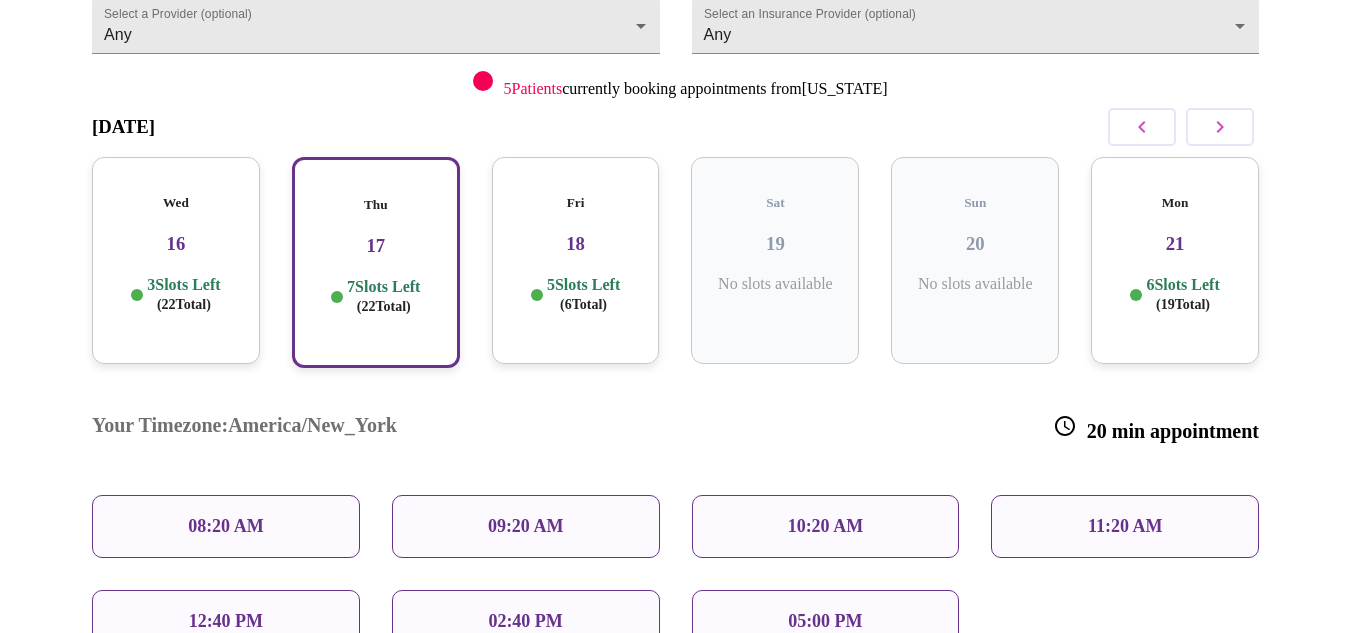 click on "Wed 16 3  Slots Left ( 22  Total)" at bounding box center (176, 260) 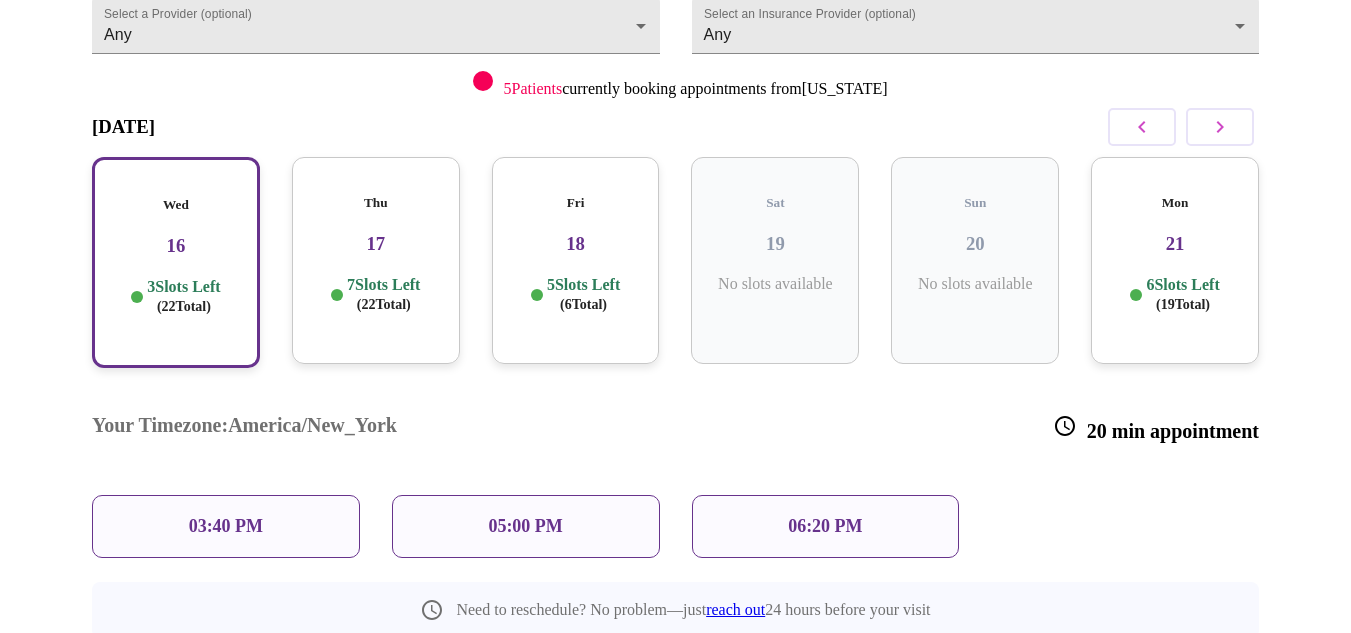 click on "06:20 PM" at bounding box center (825, 526) 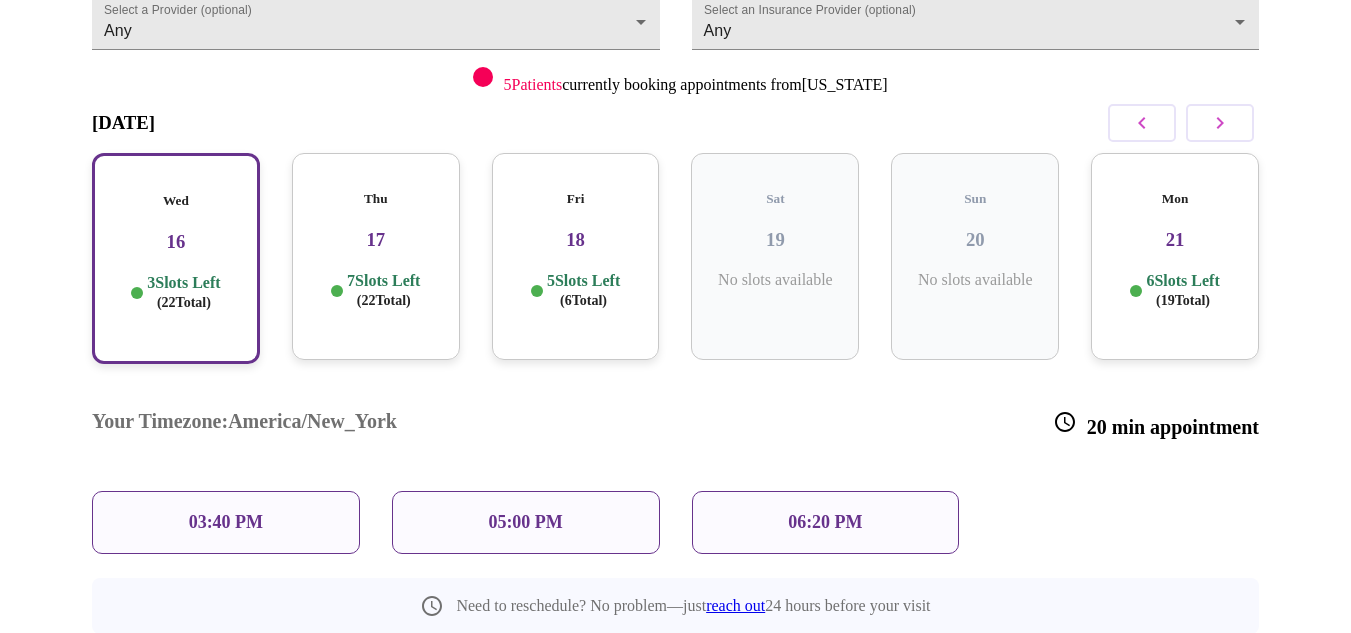 scroll, scrollTop: 452, scrollLeft: 0, axis: vertical 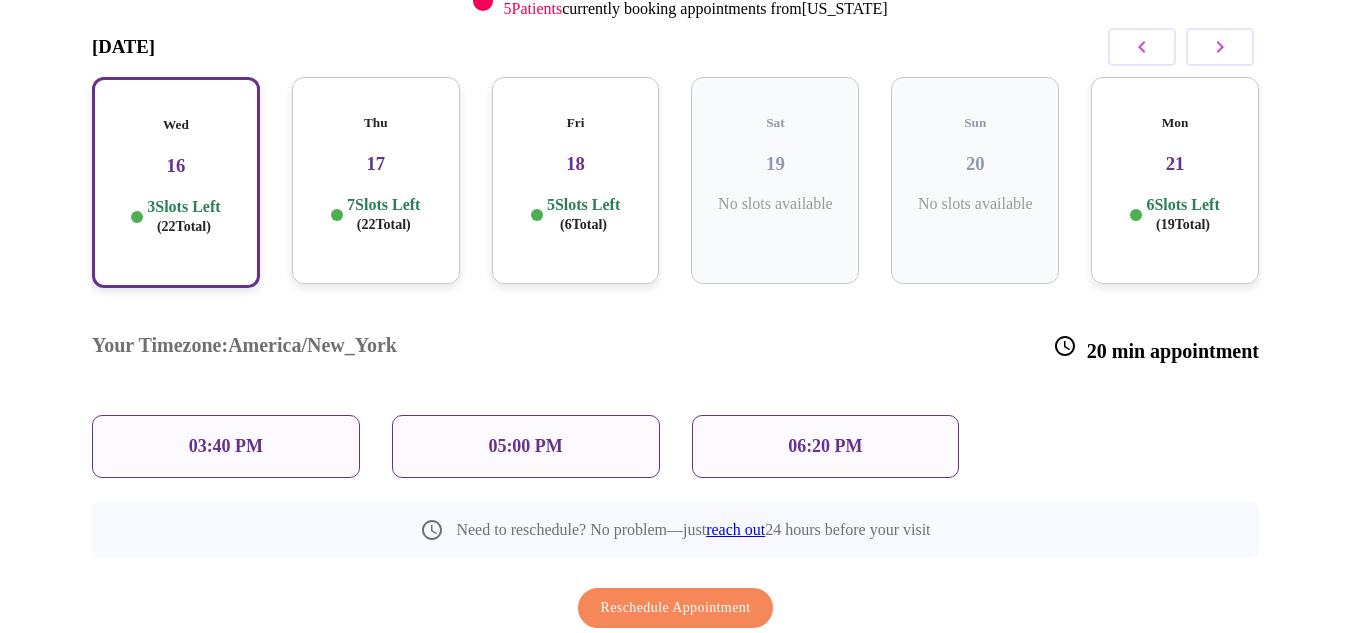 click on "Thu 17 7  Slots Left ( 22  Total)" at bounding box center [376, 180] 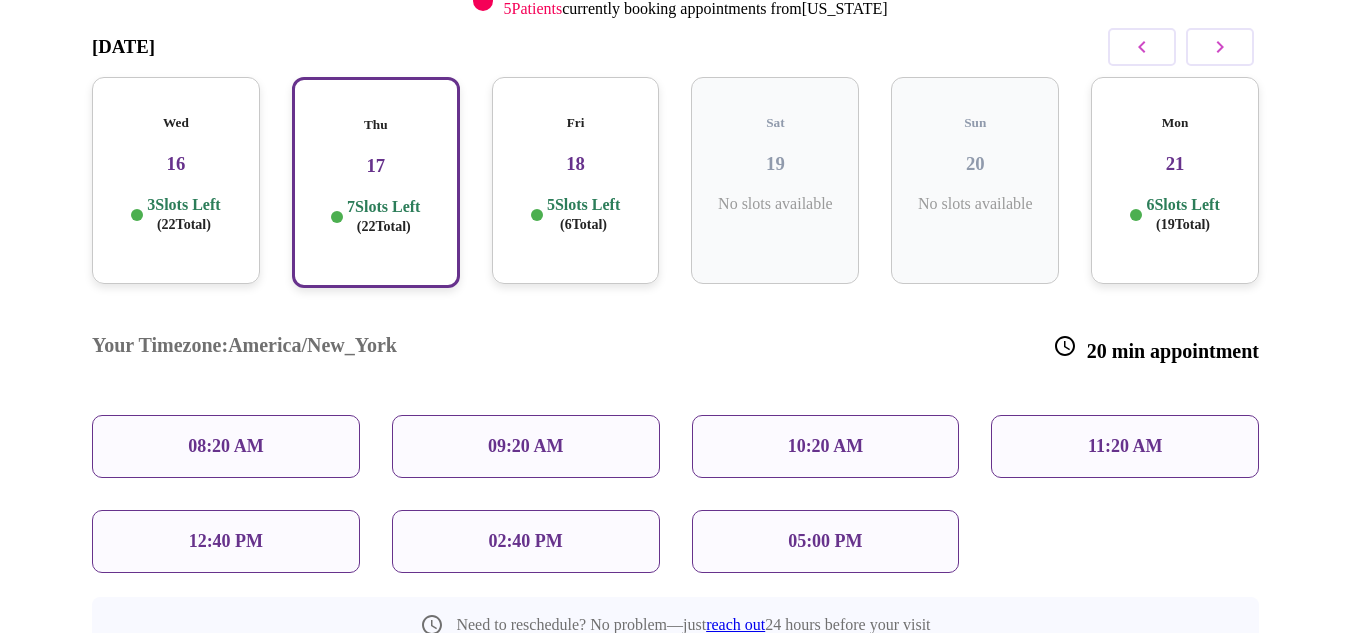 click on "05:00 PM" at bounding box center [825, 541] 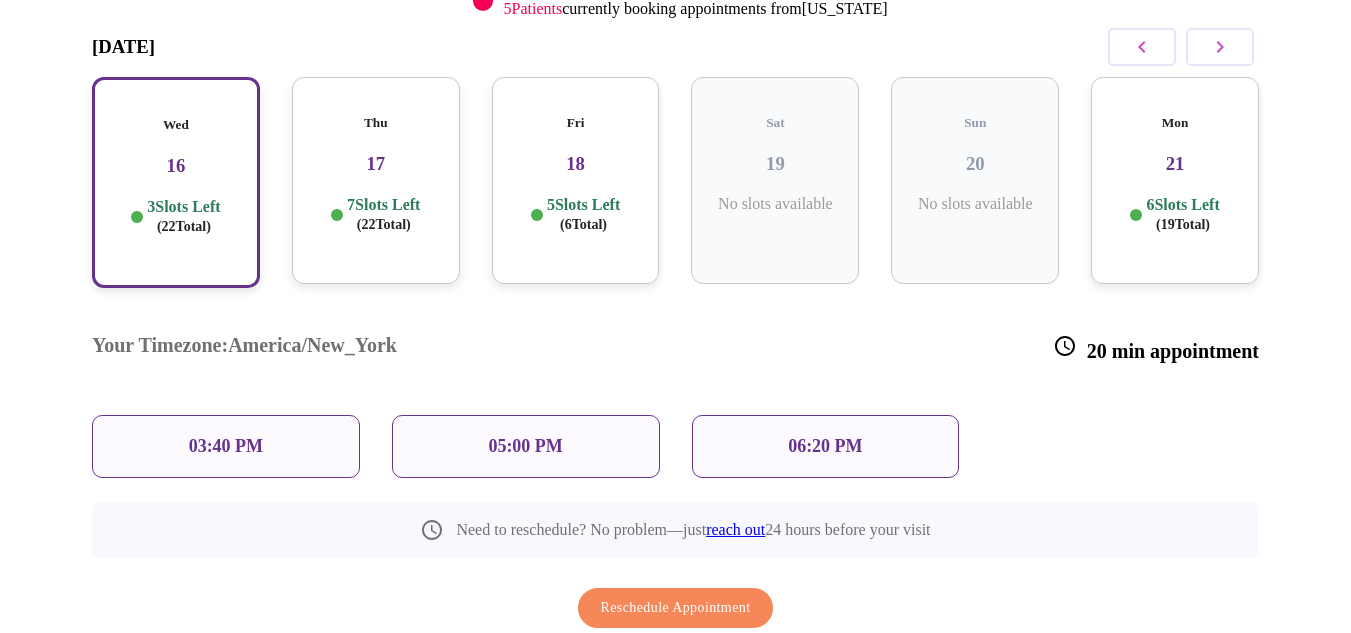 click on "06:20 PM" at bounding box center (826, 446) 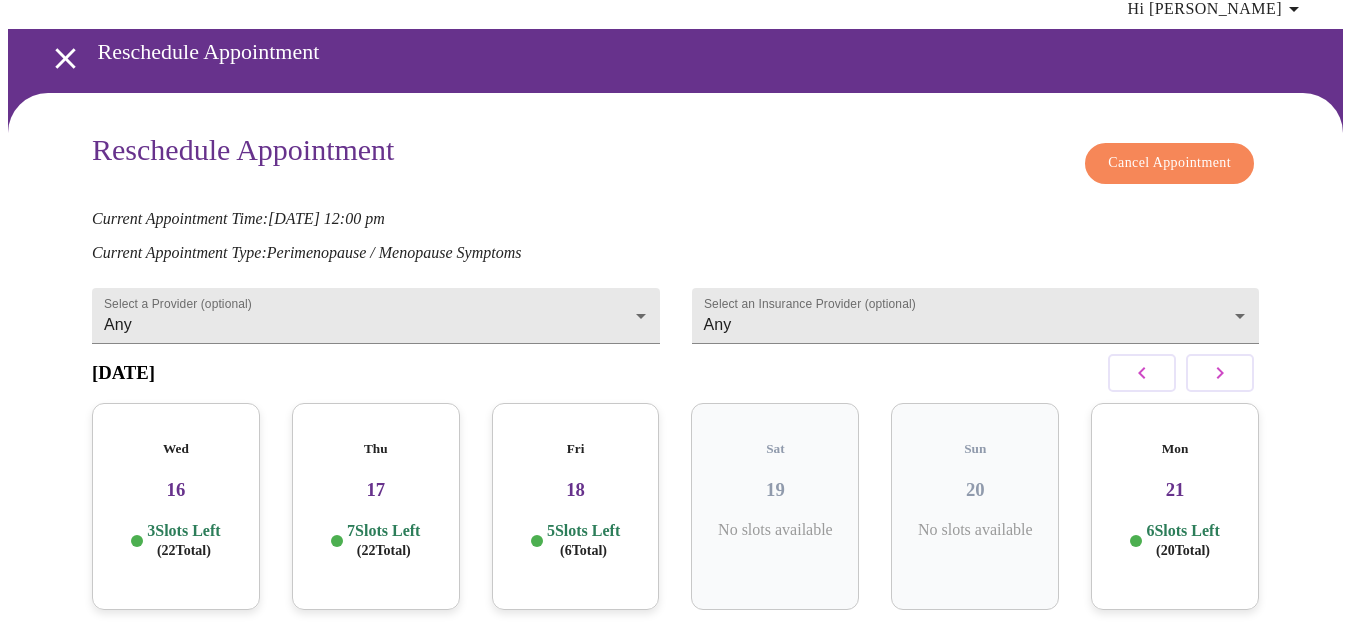 scroll, scrollTop: 120, scrollLeft: 0, axis: vertical 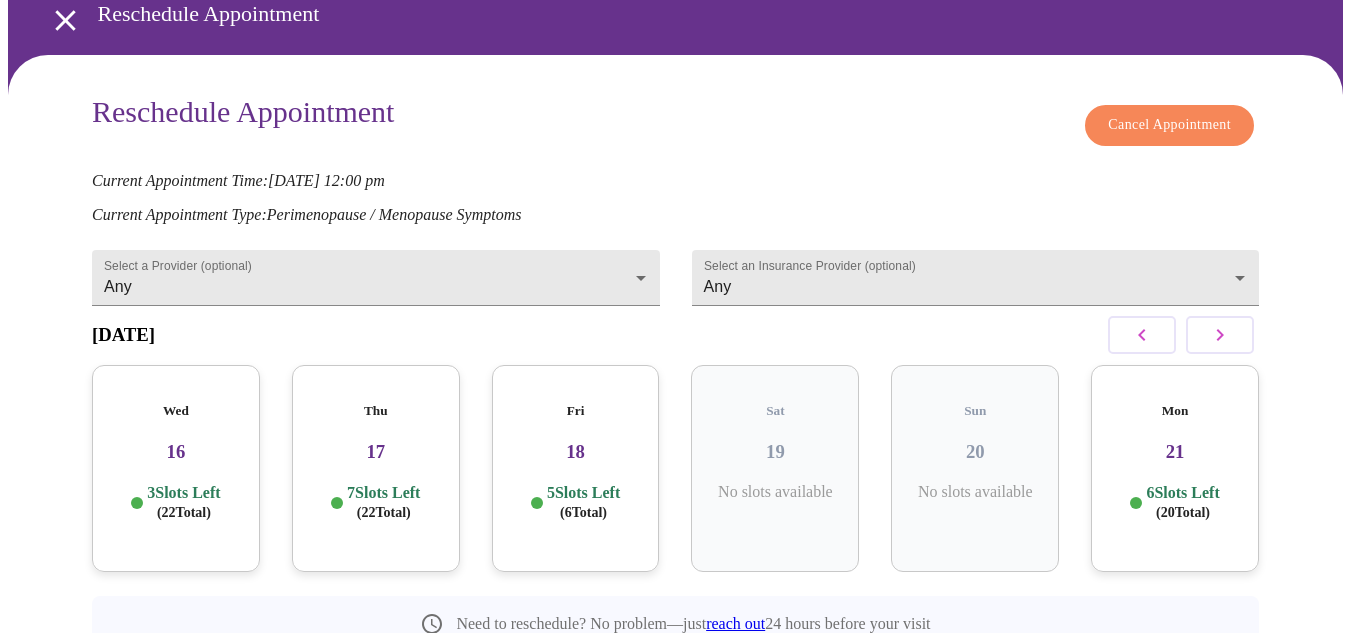 click on "Wed 16 3  Slots Left ( 22  Total)" at bounding box center (176, 468) 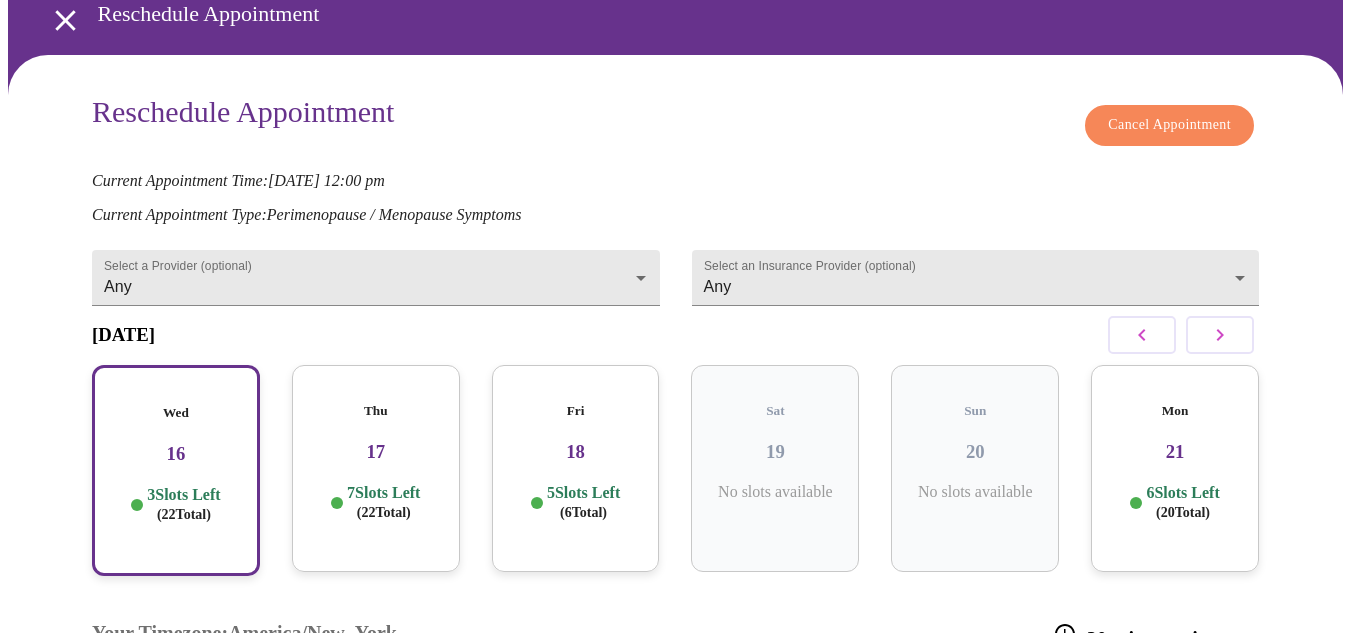 click on "Reschedule Appointment Cancel Appointment Current Appointment Time:  [DATE] 12:00 pm Current Appointment Type:  [MEDICAL_DATA] / Menopause Symptoms  Select a Provider (optional) Any Any Select an Insurance Provider (optional) Any Any [DATE] Wed 16 3  Slots Left ( 22  Total) Thu 17 7  Slots Left ( 22  Total) Fri 18 5  Slots Left ( 6  Total) Sat 19 No slots available Sun 20 No slots available Mon 21 6  Slots Left ( 20  Total) Your Timezone:  [GEOGRAPHIC_DATA]/New_York 20 min appointment 03:40 PM 05:00 PM 06:20 PM Need to reschedule? No problem—just  reach out  24 hours before your visit" at bounding box center (675, 495) 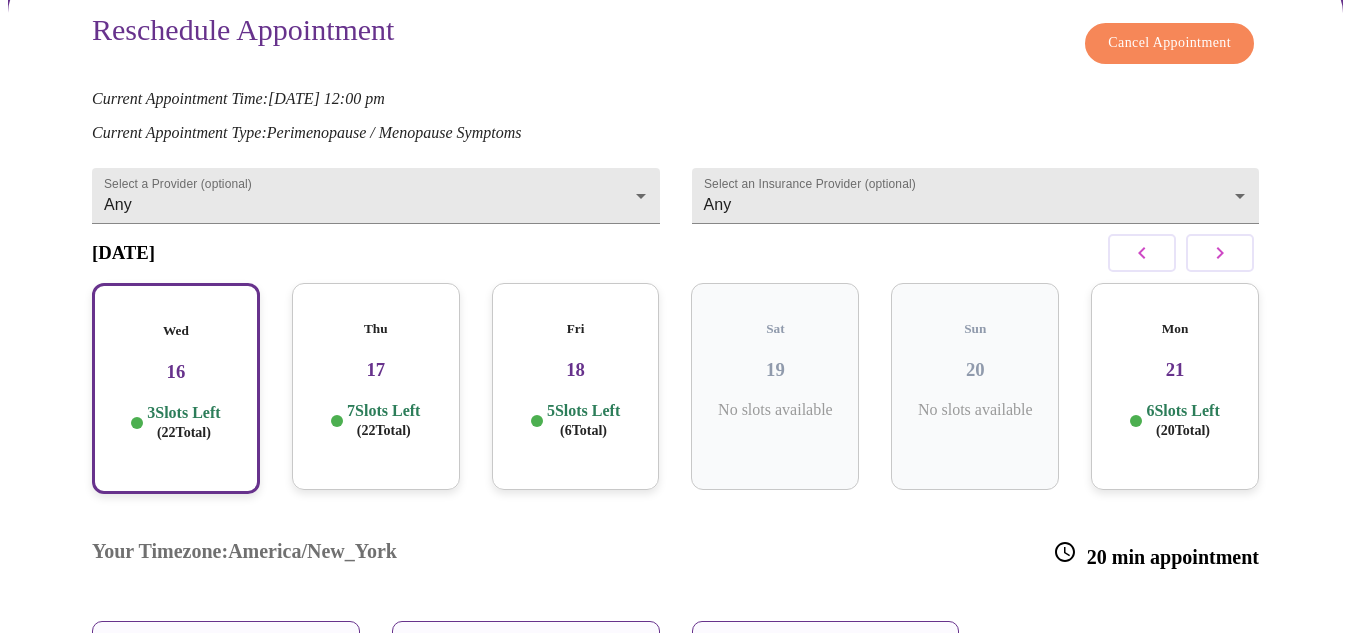 scroll, scrollTop: 240, scrollLeft: 0, axis: vertical 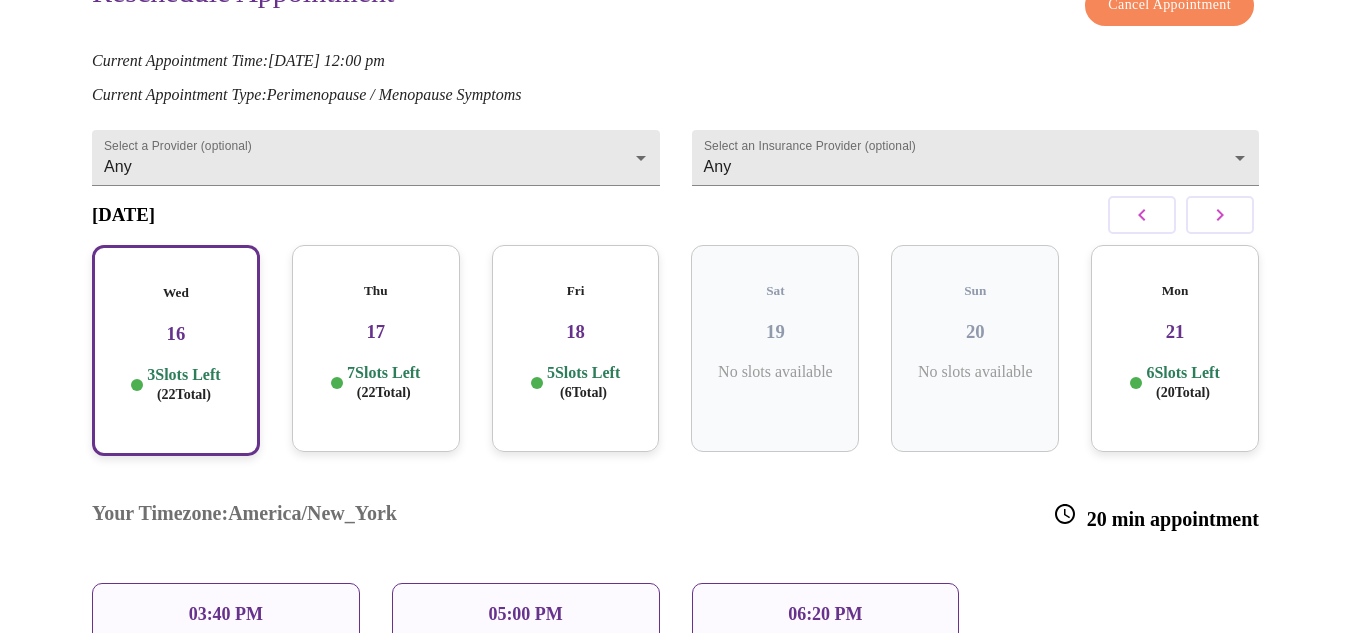 click on "06:20 PM" at bounding box center [825, 614] 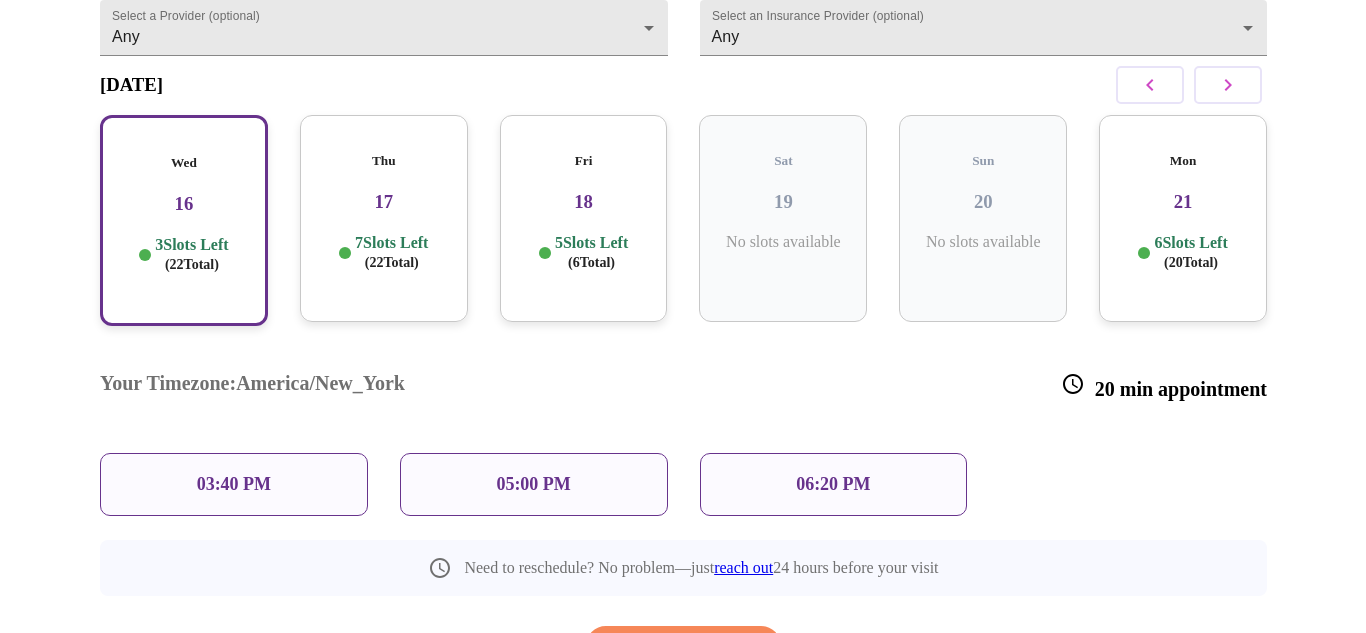scroll, scrollTop: 418, scrollLeft: 0, axis: vertical 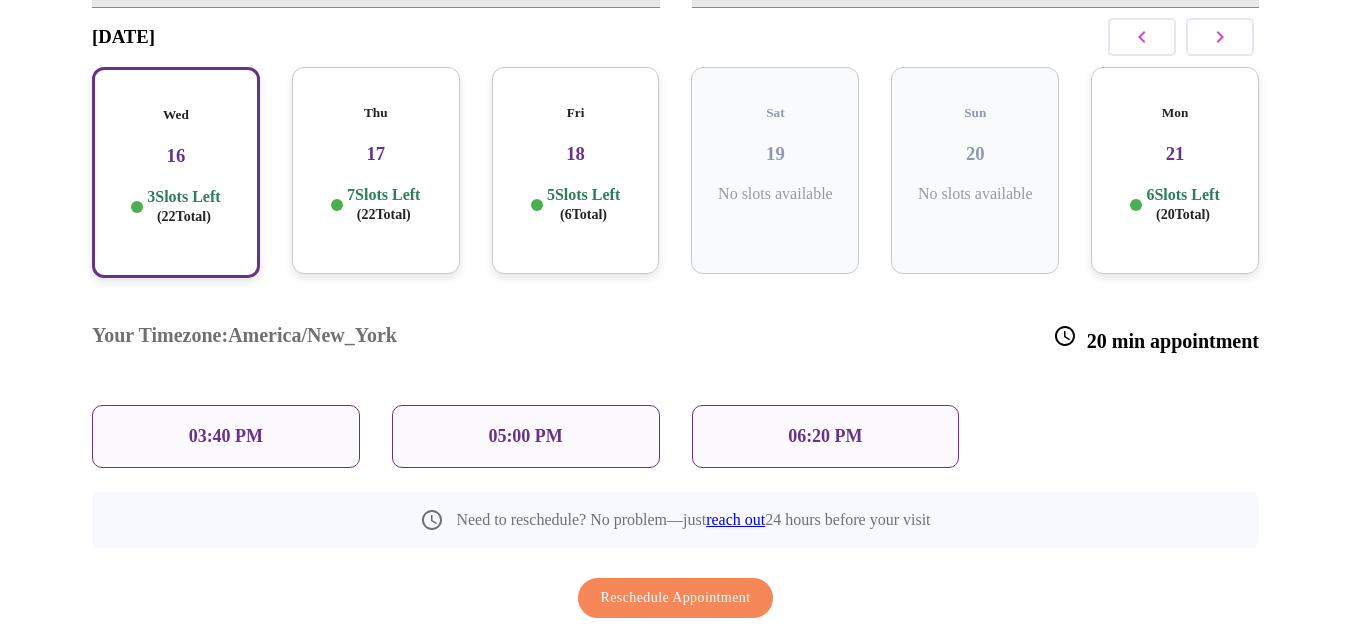 click on "06:20 PM" at bounding box center (826, 436) 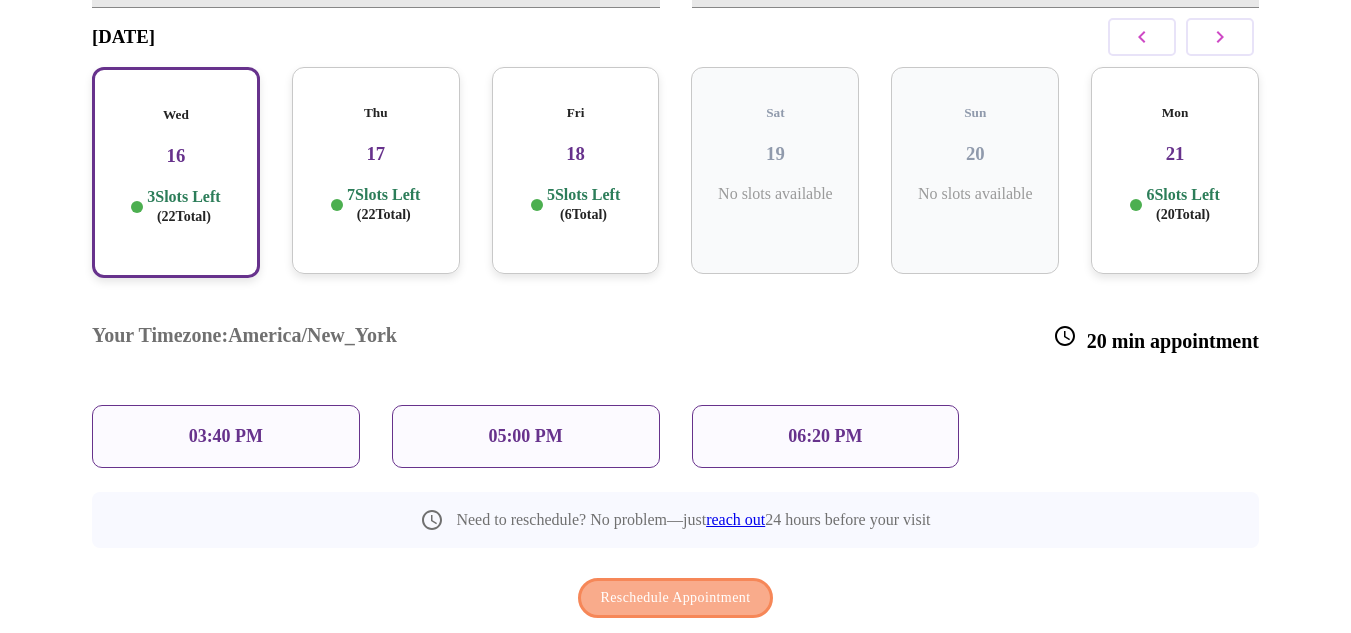 click on "Reschedule Appointment" at bounding box center (676, 598) 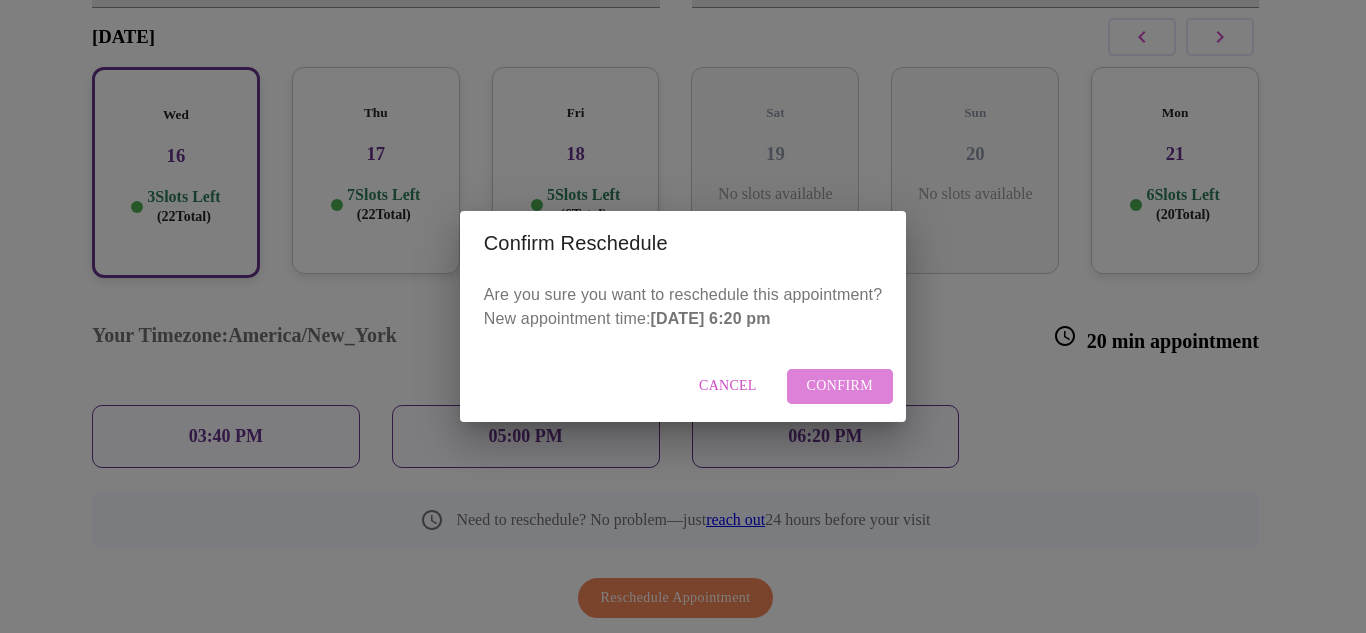click on "Confirm" at bounding box center [840, 386] 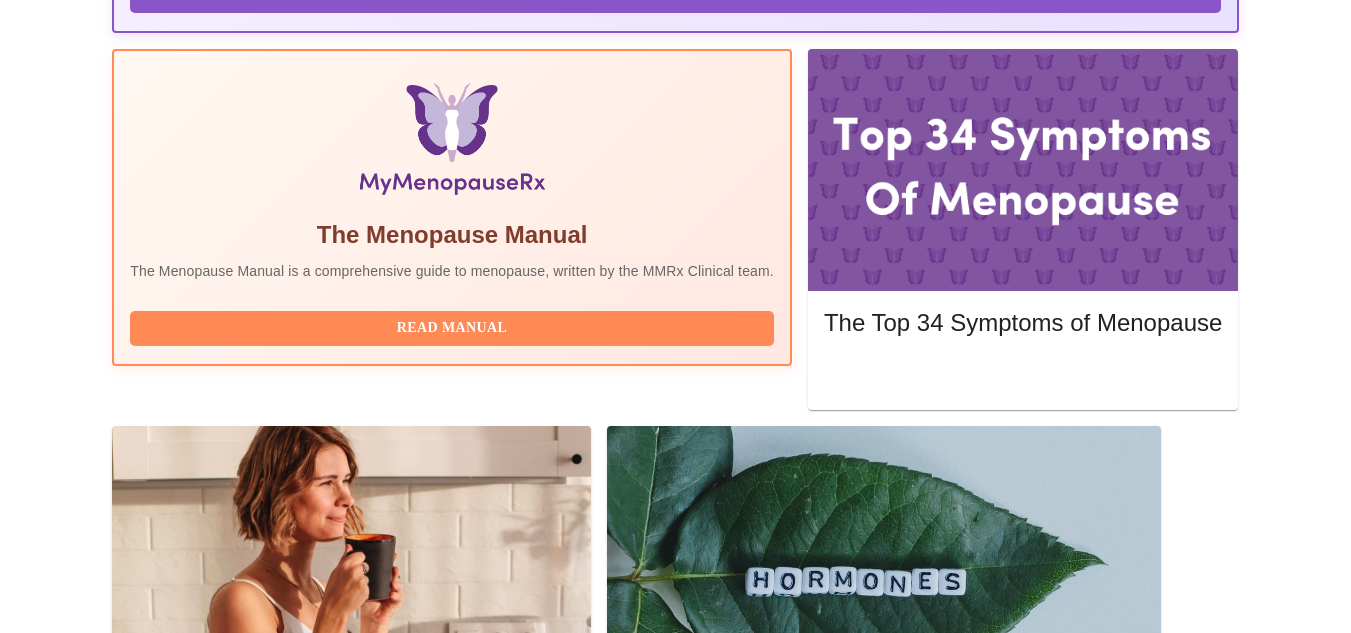 scroll, scrollTop: 621, scrollLeft: 0, axis: vertical 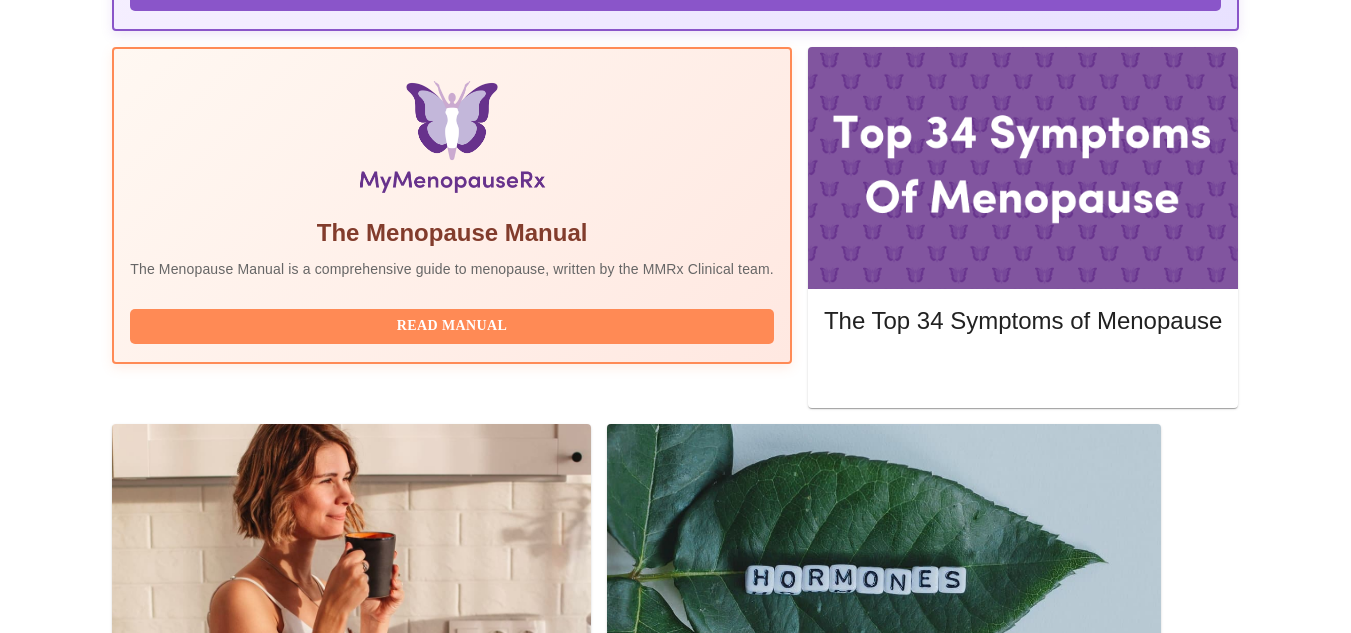 click on "Complete Pre-Assessment" at bounding box center [1103, 1631] 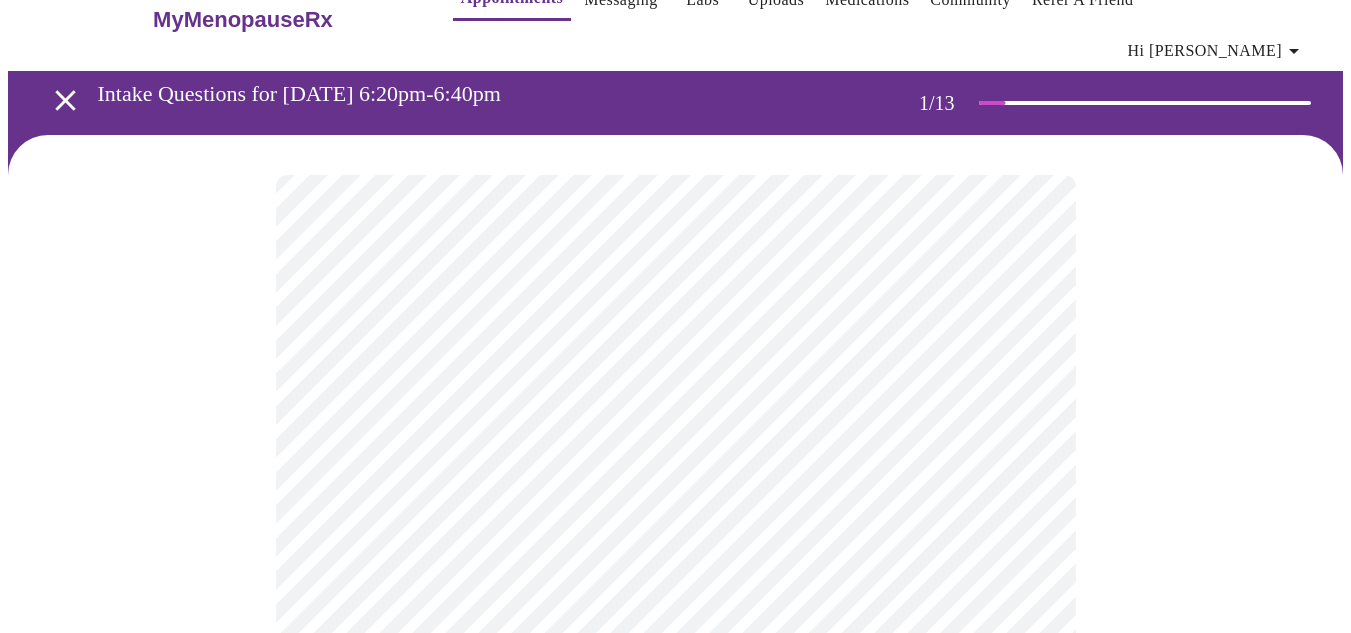 scroll, scrollTop: 80, scrollLeft: 0, axis: vertical 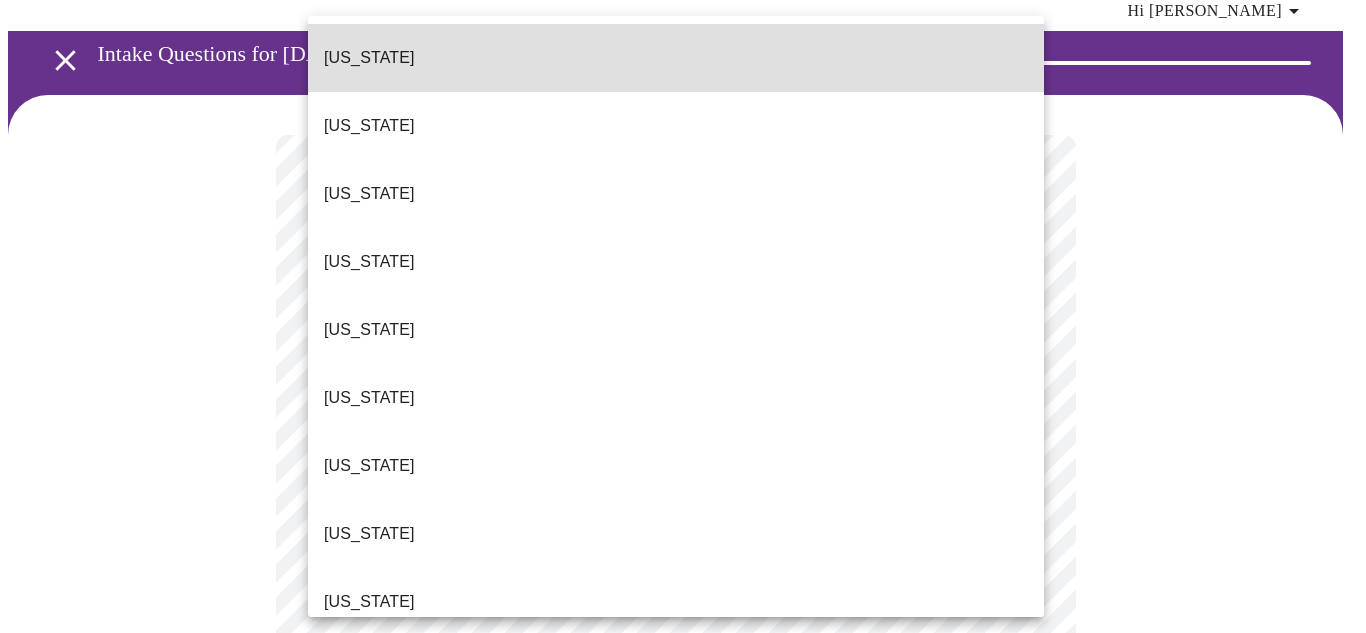 click on "MyMenopauseRx Appointments Messaging Labs Uploads Medications Community Refer a Friend Hi [PERSON_NAME]   Intake Questions for [DATE] 6:20pm-6:40pm 1  /  13 Settings Billing Invoices Log out [US_STATE]
[US_STATE]
[US_STATE]
[US_STATE]
[US_STATE]
[US_STATE]
[US_STATE]
[US_STATE]
[US_STATE]
[US_STATE]
[US_STATE]
[US_STATE]
[US_STATE]
[US_STATE]
[US_STATE]
[US_STATE]
[US_STATE]
[US_STATE]
[US_STATE]
[US_STATE]
[US_STATE]
[US_STATE]
[US_STATE]
[US_STATE]
[US_STATE]
[US_STATE]
[US_STATE]
[US_STATE]
[GEOGRAPHIC_DATA]
[US_STATE]
[US_STATE]
[US_STATE]
[US_STATE]
[US_STATE]
[US_STATE]
[US_STATE]
[US_STATE]
[US_STATE]
[US_STATE]
[US_STATE]
[US_STATE]
[US_STATE]
[US_STATE]
[US_STATE]
[US_STATE][PERSON_NAME][US_STATE]
[US_STATE], D.C. ([US_STATE])
[US_STATE]
[US_STATE]
[US_STATE]" at bounding box center (683, 861) 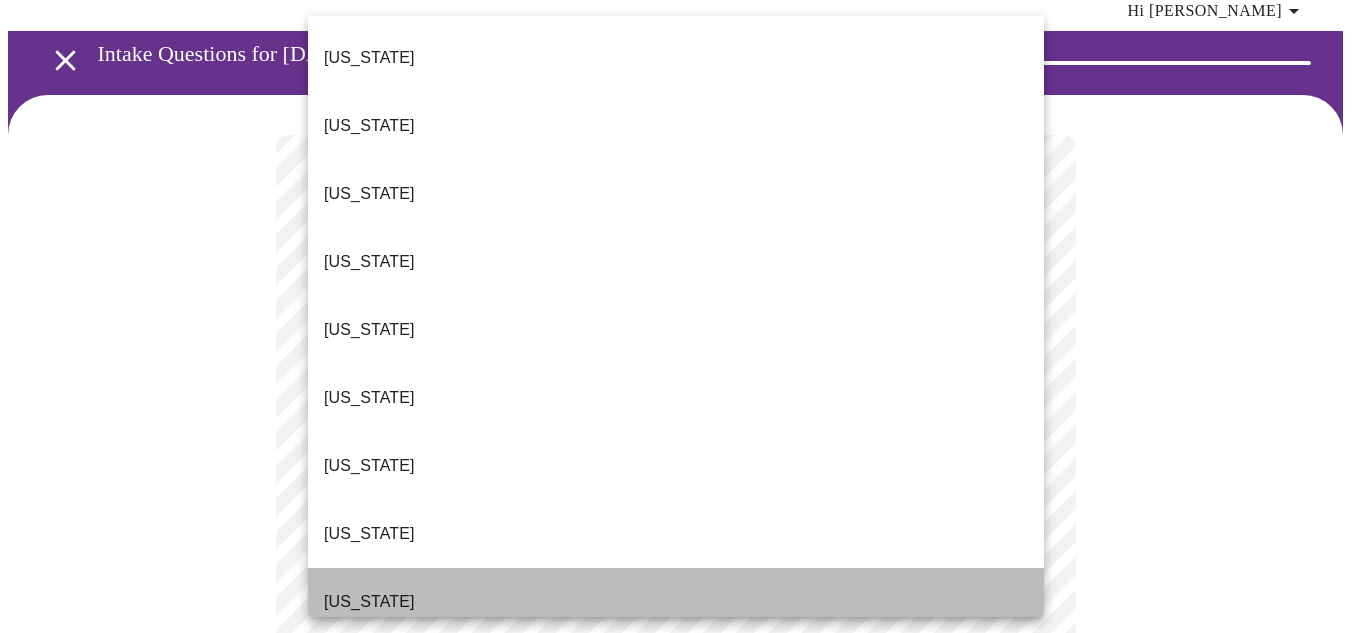 click on "[US_STATE]" at bounding box center [676, 602] 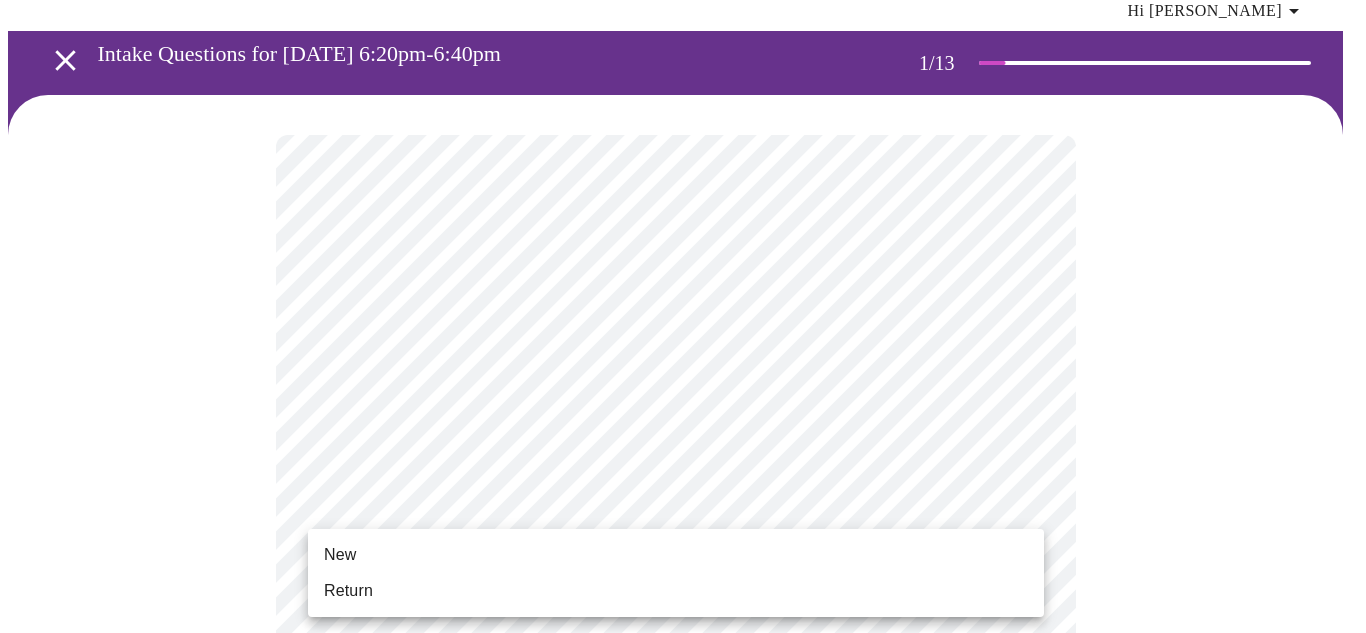 click on "MyMenopauseRx Appointments Messaging Labs Uploads Medications Community Refer a Friend Hi [PERSON_NAME]   Intake Questions for [DATE] 6:20pm-6:40pm 1  /  13 Settings Billing Invoices Log out New Return" at bounding box center [683, 855] 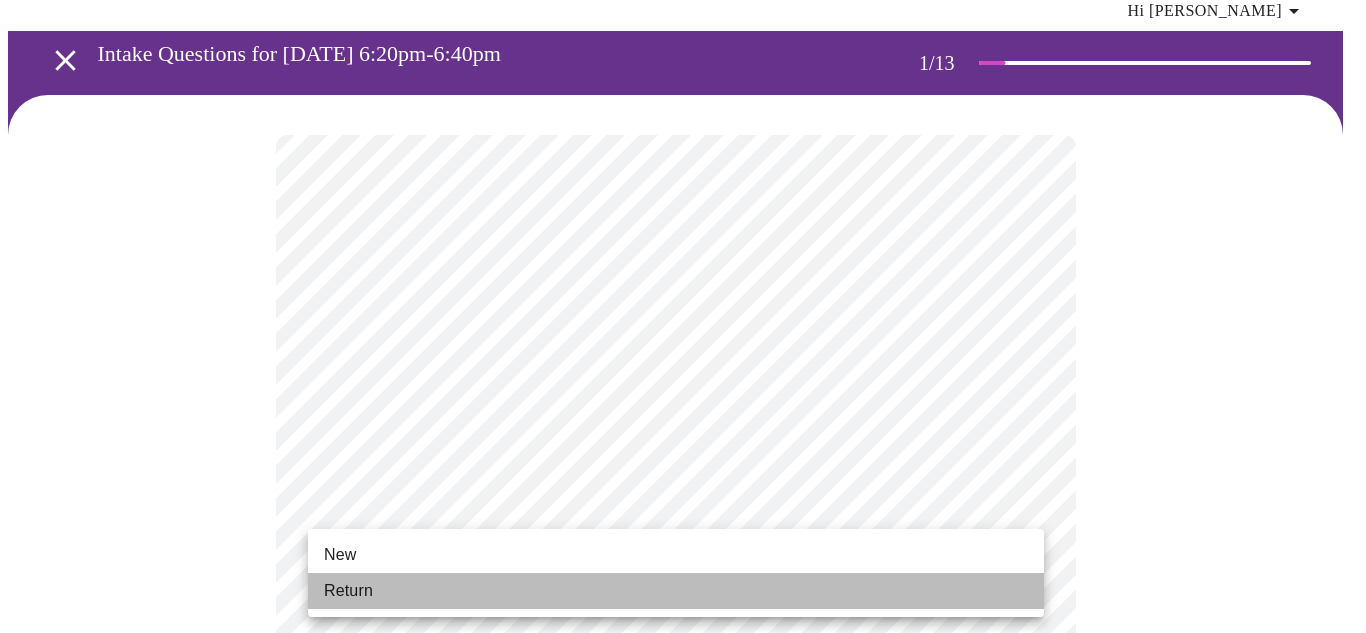 click on "Return" at bounding box center [676, 591] 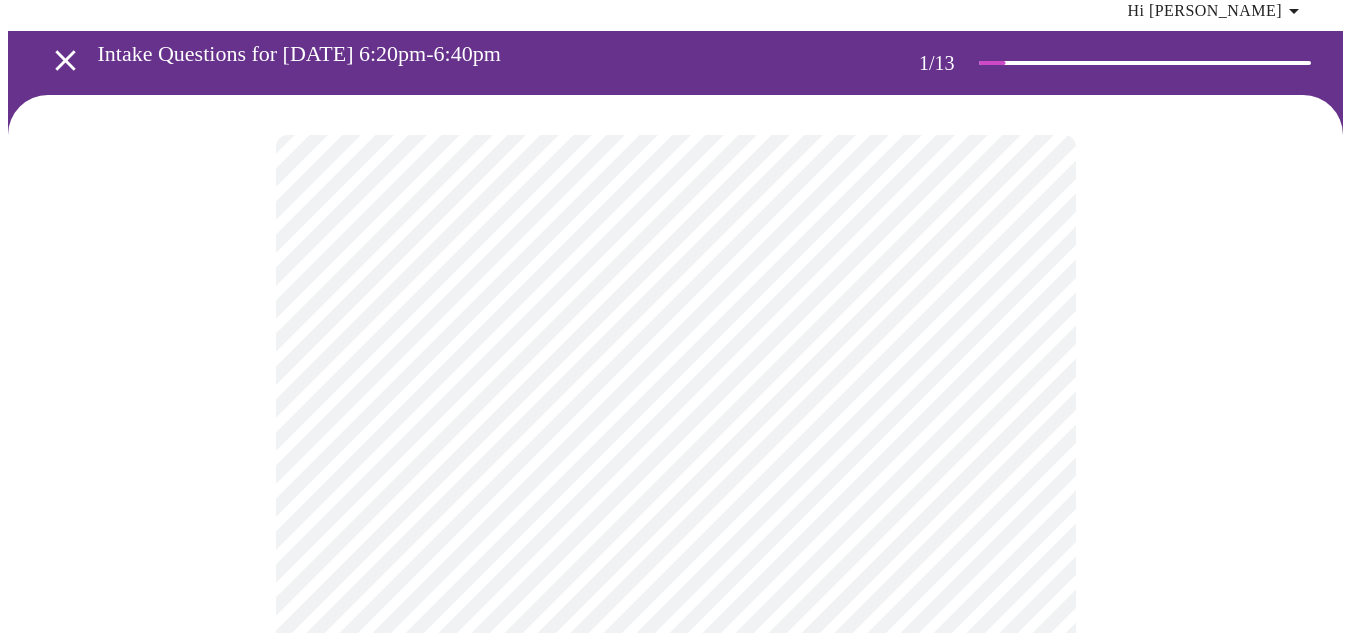 click at bounding box center (675, 925) 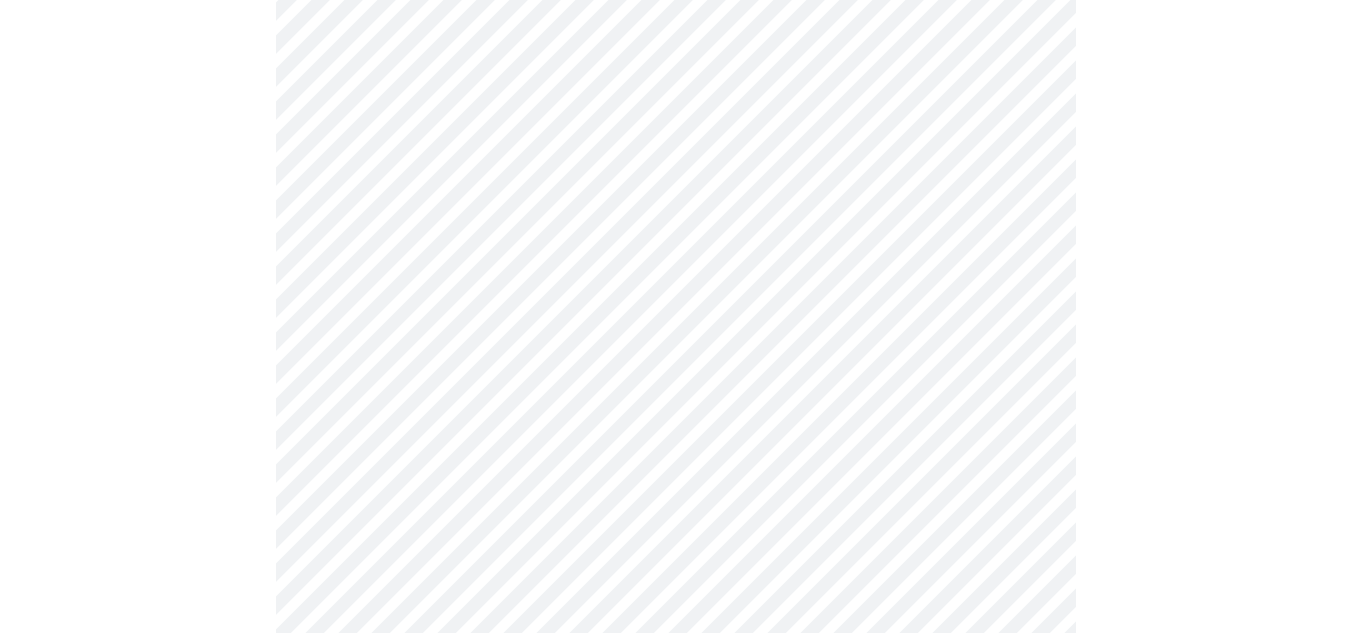 scroll, scrollTop: 480, scrollLeft: 0, axis: vertical 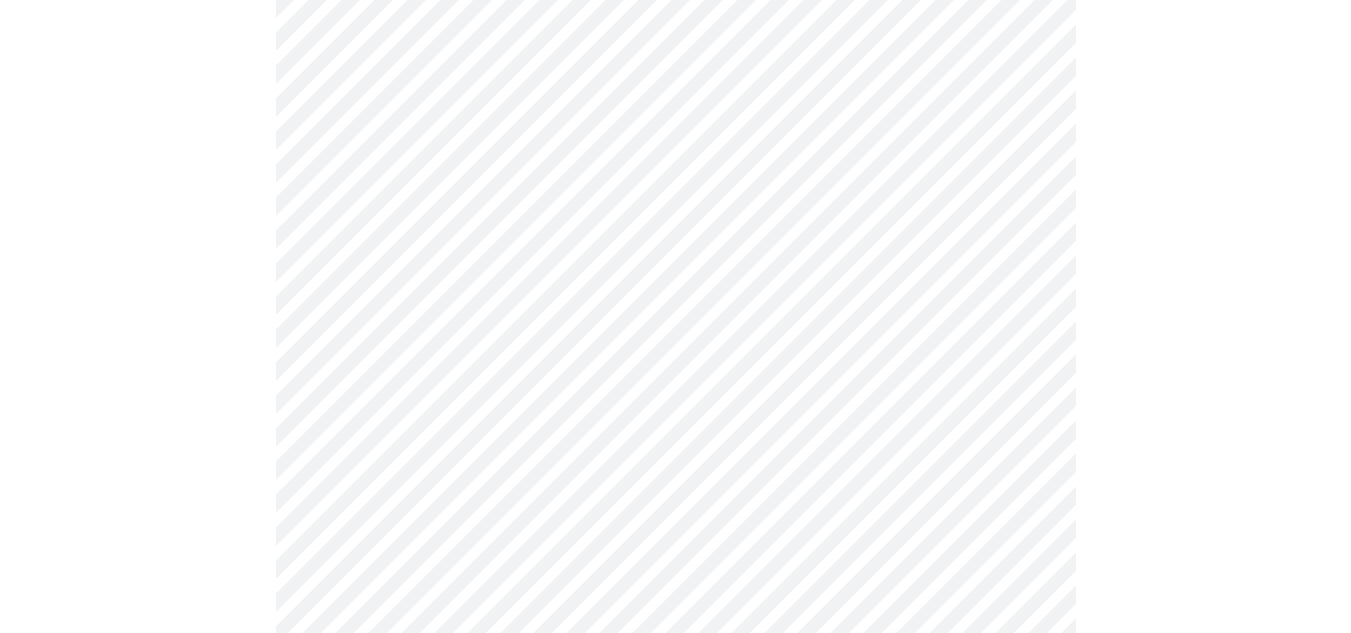click at bounding box center (675, 525) 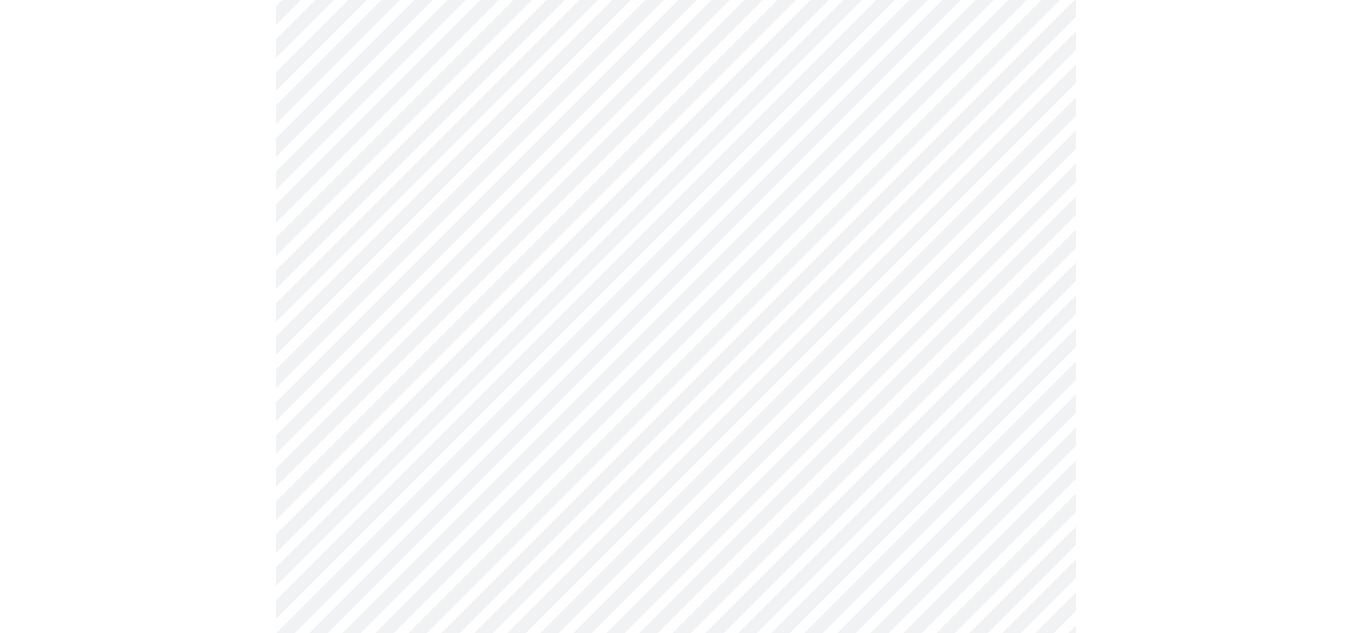 scroll, scrollTop: 600, scrollLeft: 0, axis: vertical 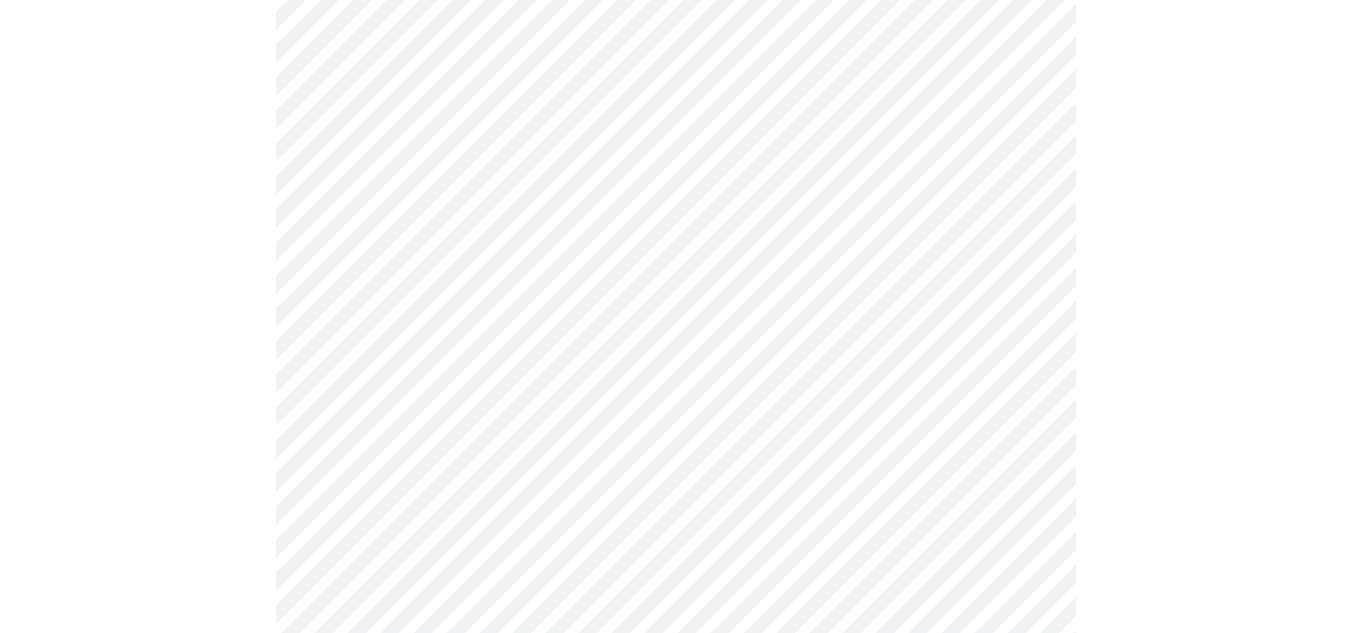 click at bounding box center (675, 405) 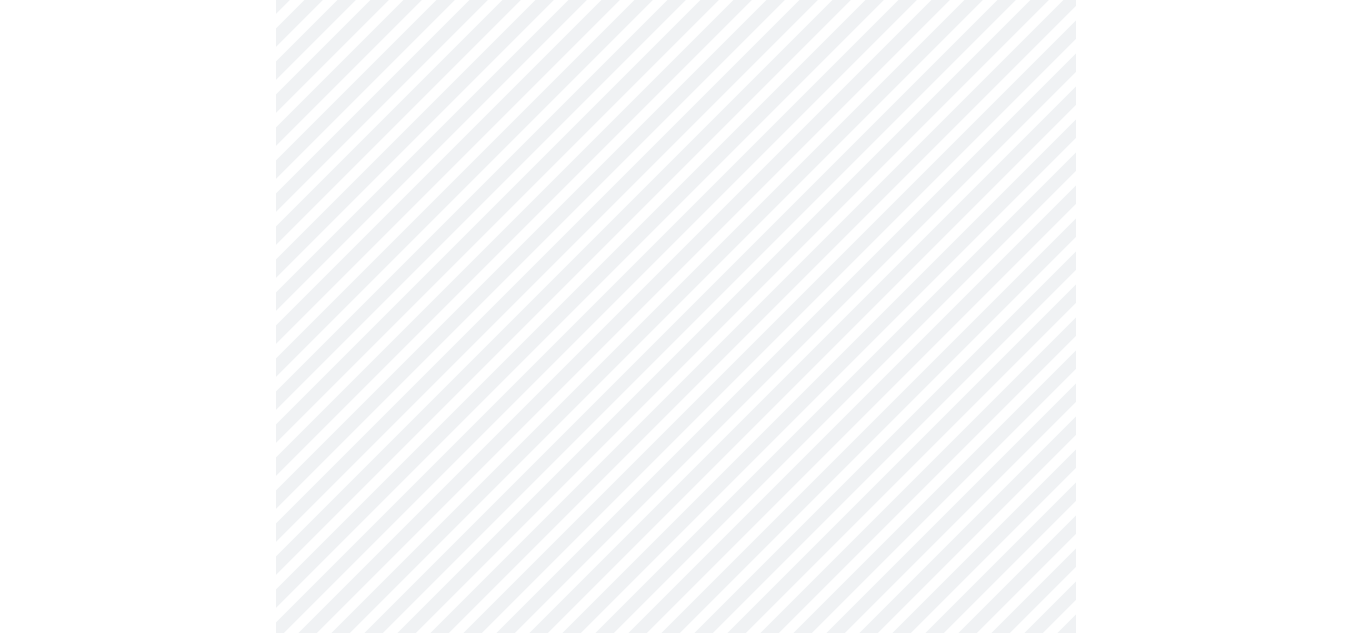 scroll, scrollTop: 960, scrollLeft: 0, axis: vertical 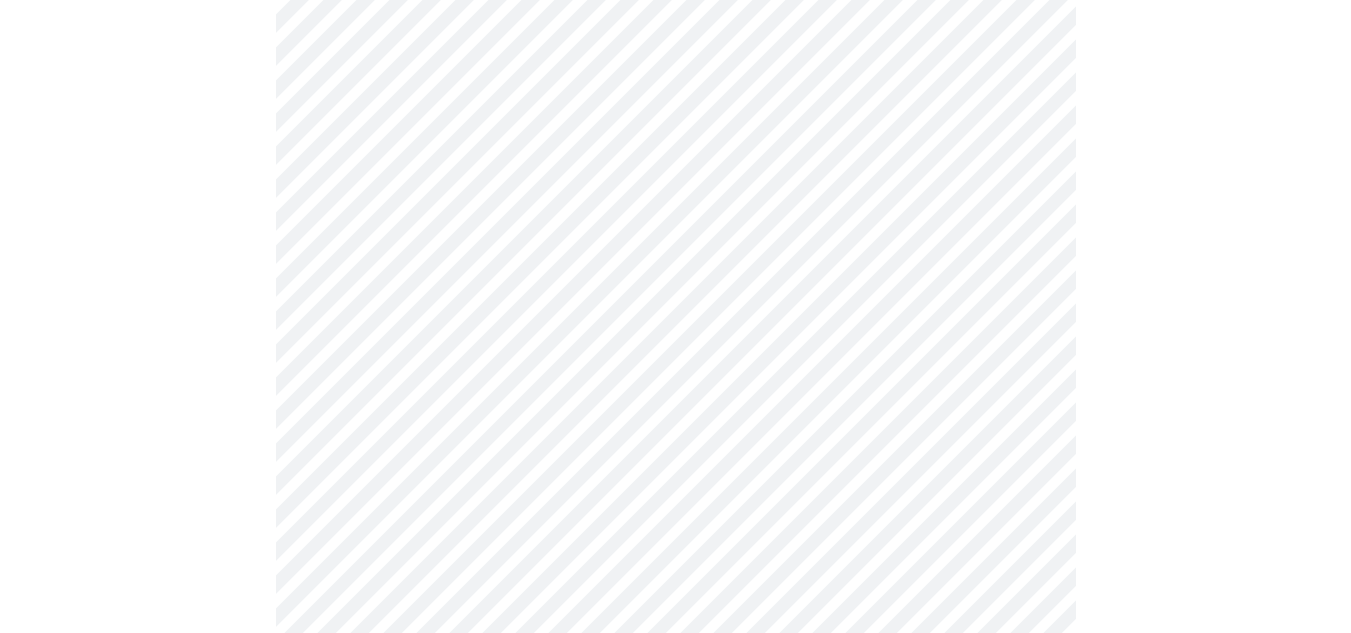 click at bounding box center [675, 45] 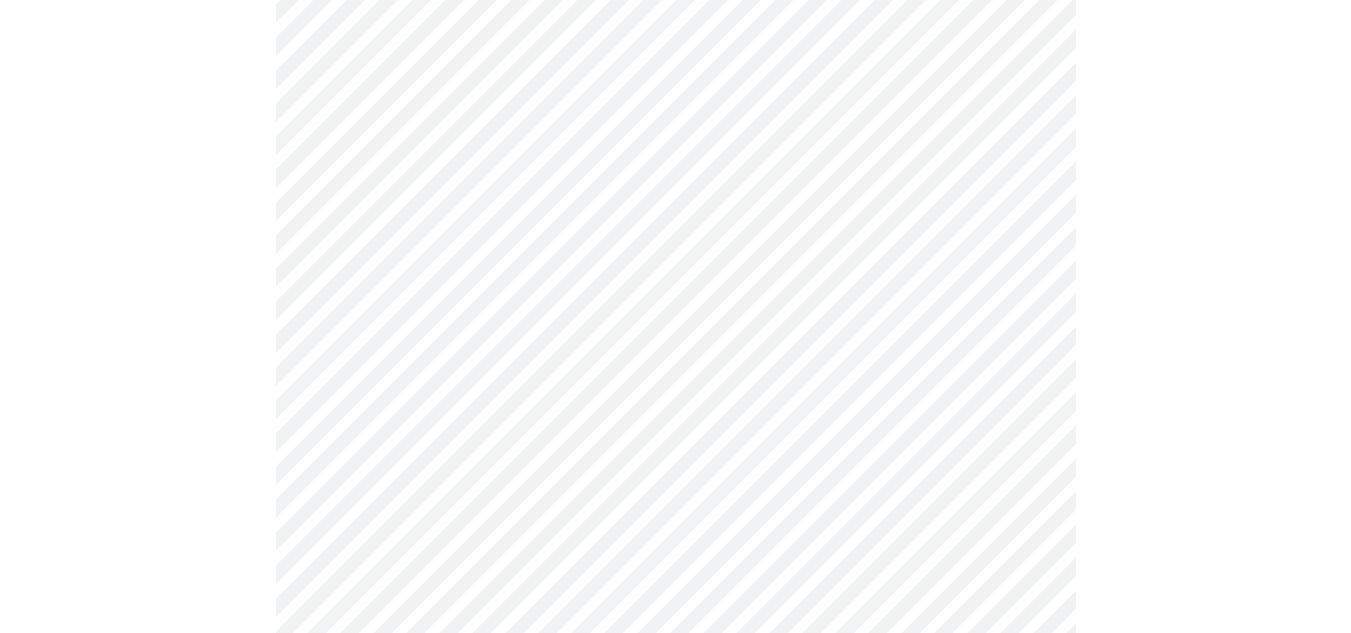 scroll, scrollTop: 440, scrollLeft: 0, axis: vertical 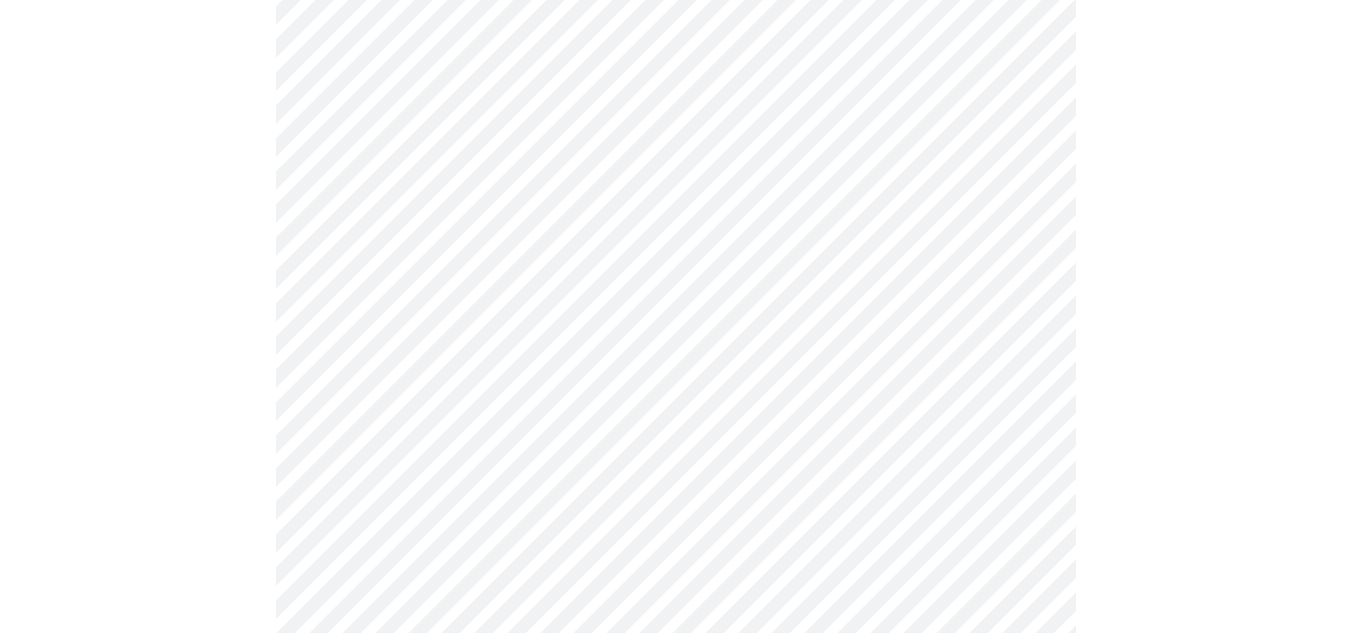 click at bounding box center (675, 565) 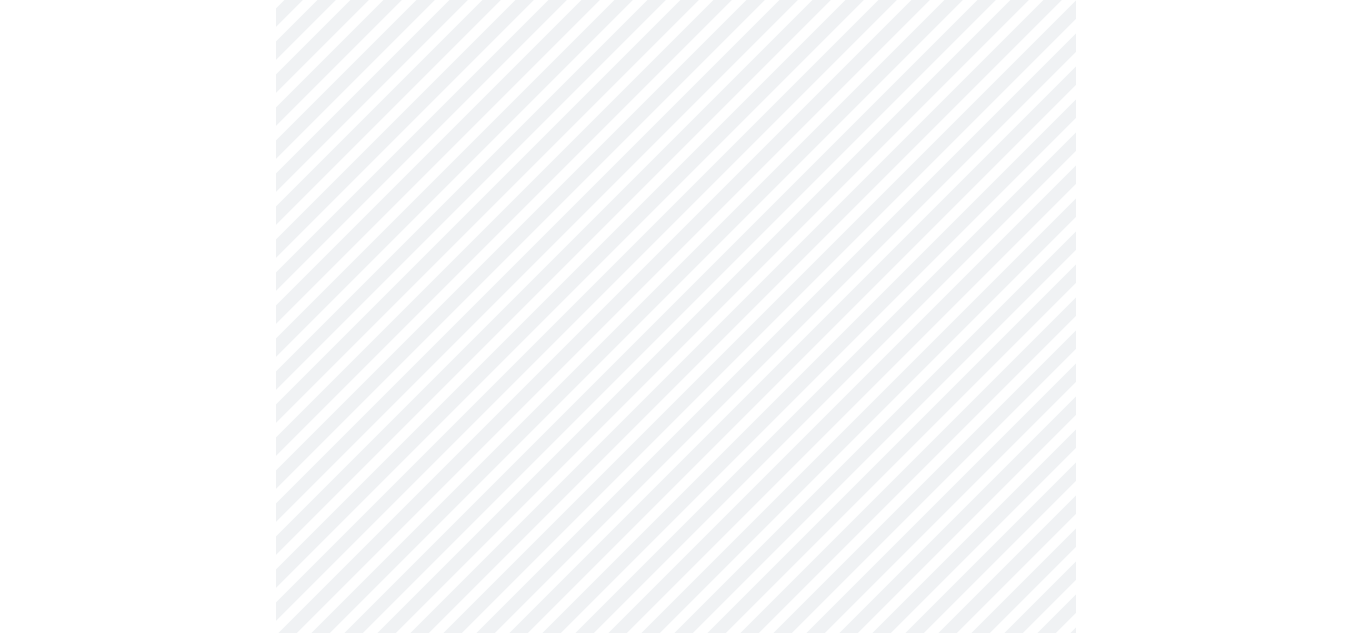 scroll, scrollTop: 760, scrollLeft: 0, axis: vertical 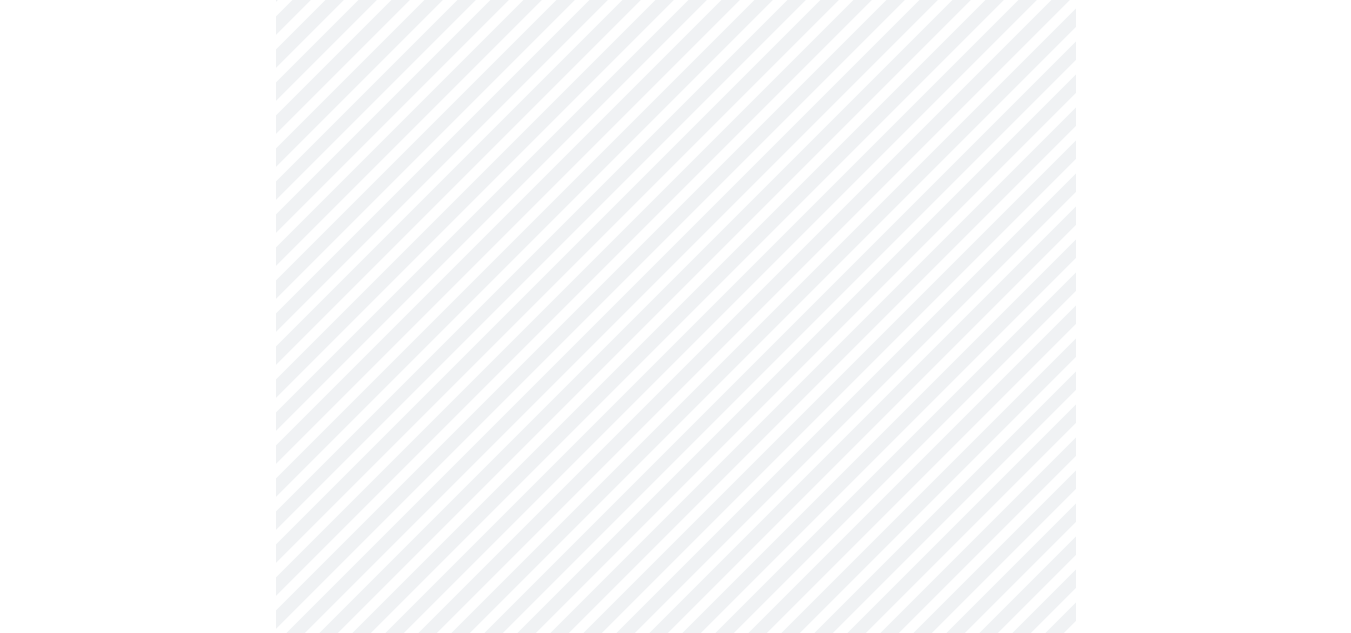 click at bounding box center (675, 245) 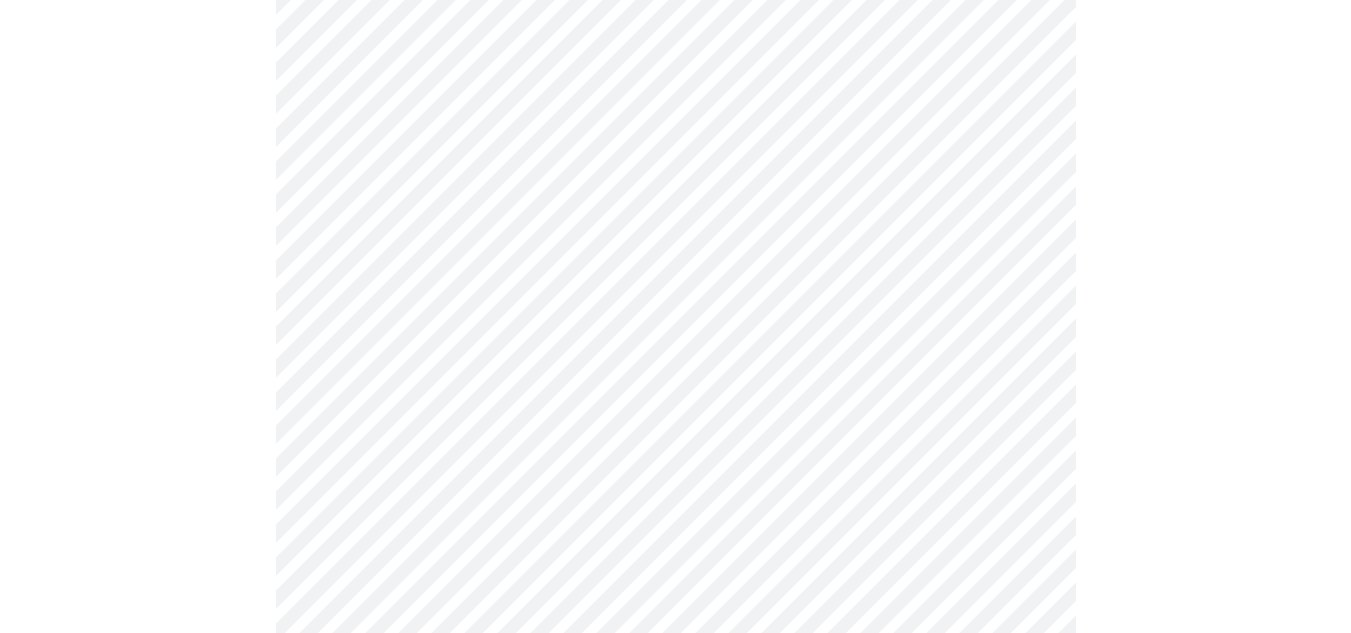 scroll, scrollTop: 680, scrollLeft: 0, axis: vertical 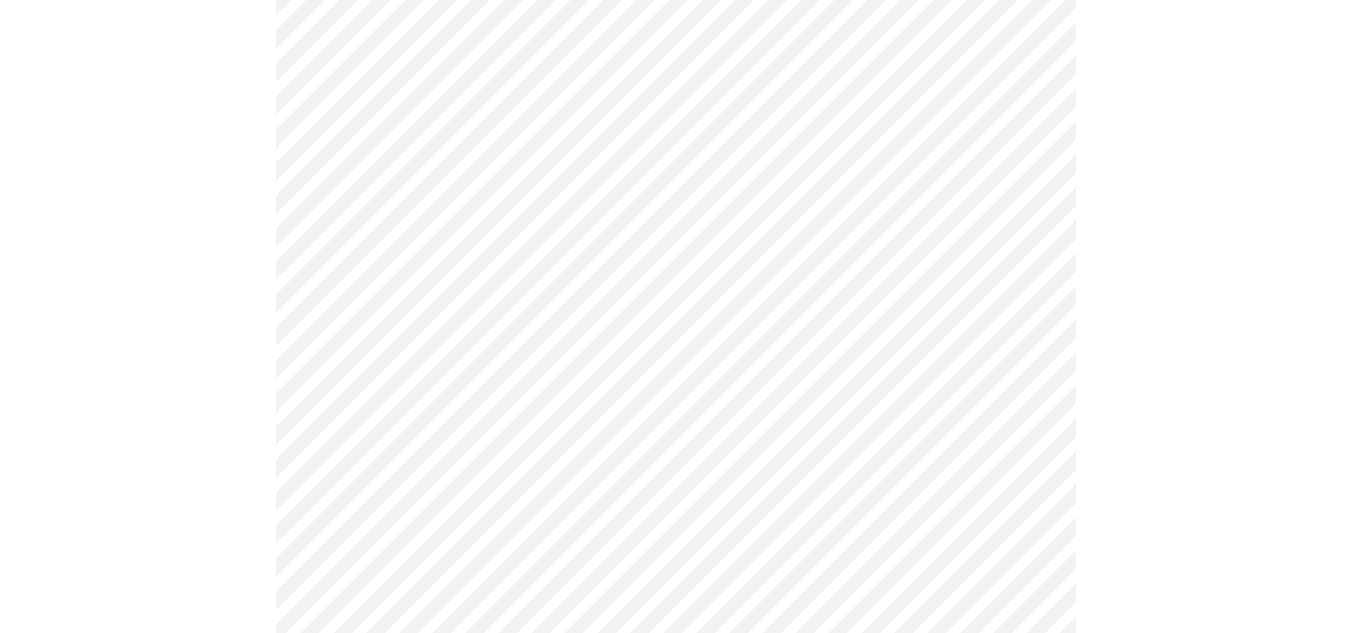 click at bounding box center [675, 325] 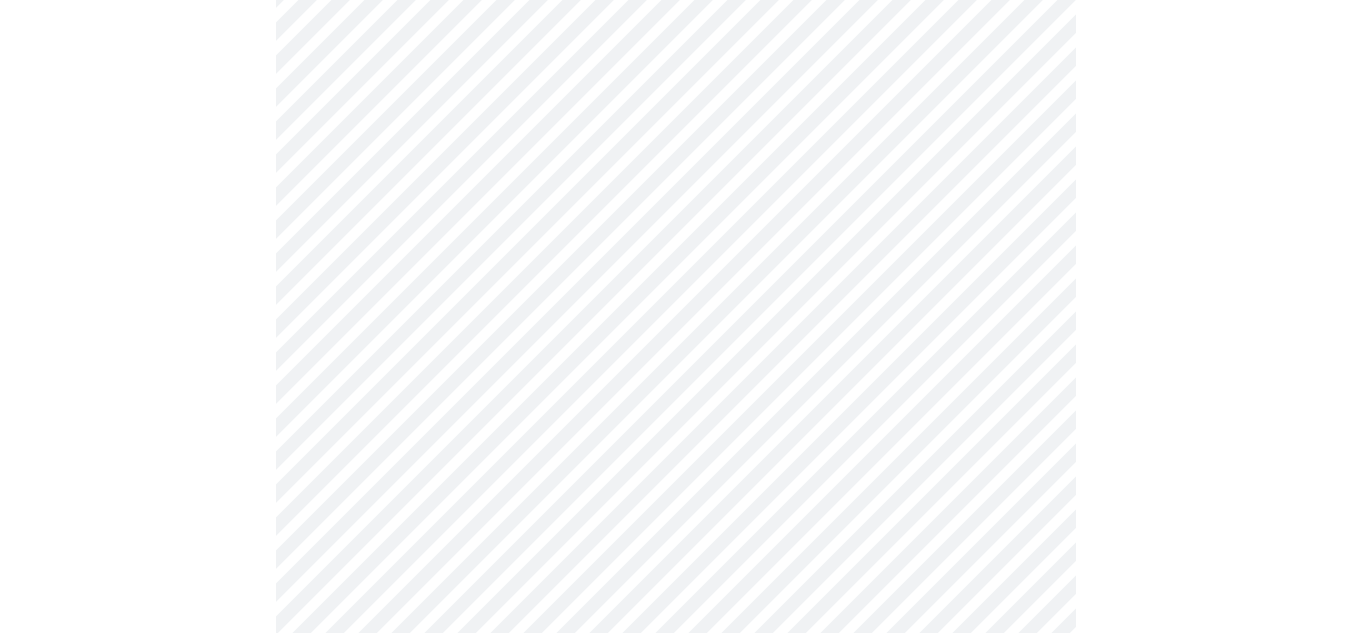 scroll, scrollTop: 1120, scrollLeft: 0, axis: vertical 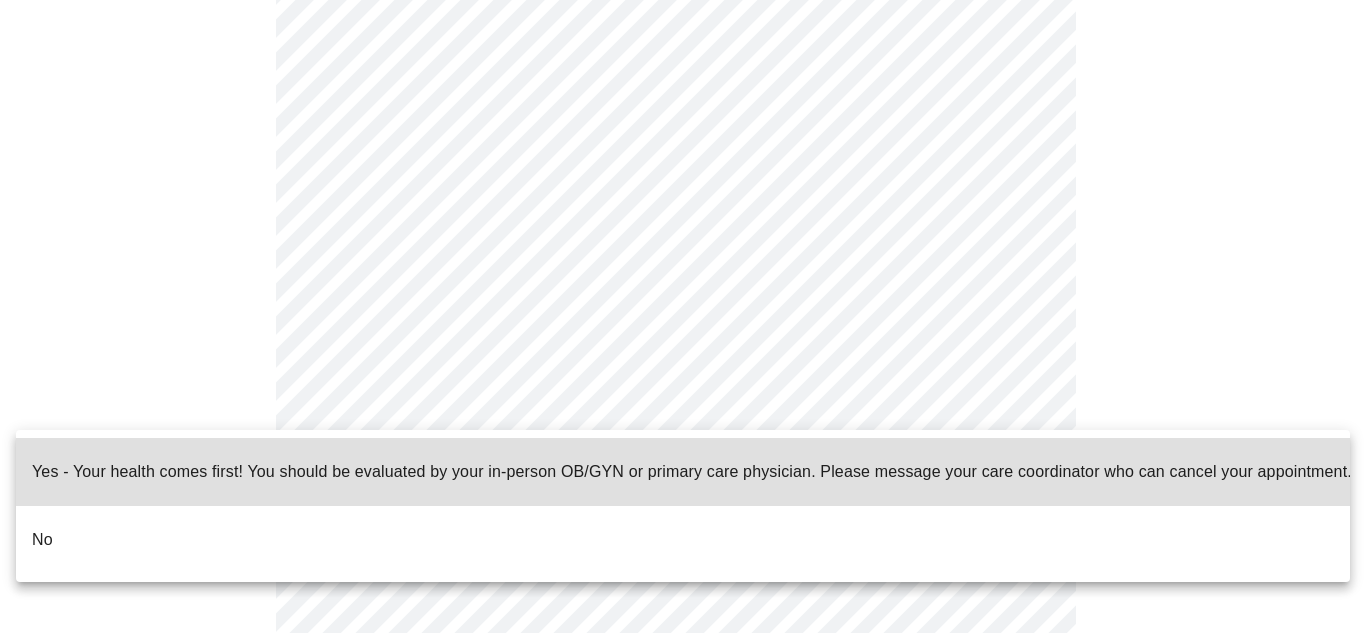 click on "MyMenopauseRx Appointments Messaging Labs Uploads Medications Community Refer a Friend Hi [PERSON_NAME]   Intake Questions for [DATE] 6:20pm-6:40pm 1  /  13 Settings Billing Invoices Log out Yes - Your health comes first! You should be evaluated by your in-person OB/GYN or primary care physician.  Please message your care coordinator who can cancel your appointment.
No" at bounding box center (683, -199) 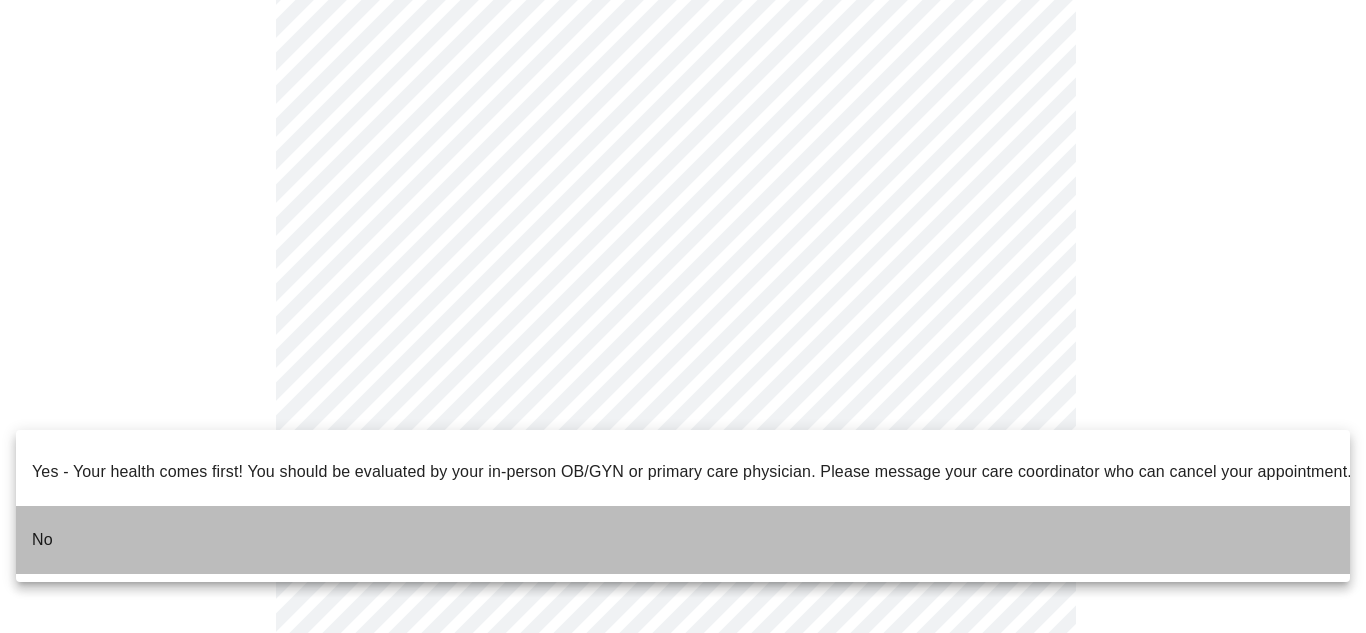 click on "No" at bounding box center (683, 540) 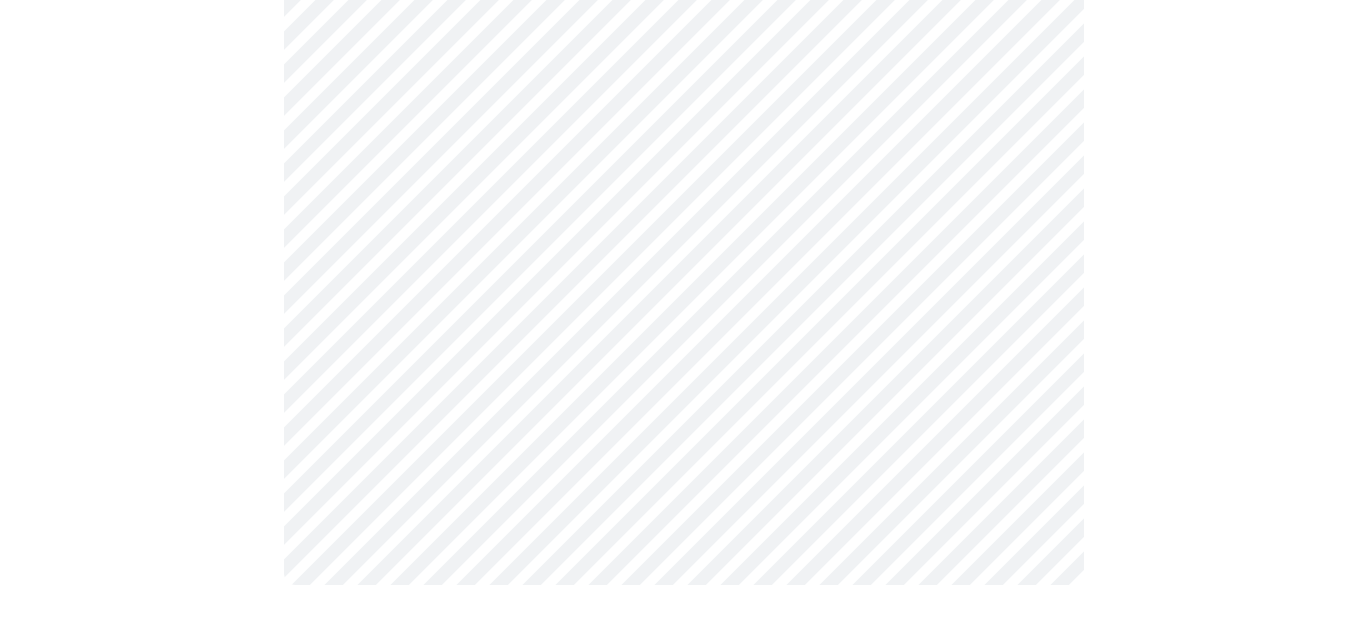 scroll, scrollTop: 0, scrollLeft: 0, axis: both 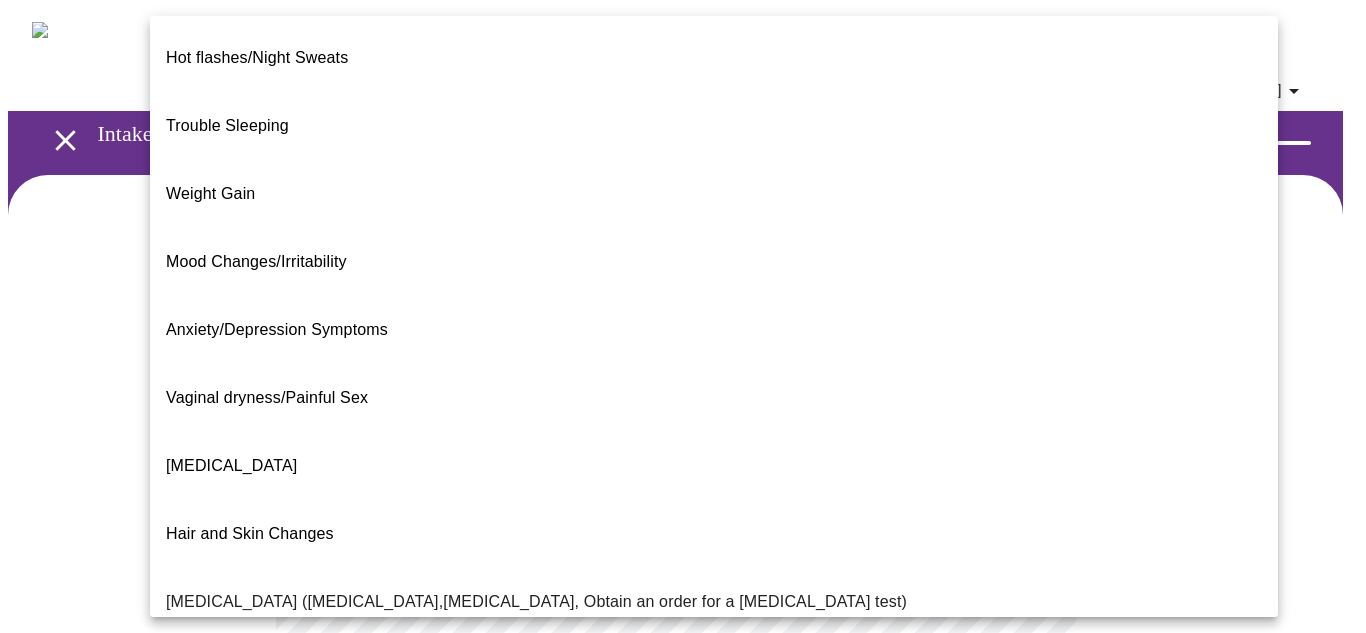 click on "MyMenopauseRx Appointments Messaging Labs Uploads Medications Community Refer a Friend Hi [PERSON_NAME]   Intake Questions for [DATE] 6:20pm-6:40pm 2  /  13 Settings Billing Invoices Log out Hot flashes/Night Sweats
Trouble Sleeping
Weight Gain
Mood Changes/Irritability
Anxiety/Depression Symptoms
Vaginal dryness/Painful Sex
[MEDICAL_DATA]
Hair and Skin Changes
[MEDICAL_DATA] ([MEDICAL_DATA],[MEDICAL_DATA], Obtain an order for a [MEDICAL_DATA] test)
Metabolic Health ([MEDICAL_DATA], [MEDICAL_DATA], [MEDICAL_DATA], Abnormal Lab Testing, Obtain an order for a Coronary Calcium Heart Scan)
Period Problems
[MEDICAL_DATA]
Orgasms are weak
UTI Symptoms
Vaginal Infection
[MEDICAL_DATA] (oral, genital)
[MEDICAL_DATA]
I feel great - just need a refill.
Other" at bounding box center (683, 623) 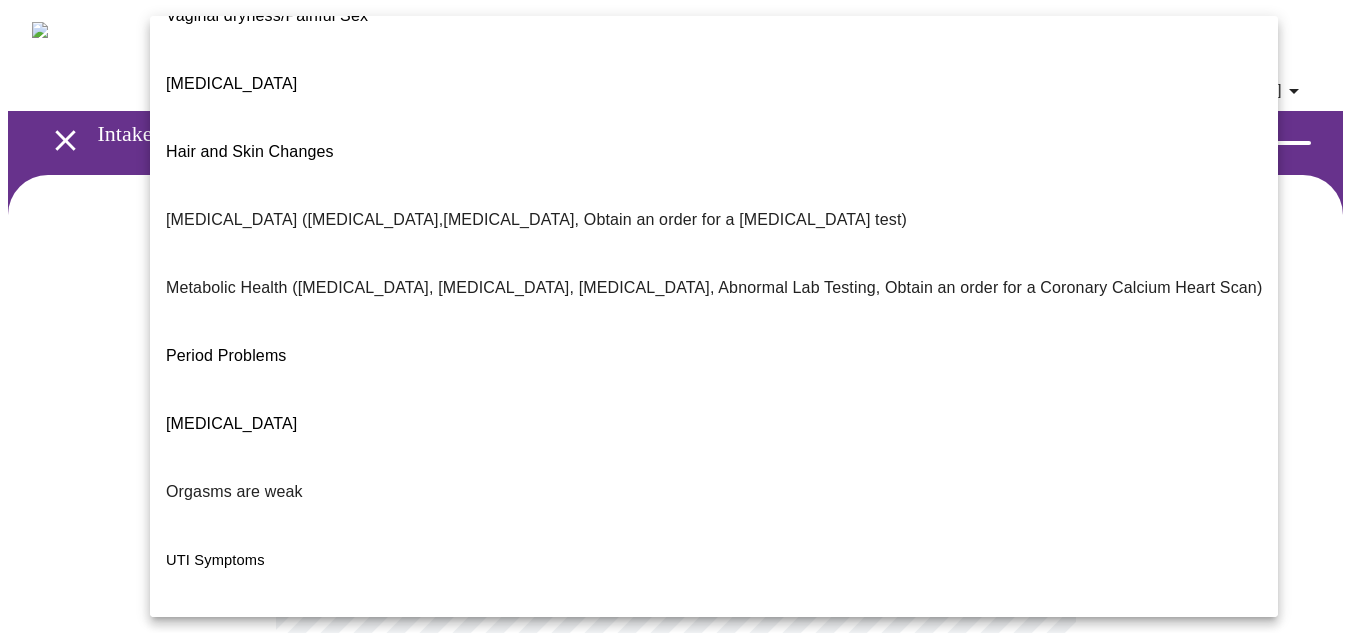 scroll, scrollTop: 403, scrollLeft: 0, axis: vertical 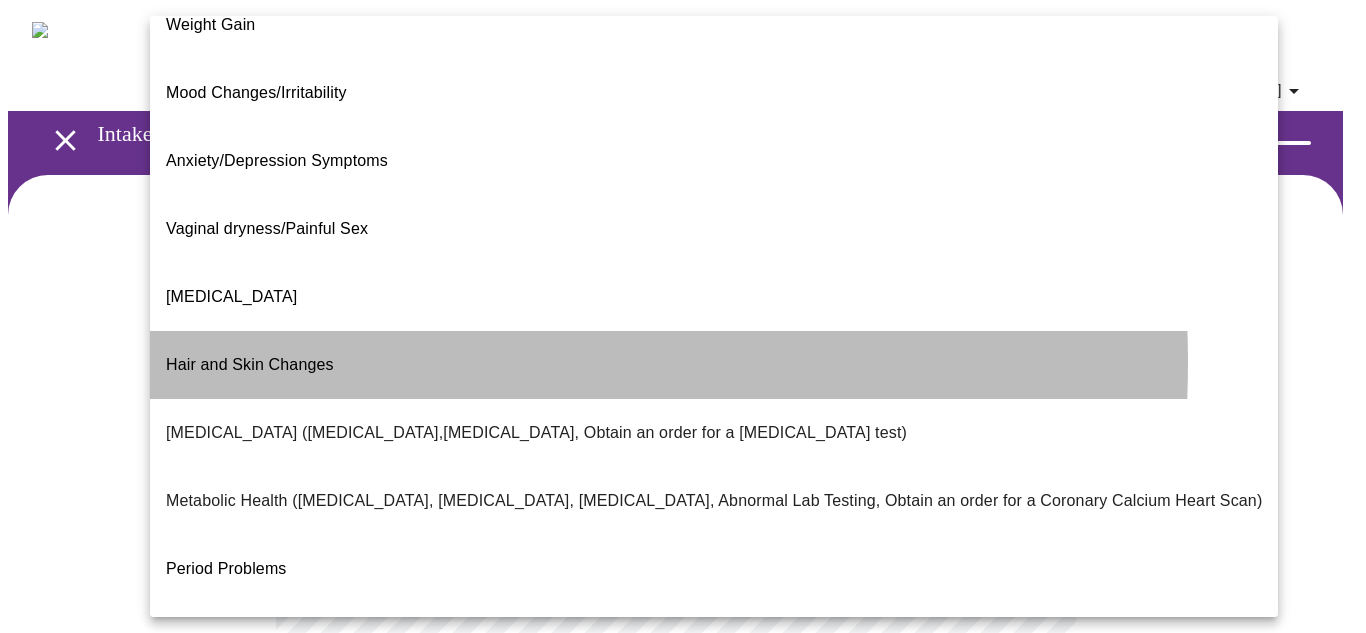click on "Hair and Skin Changes" at bounding box center [714, 365] 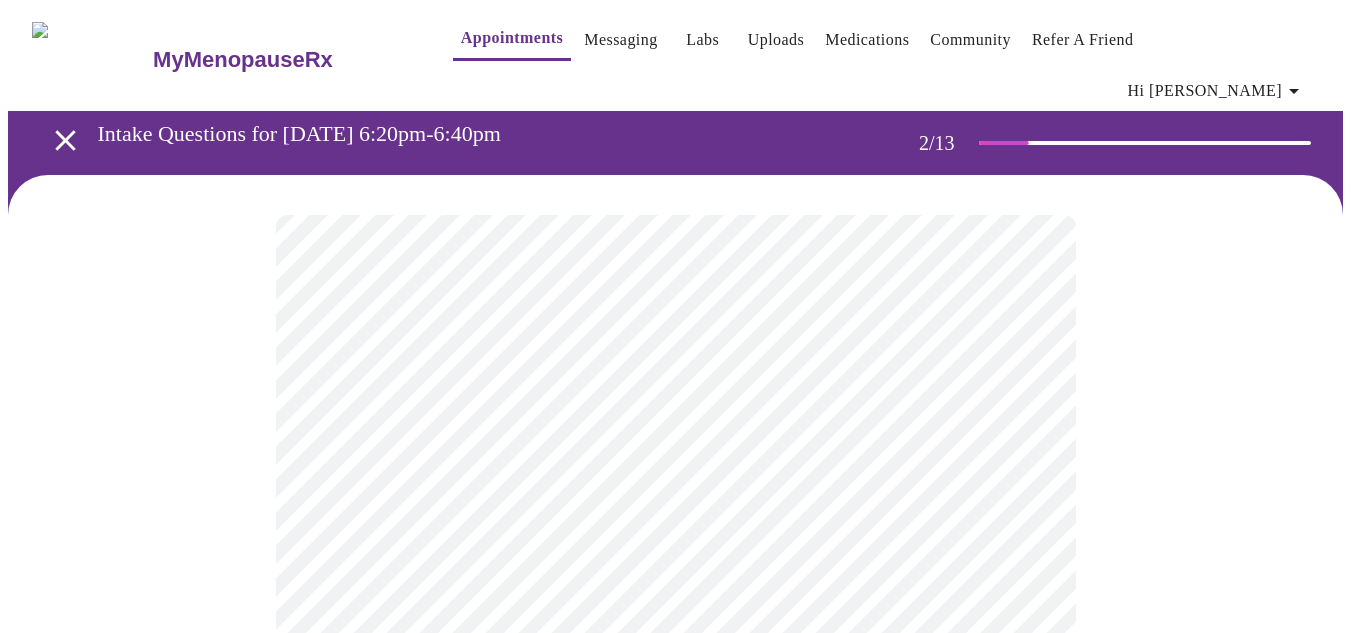 click at bounding box center [675, 700] 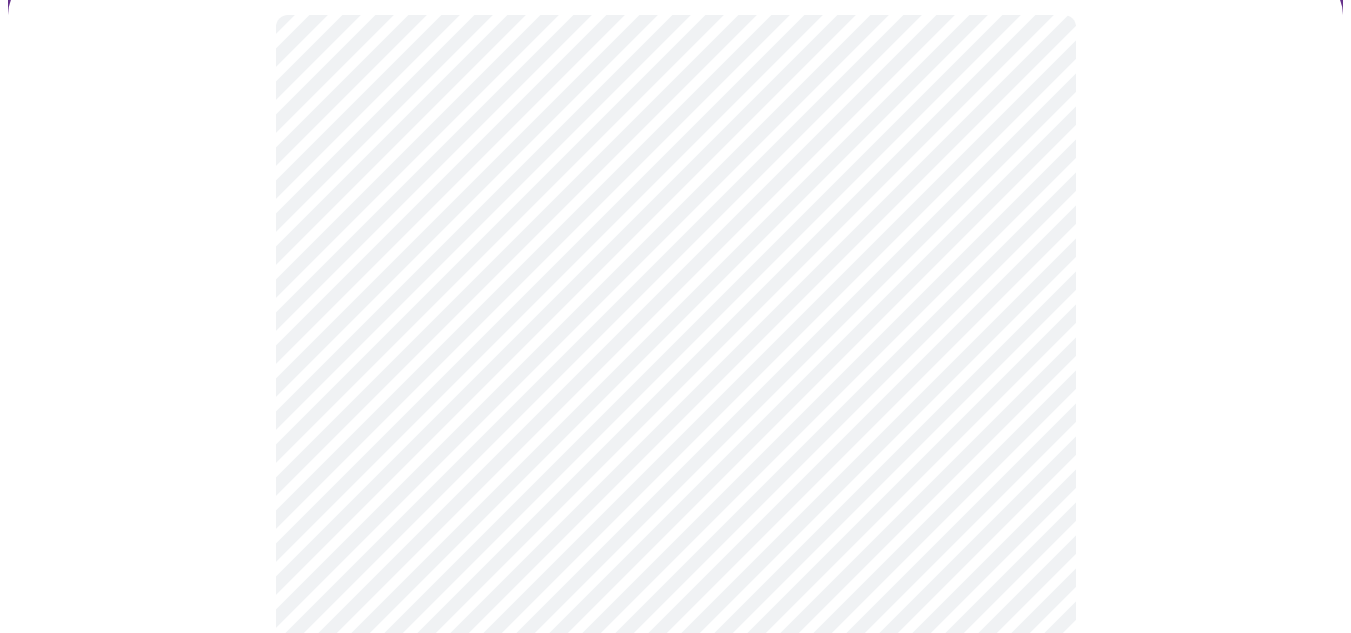 scroll, scrollTop: 240, scrollLeft: 0, axis: vertical 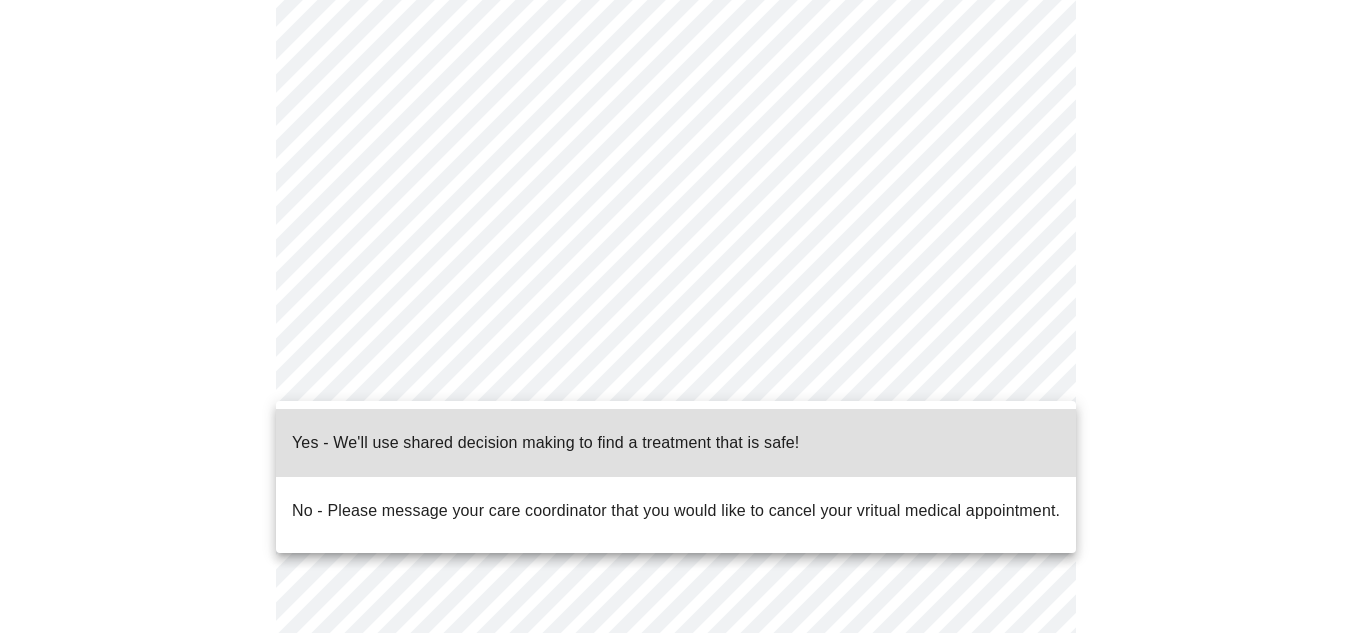 click on "MyMenopauseRx Appointments Messaging Labs Uploads Medications Community Refer a Friend Hi [PERSON_NAME]   Intake Questions for [DATE] 6:20pm-6:40pm 2  /  13 Settings Billing Invoices Log out Yes - We'll use shared decision making to find a treatment that is safe!
No - Please message your care coordinator that you would like to cancel your vritual medical appointment." at bounding box center (683, 377) 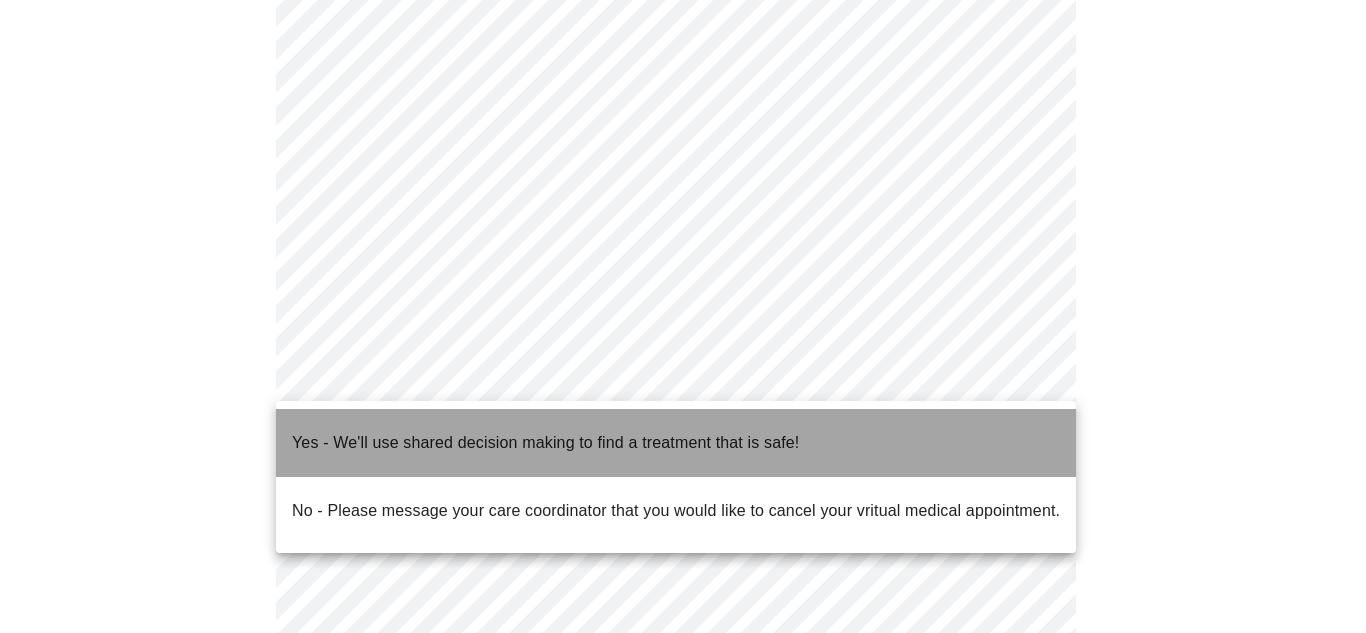 click on "Yes - We'll use shared decision making to find a treatment that is safe!" at bounding box center [545, 443] 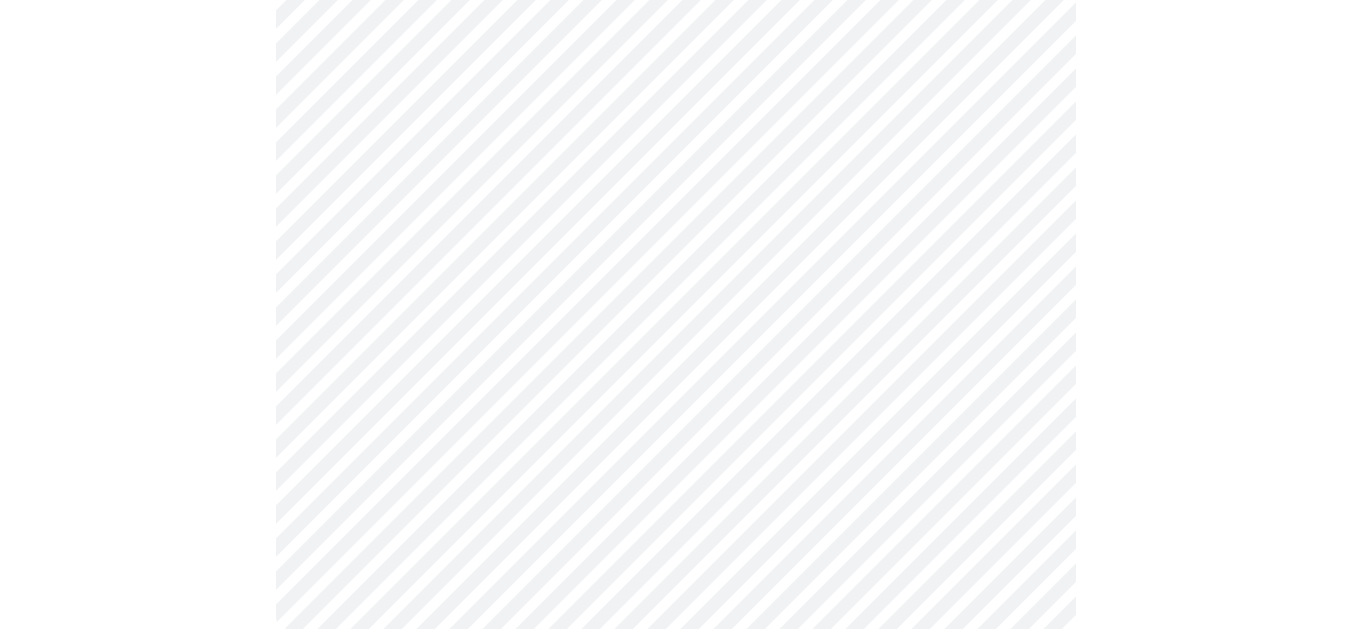 scroll, scrollTop: 0, scrollLeft: 0, axis: both 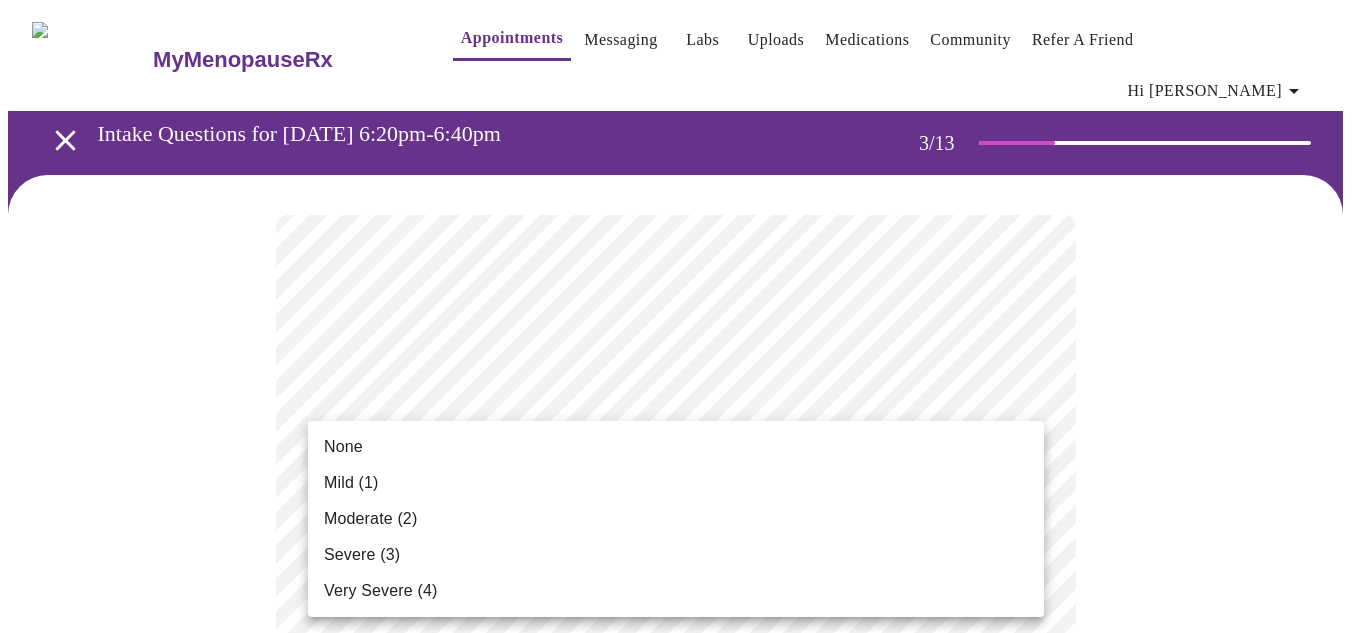 click on "MyMenopauseRx Appointments Messaging Labs Uploads Medications Community Refer a Friend Hi [PERSON_NAME]   Intake Questions for [DATE] 6:20pm-6:40pm 3  /  13 Settings Billing Invoices Log out None Mild (1) Moderate (2) Severe (3)  Very Severe (4)" at bounding box center (683, 1373) 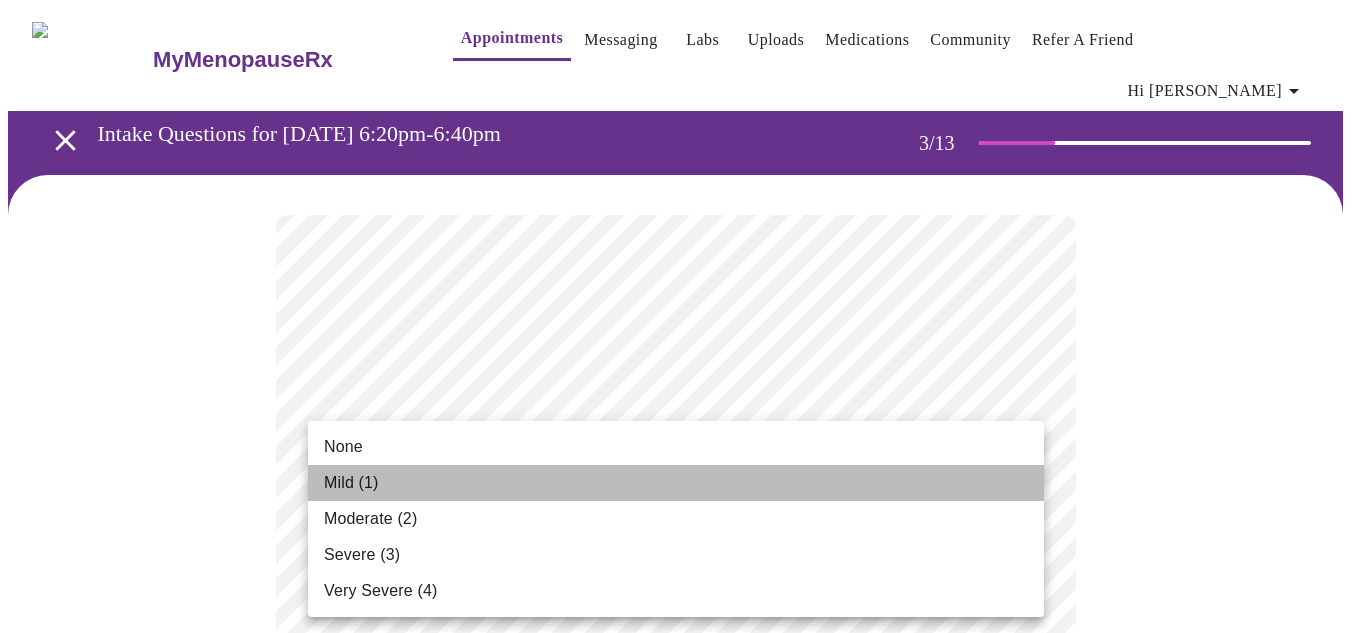 click on "Mild (1)" at bounding box center [676, 483] 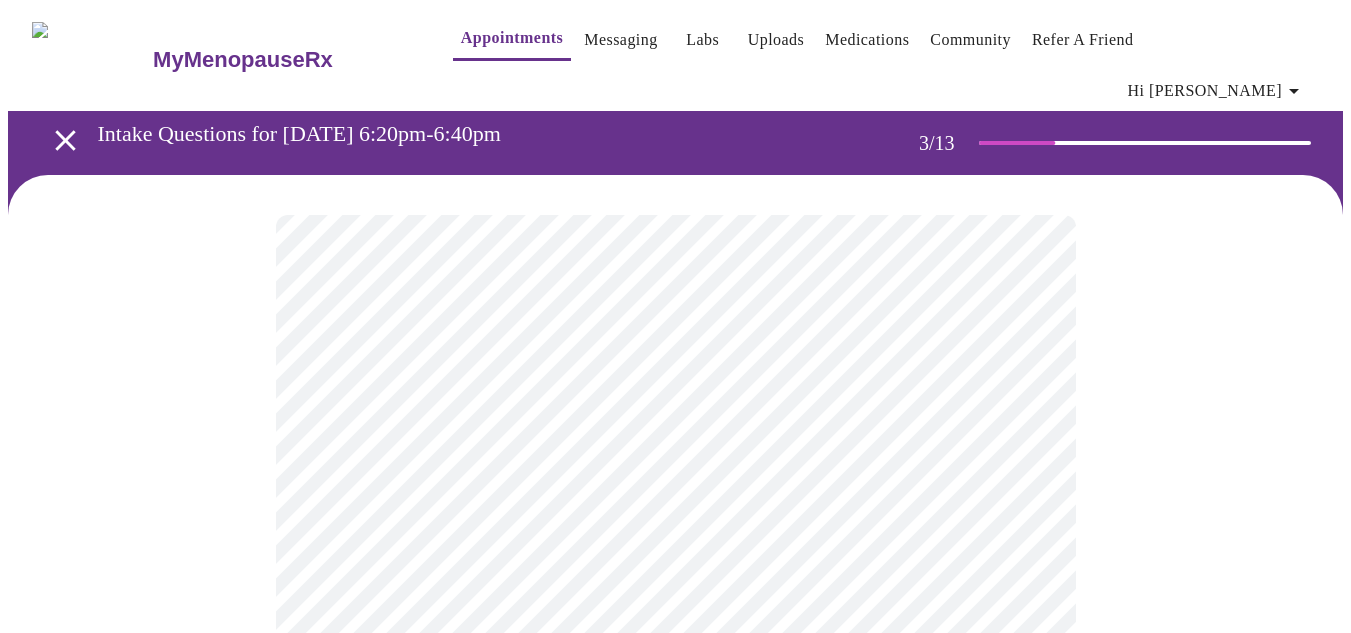 click at bounding box center [675, 1421] 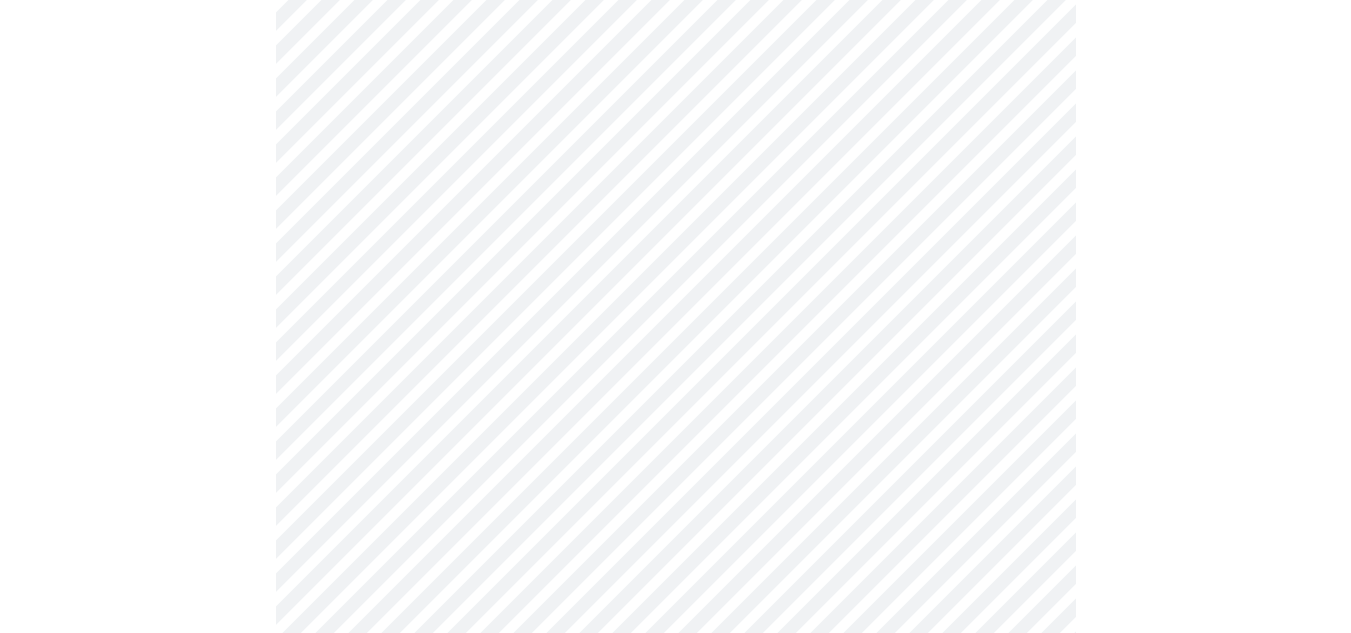 scroll, scrollTop: 240, scrollLeft: 0, axis: vertical 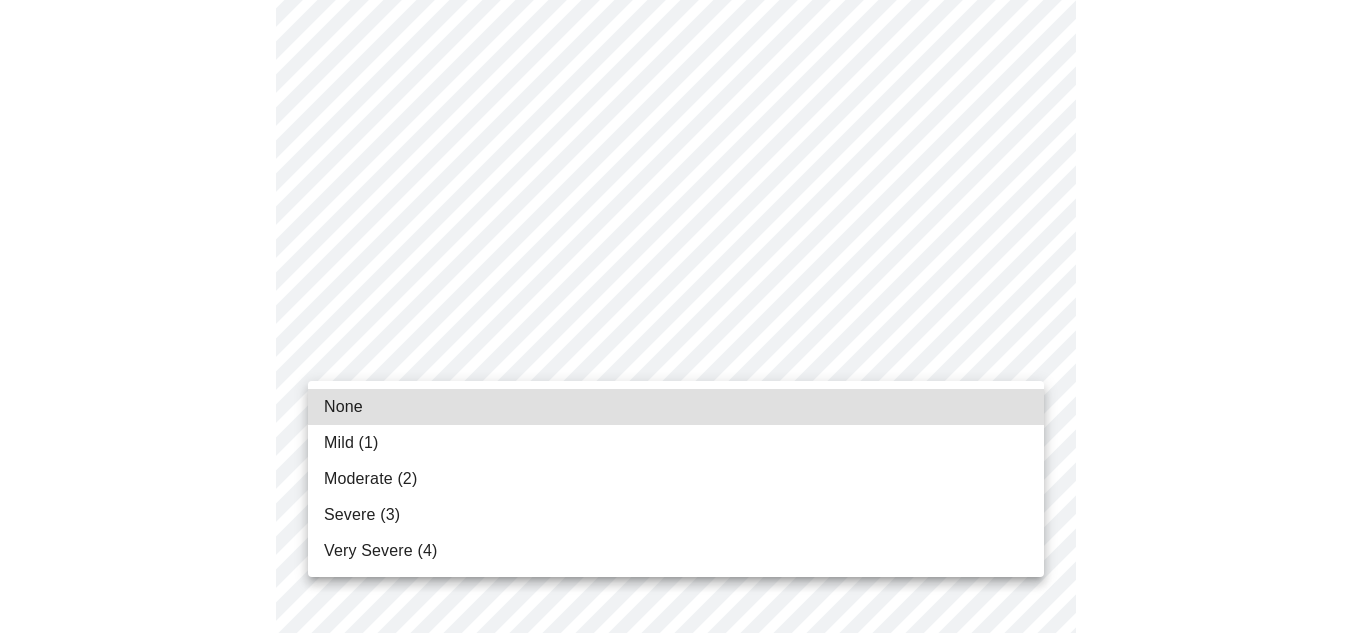 click on "MyMenopauseRx Appointments Messaging Labs Uploads Medications Community Refer a Friend Hi [PERSON_NAME]   Intake Questions for [DATE] 6:20pm-6:40pm 3  /  13 Settings Billing Invoices Log out None Mild (1) Moderate (2) Severe (3) Very Severe (4)" at bounding box center [683, 1098] 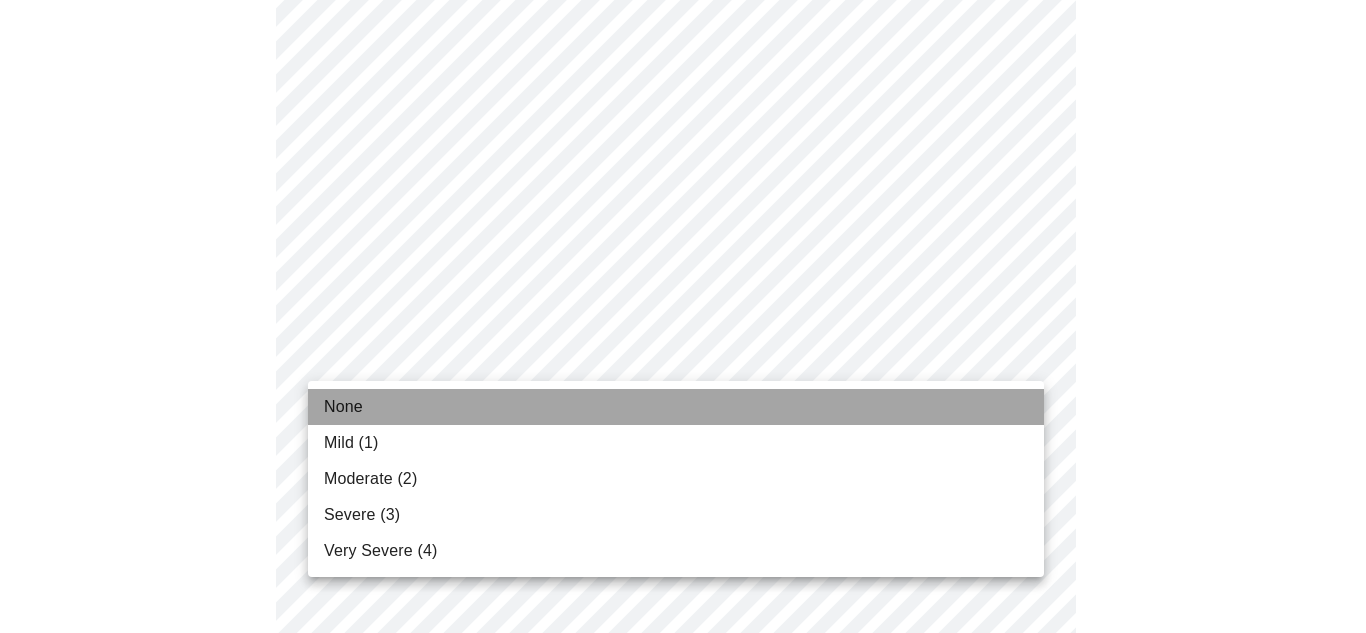 click on "None" at bounding box center [676, 407] 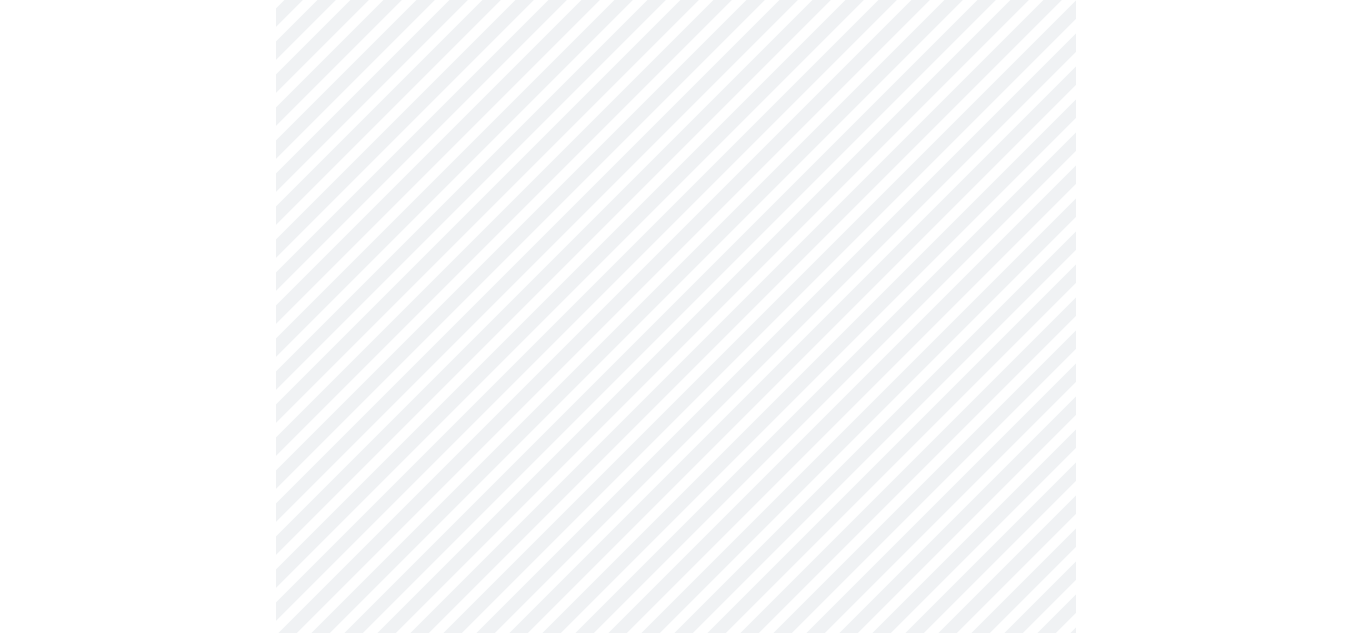 click at bounding box center (675, 1167) 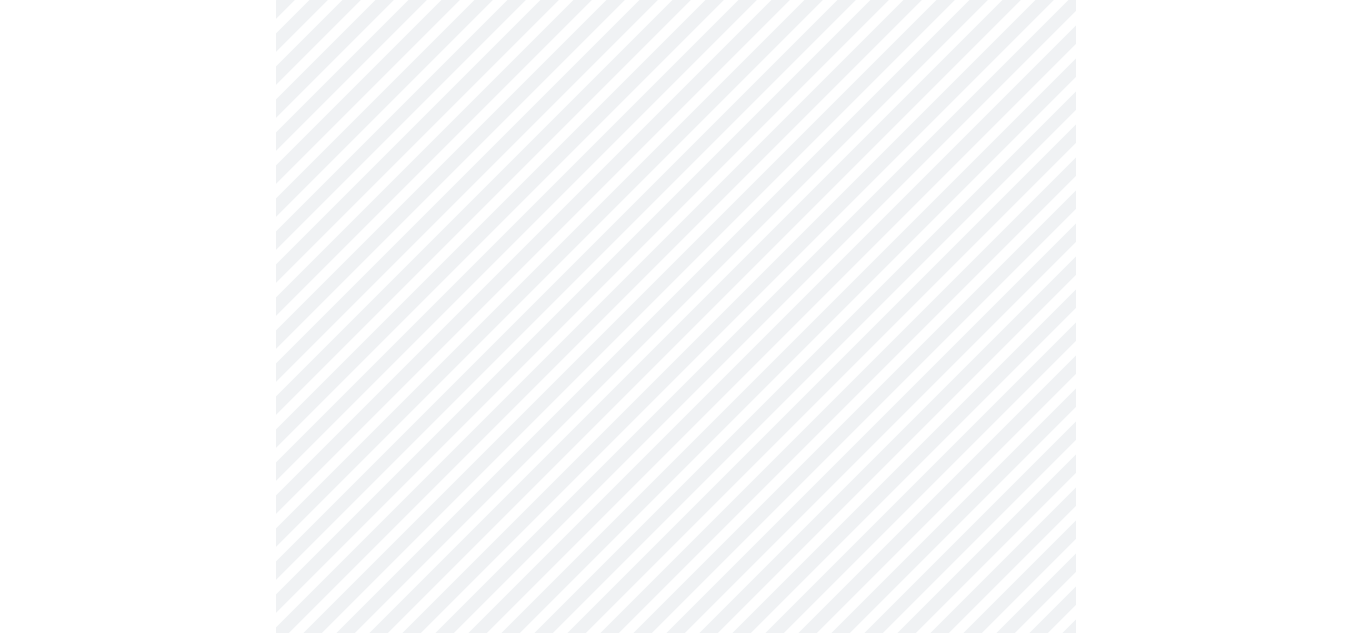 scroll, scrollTop: 480, scrollLeft: 0, axis: vertical 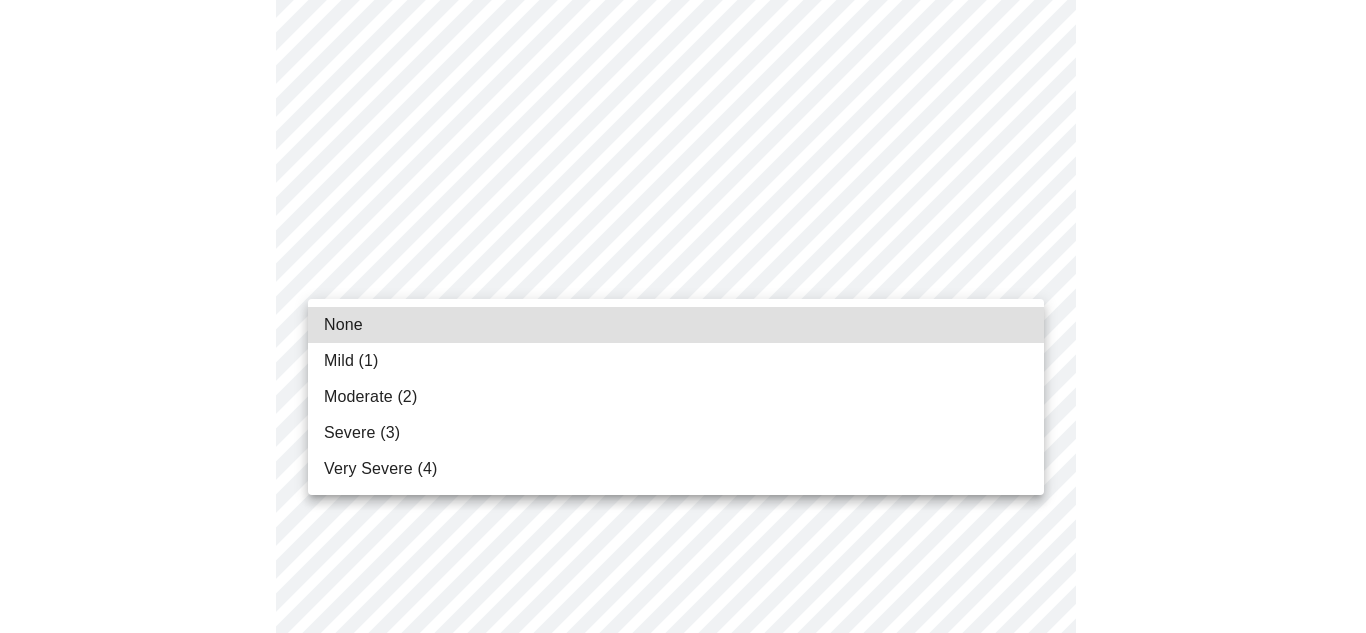 click on "MyMenopauseRx Appointments Messaging Labs Uploads Medications Community Refer a Friend Hi [PERSON_NAME]   Intake Questions for [DATE] 6:20pm-6:40pm 3  /  13 Settings Billing Invoices Log out None Mild (1) Moderate (2) Severe (3) Very Severe (4)" at bounding box center [683, 844] 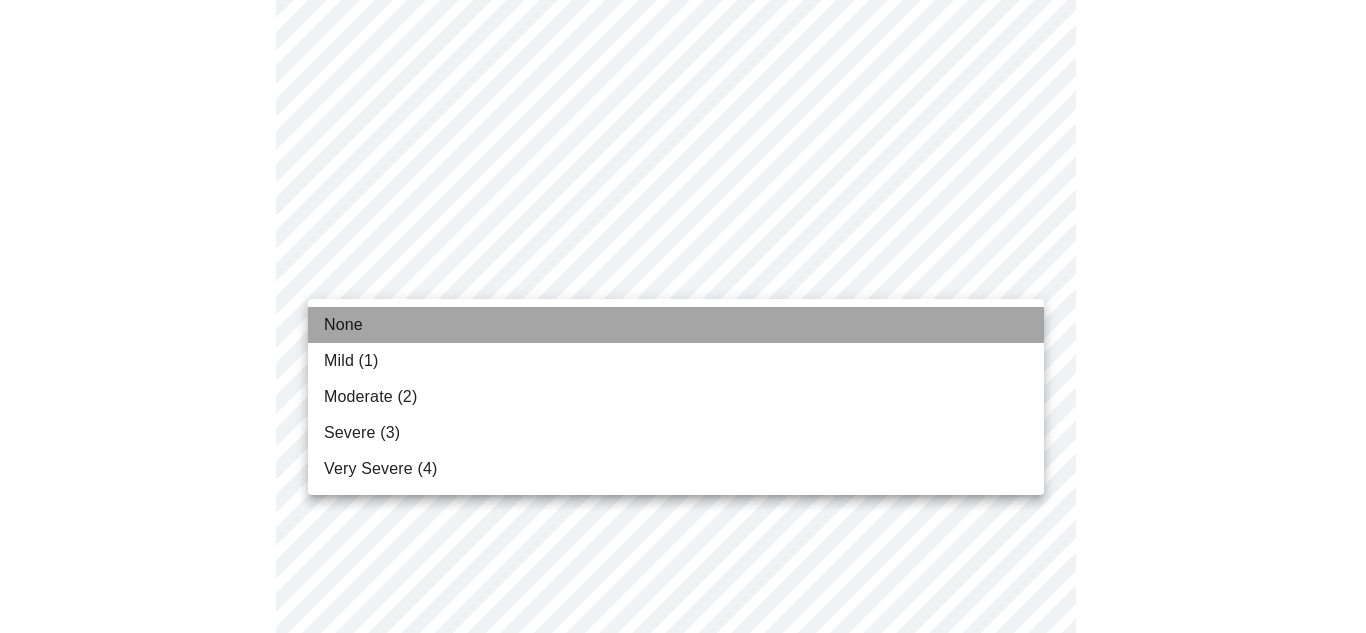 click on "None" at bounding box center [676, 325] 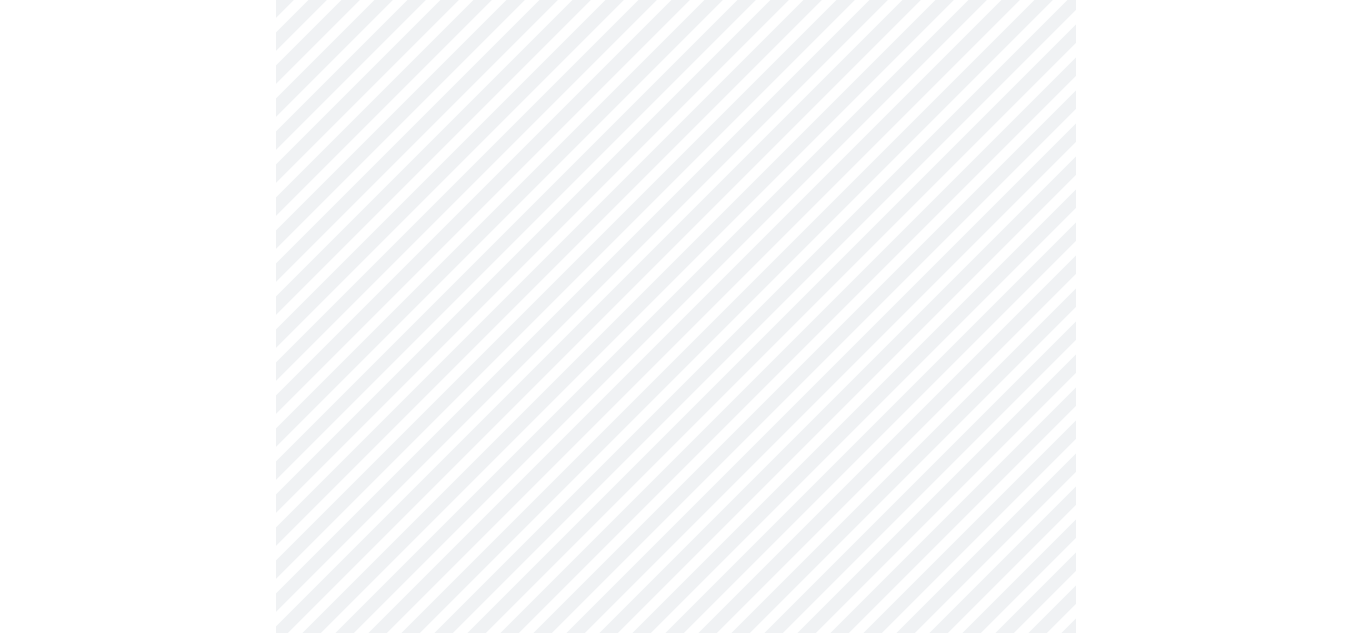 click at bounding box center (675, 913) 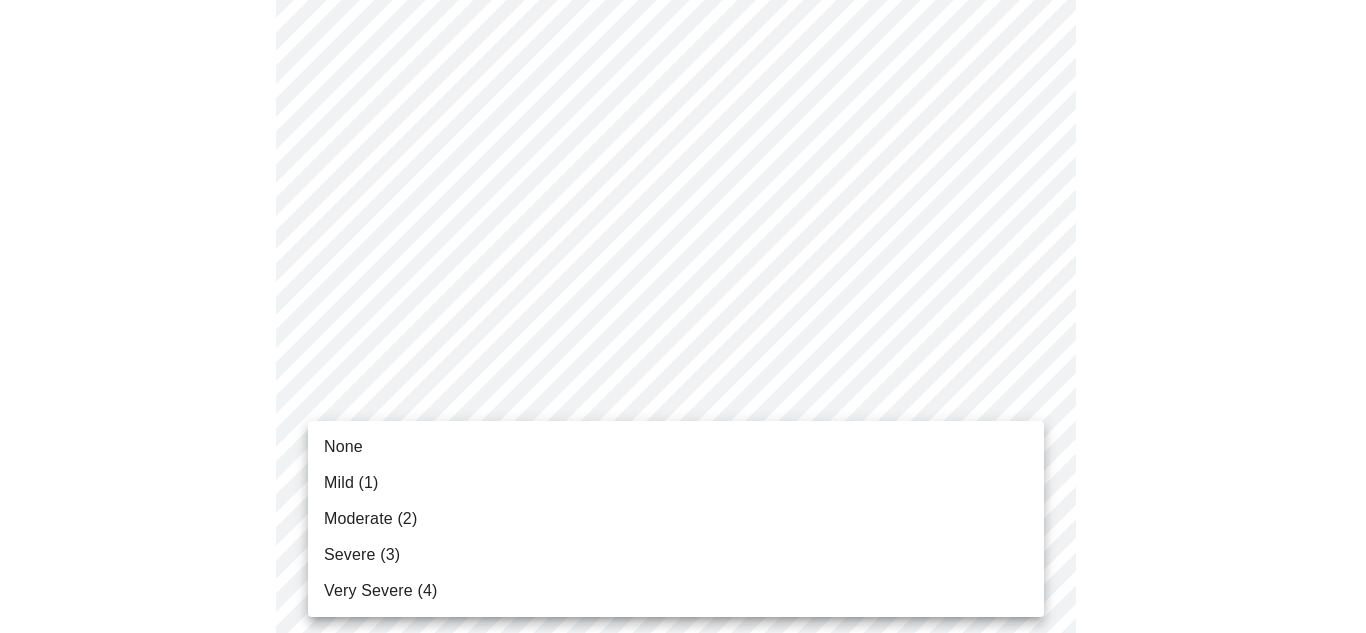 click on "MyMenopauseRx Appointments Messaging Labs Uploads Medications Community Refer a Friend Hi [PERSON_NAME]   Intake Questions for [DATE] 6:20pm-6:40pm 3  /  13 Settings Billing Invoices Log out None Mild (1) Moderate (2) Severe (3) Very Severe (4)" at bounding box center [683, 830] 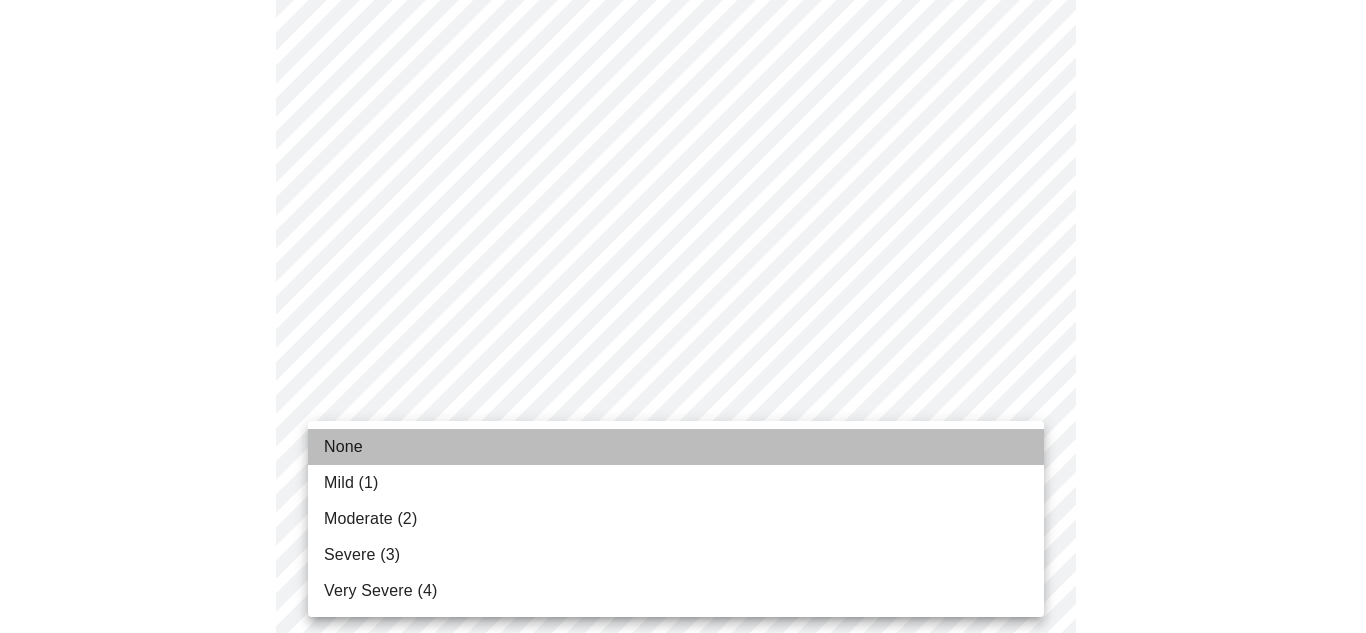 click on "None" at bounding box center (676, 447) 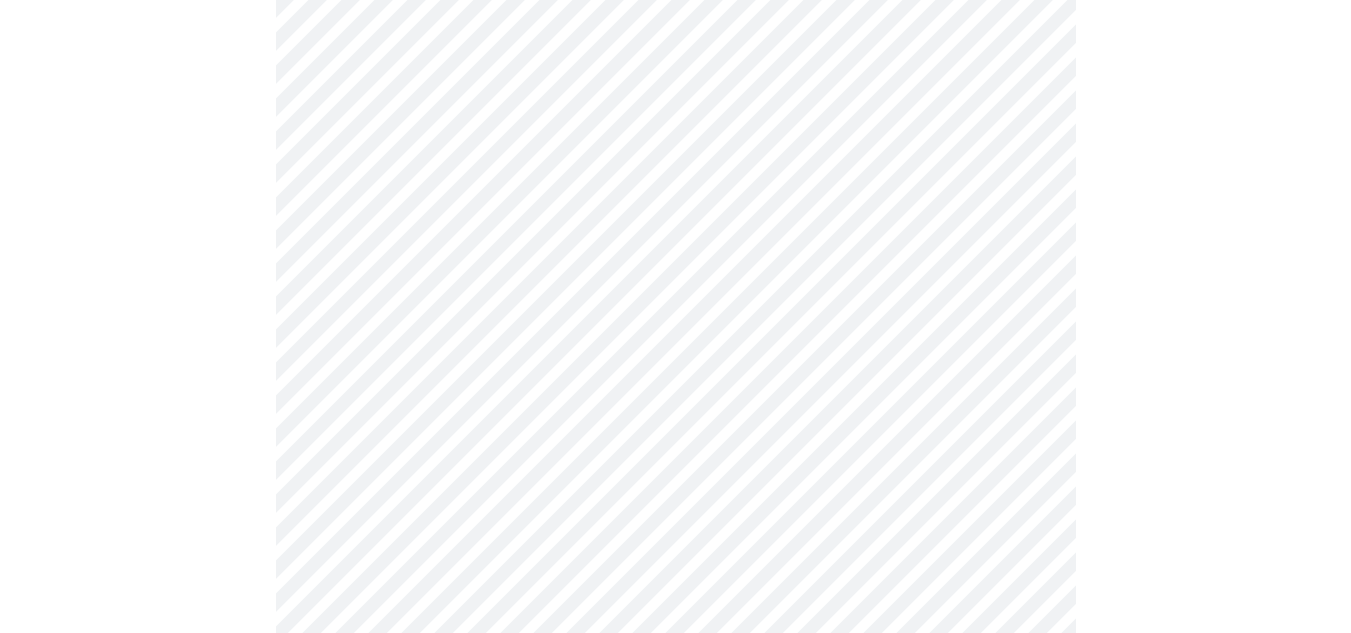 click at bounding box center [675, 899] 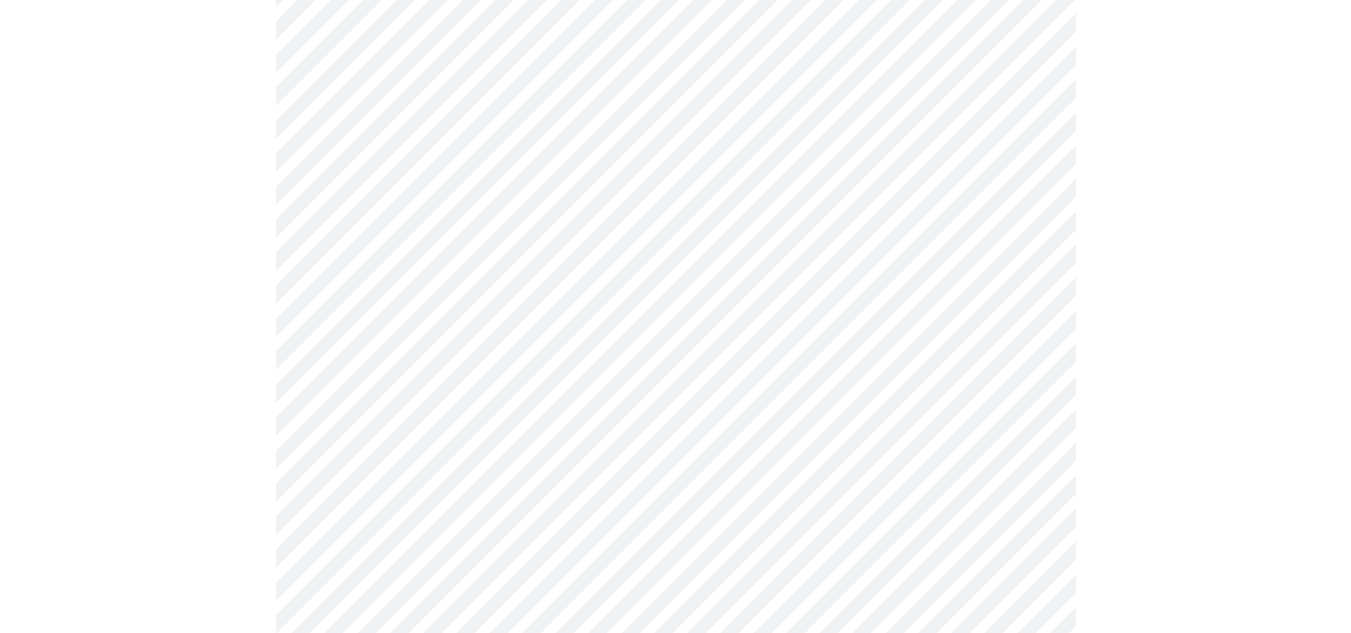 scroll, scrollTop: 760, scrollLeft: 0, axis: vertical 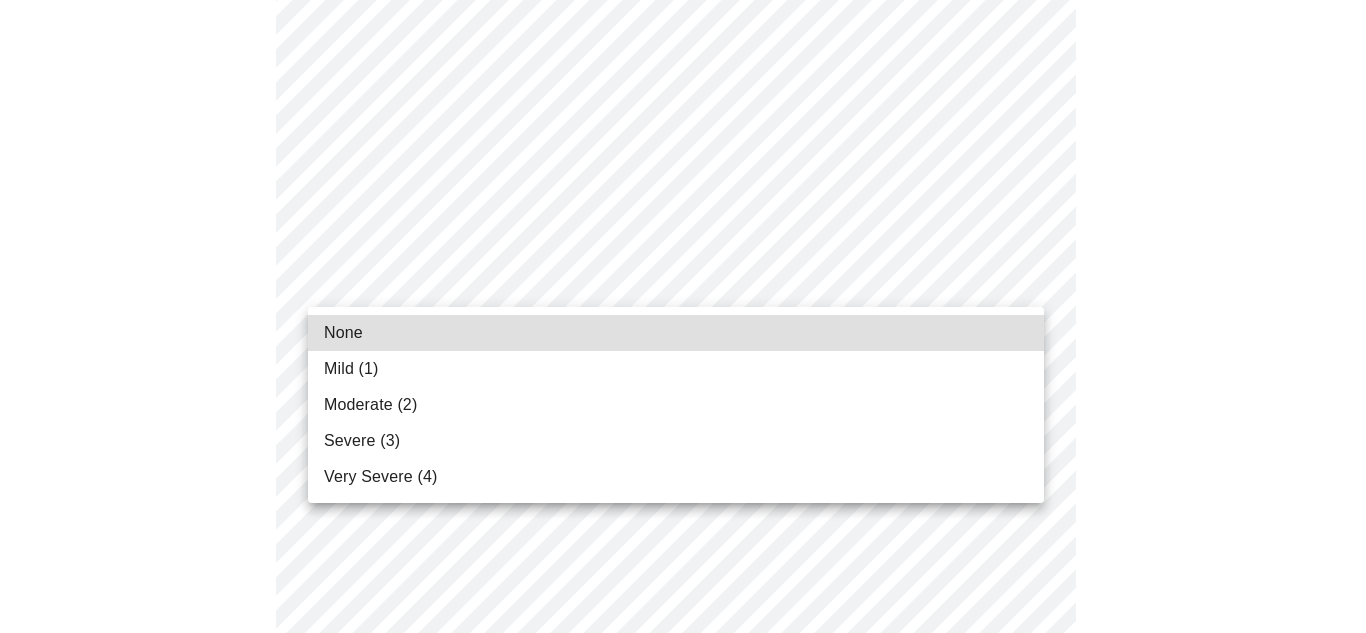 click on "MyMenopauseRx Appointments Messaging Labs Uploads Medications Community Refer a Friend Hi [PERSON_NAME]   Intake Questions for [DATE] 6:20pm-6:40pm 3  /  13 Settings Billing Invoices Log out None Mild (1) Moderate (2) Severe (3) Very Severe (4)" at bounding box center (683, 536) 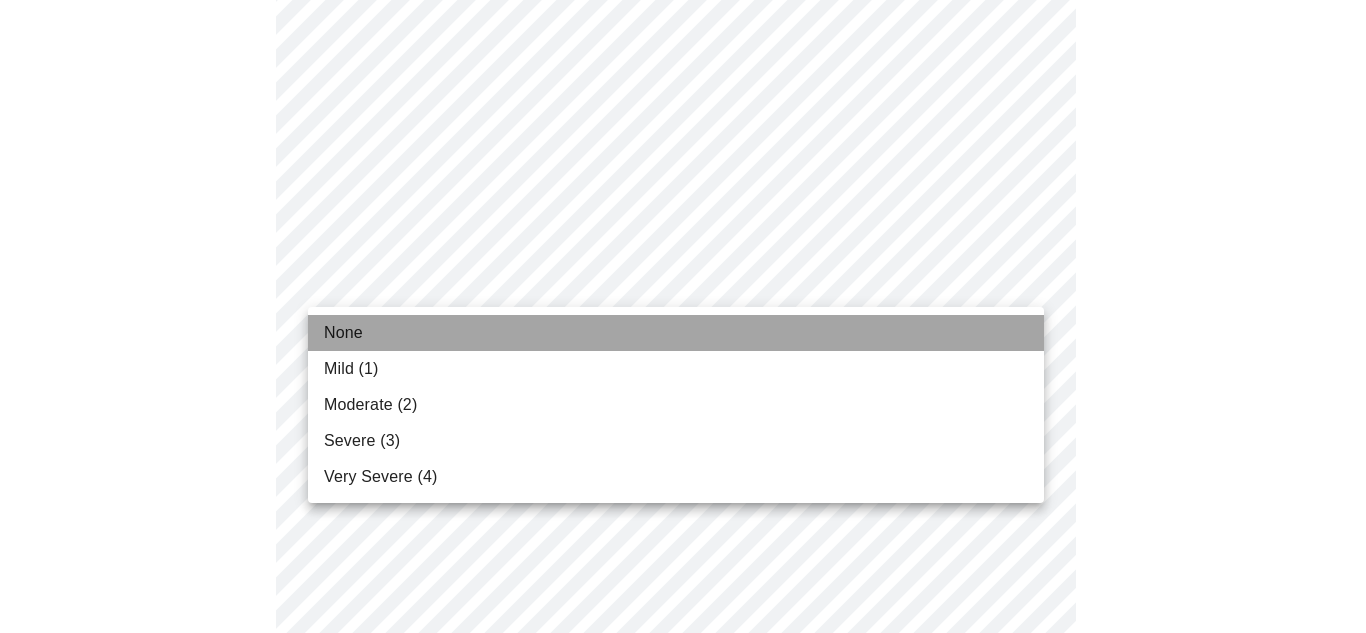 click on "None" at bounding box center [676, 333] 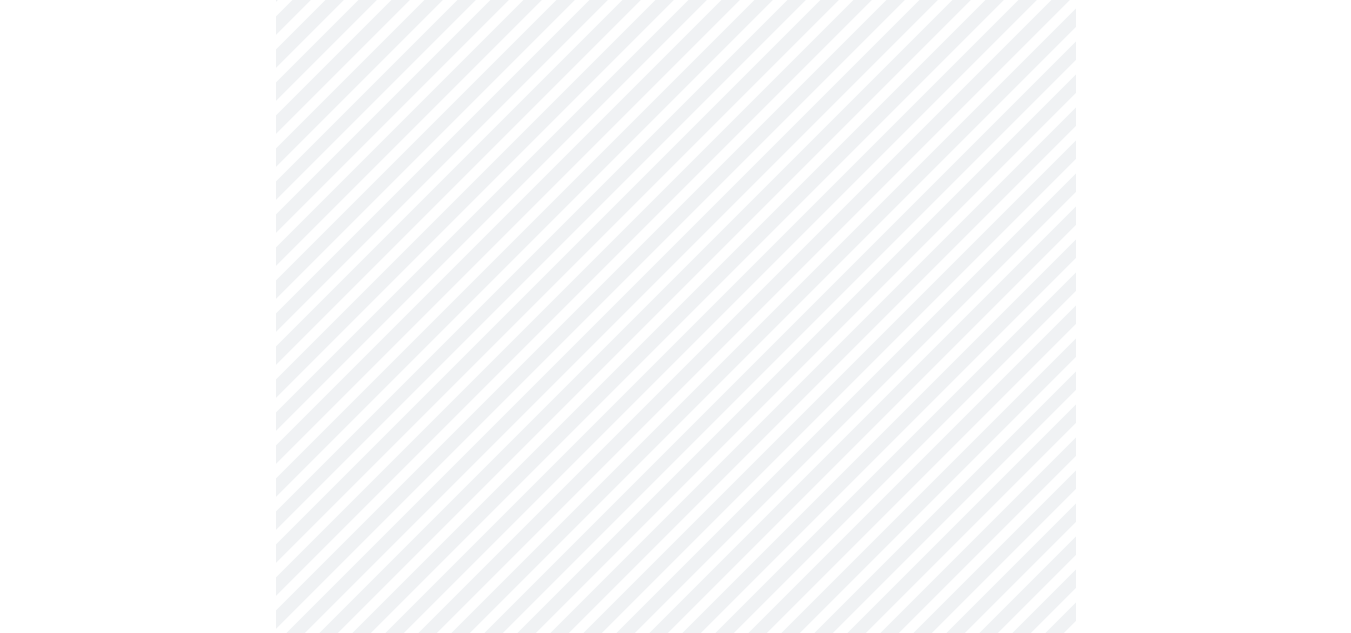 click at bounding box center (675, 605) 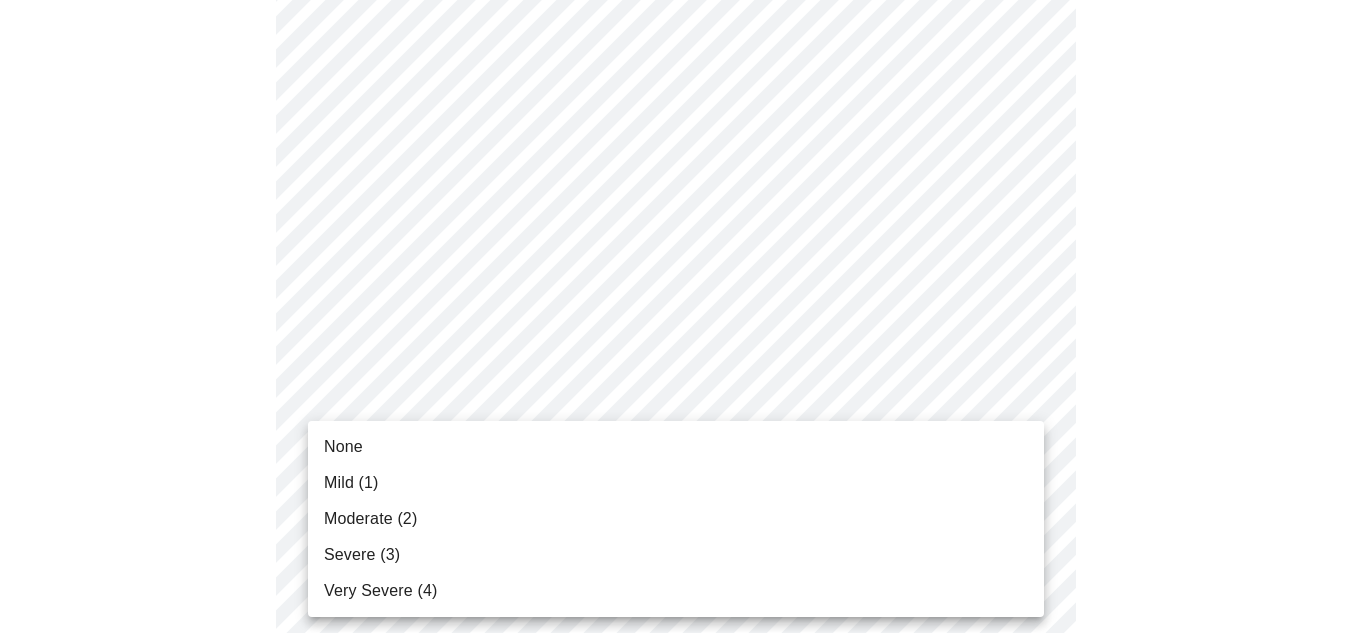 click on "MyMenopauseRx Appointments Messaging Labs Uploads Medications Community Refer a Friend Hi [PERSON_NAME]   Intake Questions for [DATE] 6:20pm-6:40pm 3  /  13 Settings Billing Invoices Log out None Mild (1) Moderate (2) Severe (3) Very Severe (4)" at bounding box center (683, 522) 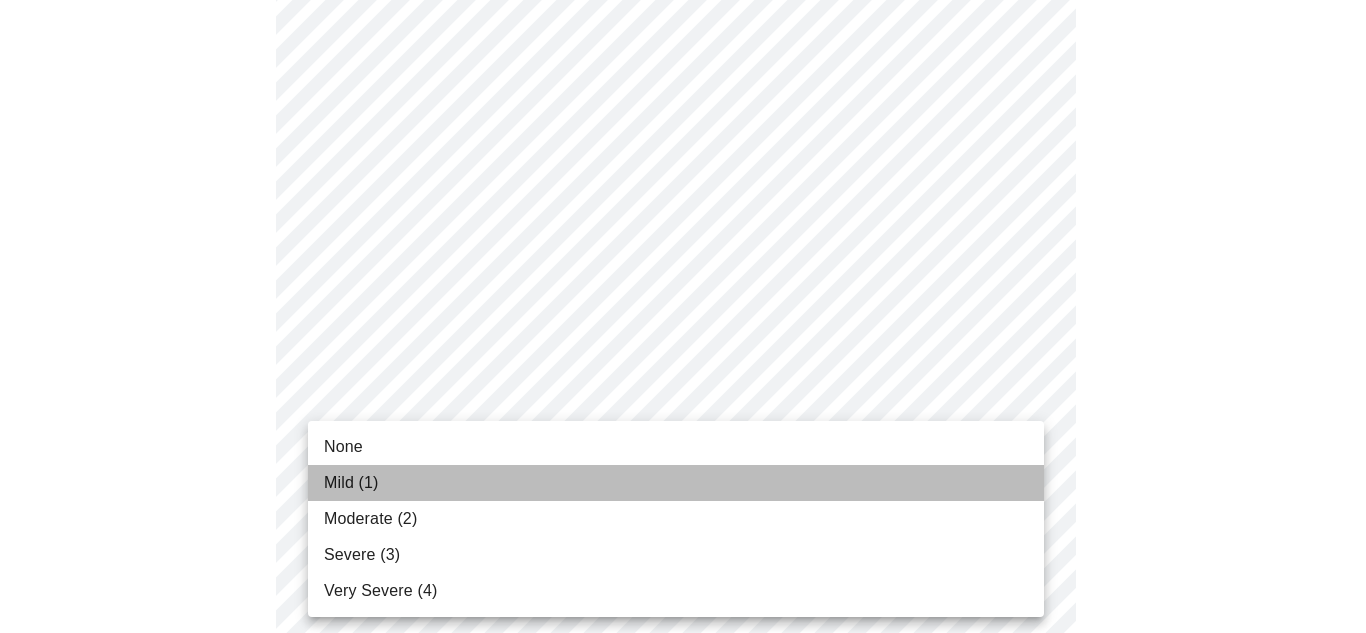 click on "Mild (1)" at bounding box center (676, 483) 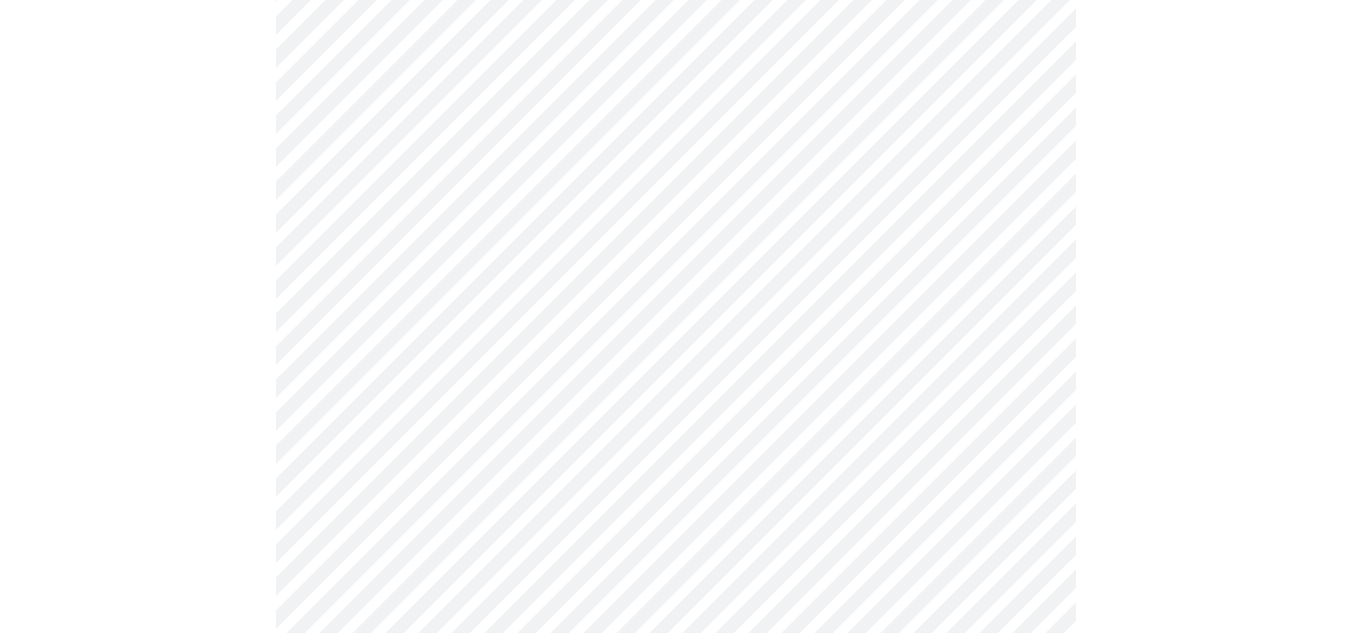 click at bounding box center [675, 591] 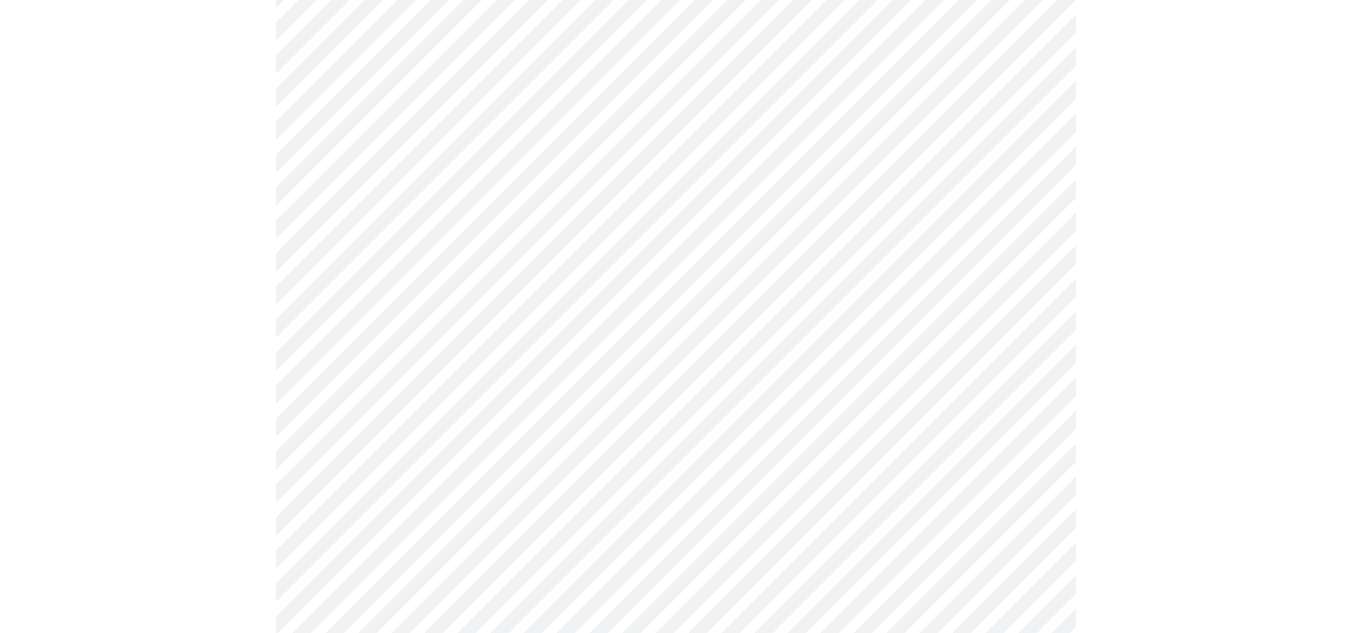 scroll, scrollTop: 920, scrollLeft: 0, axis: vertical 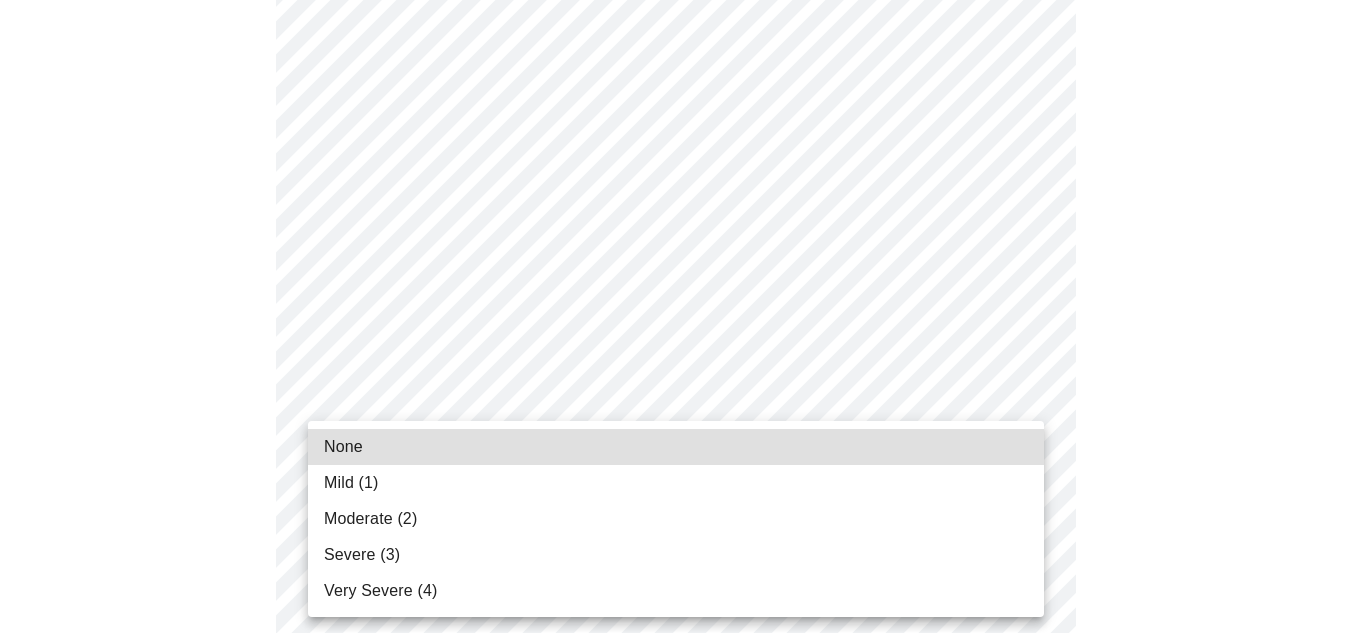 click on "MyMenopauseRx Appointments Messaging Labs Uploads Medications Community Refer a Friend Hi [PERSON_NAME]   Intake Questions for [DATE] 6:20pm-6:40pm 3  /  13 Settings Billing Invoices Log out None Mild (1) Moderate (2) Severe (3) Very Severe (4)" at bounding box center [683, 348] 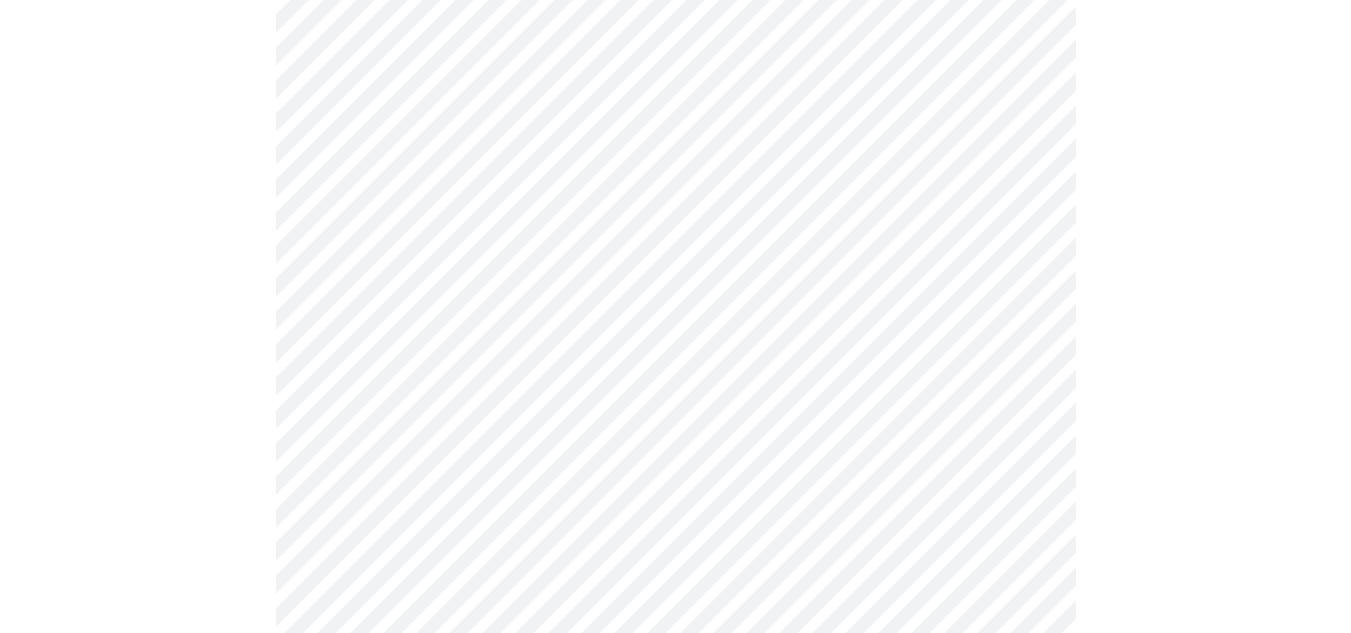 scroll, scrollTop: 1160, scrollLeft: 0, axis: vertical 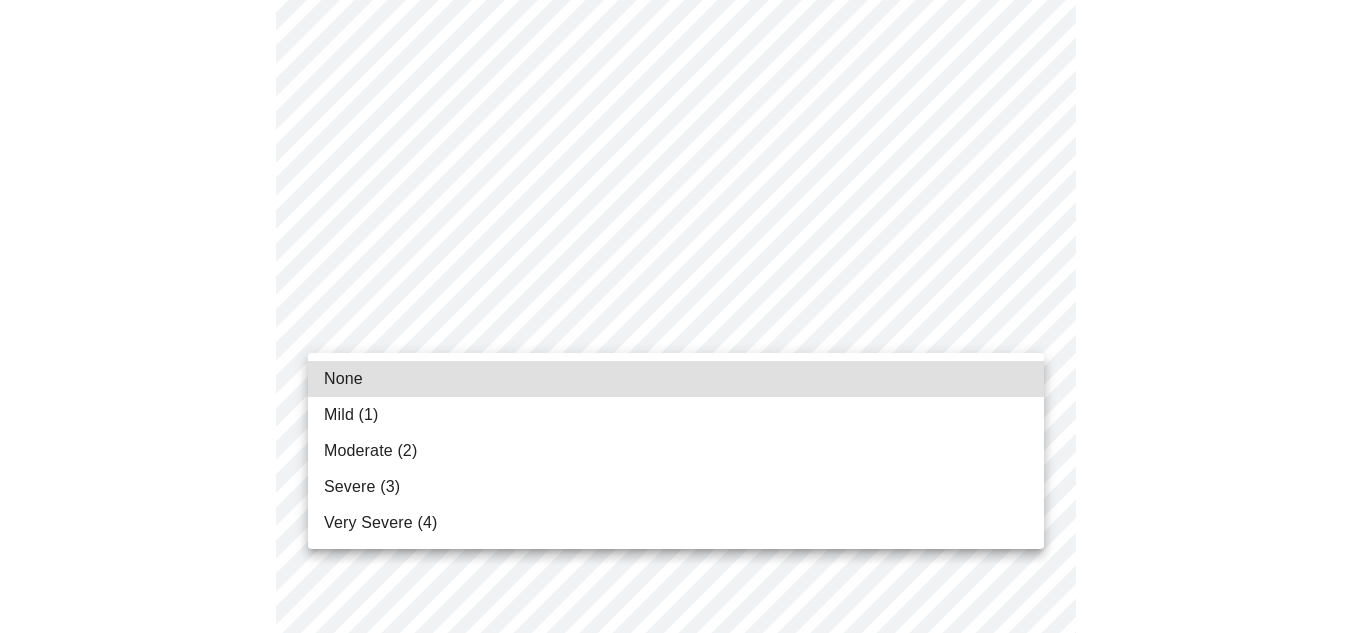 click on "MyMenopauseRx Appointments Messaging Labs Uploads Medications Community Refer a Friend Hi [PERSON_NAME]   Intake Questions for [DATE] 6:20pm-6:40pm 3  /  13 Settings Billing Invoices Log out None Mild (1) Moderate (2) Severe (3) Very Severe (4)" at bounding box center [683, 94] 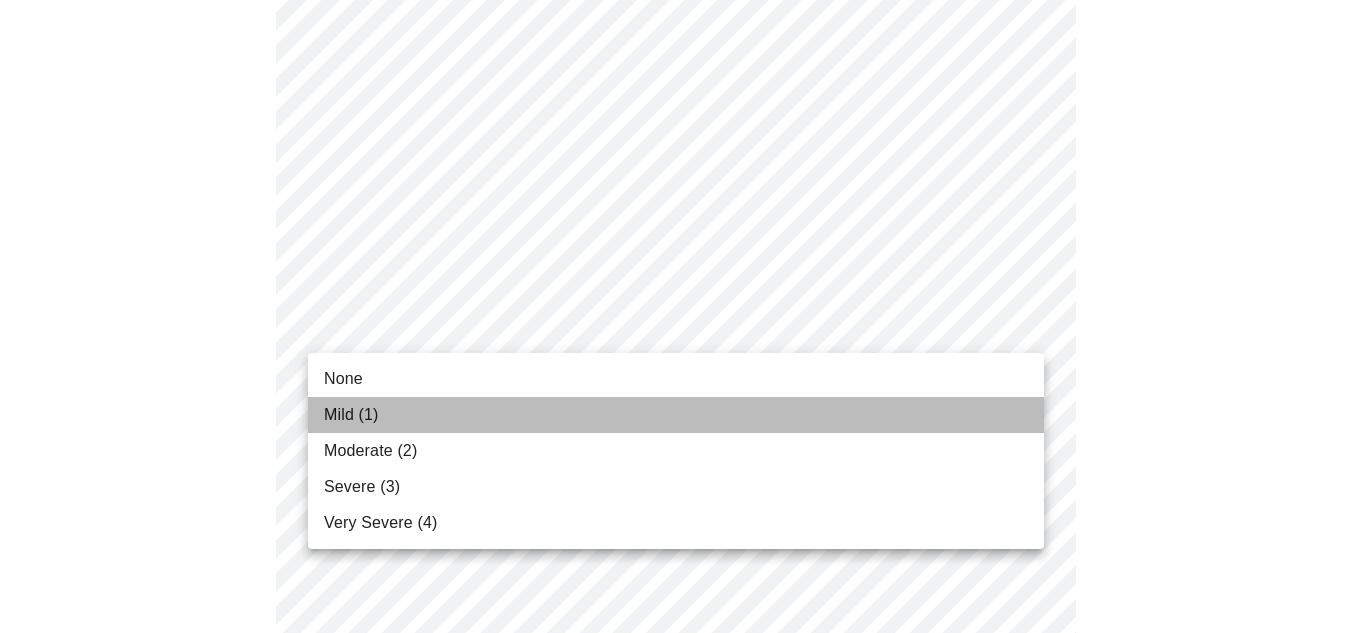 click on "Mild (1)" at bounding box center (676, 415) 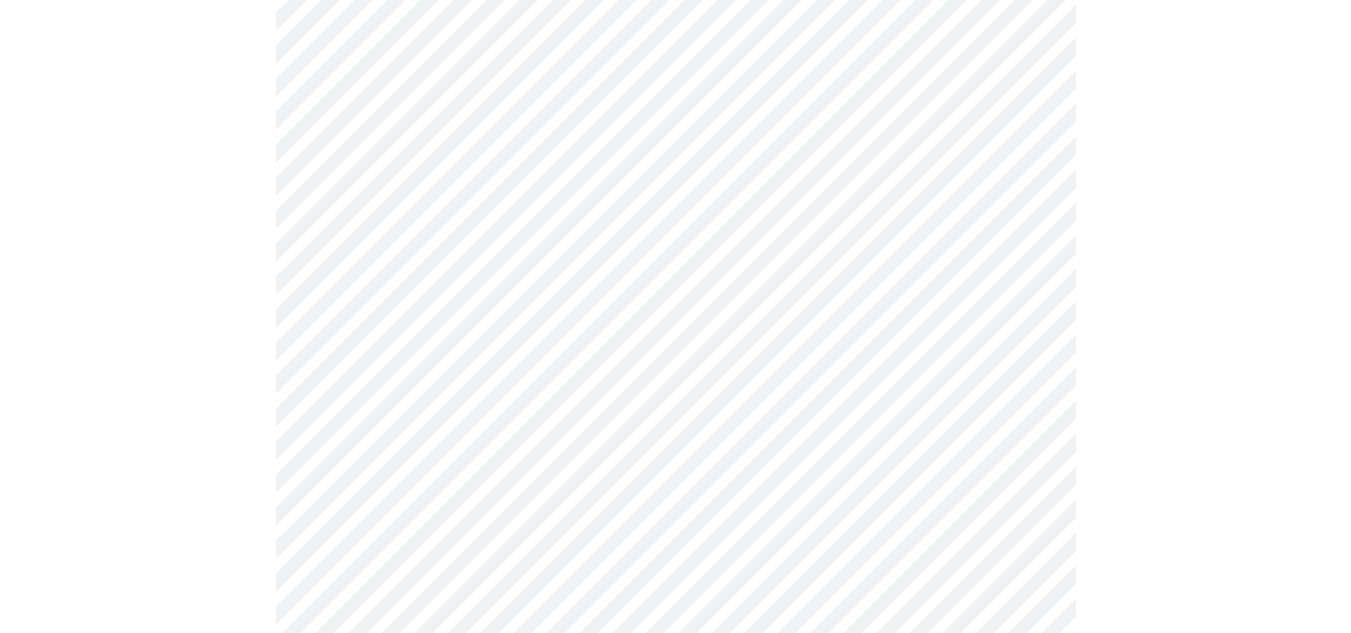 click at bounding box center (675, 163) 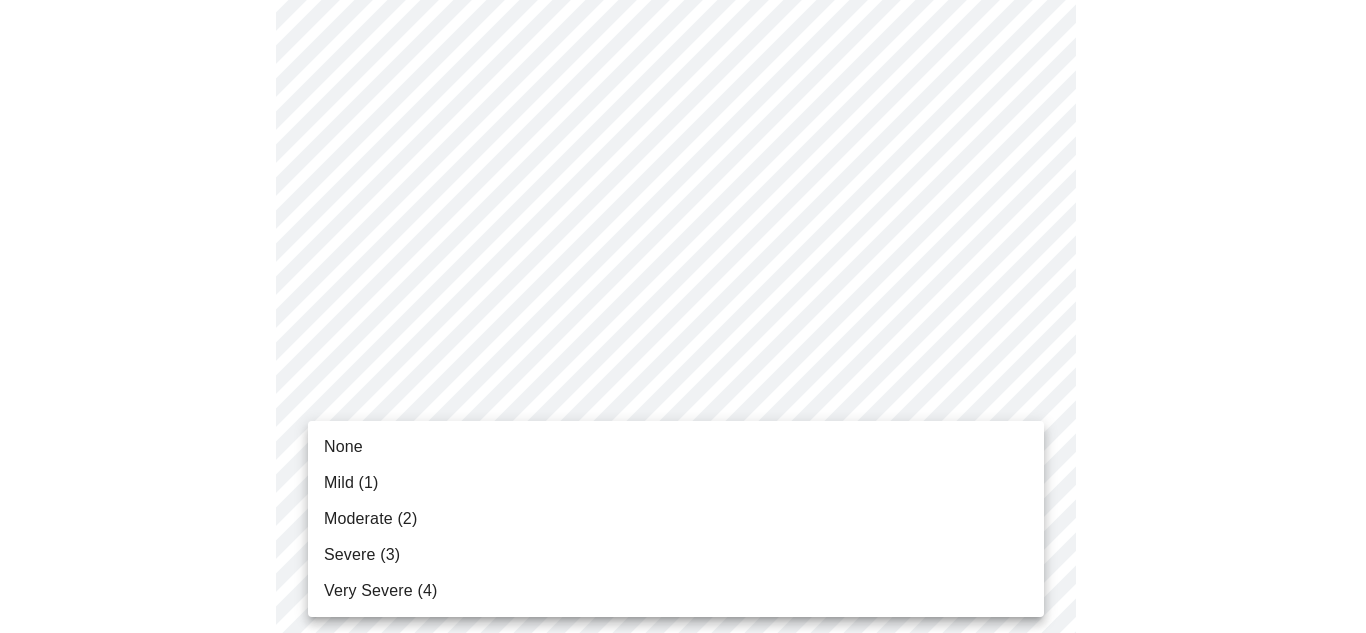 click on "MyMenopauseRx Appointments Messaging Labs Uploads Medications Community Refer a Friend Hi [PERSON_NAME]   Intake Questions for [DATE] 6:20pm-6:40pm 3  /  13 Settings Billing Invoices Log out None Mild (1) Moderate (2) Severe (3) Very Severe (4)" at bounding box center (683, 80) 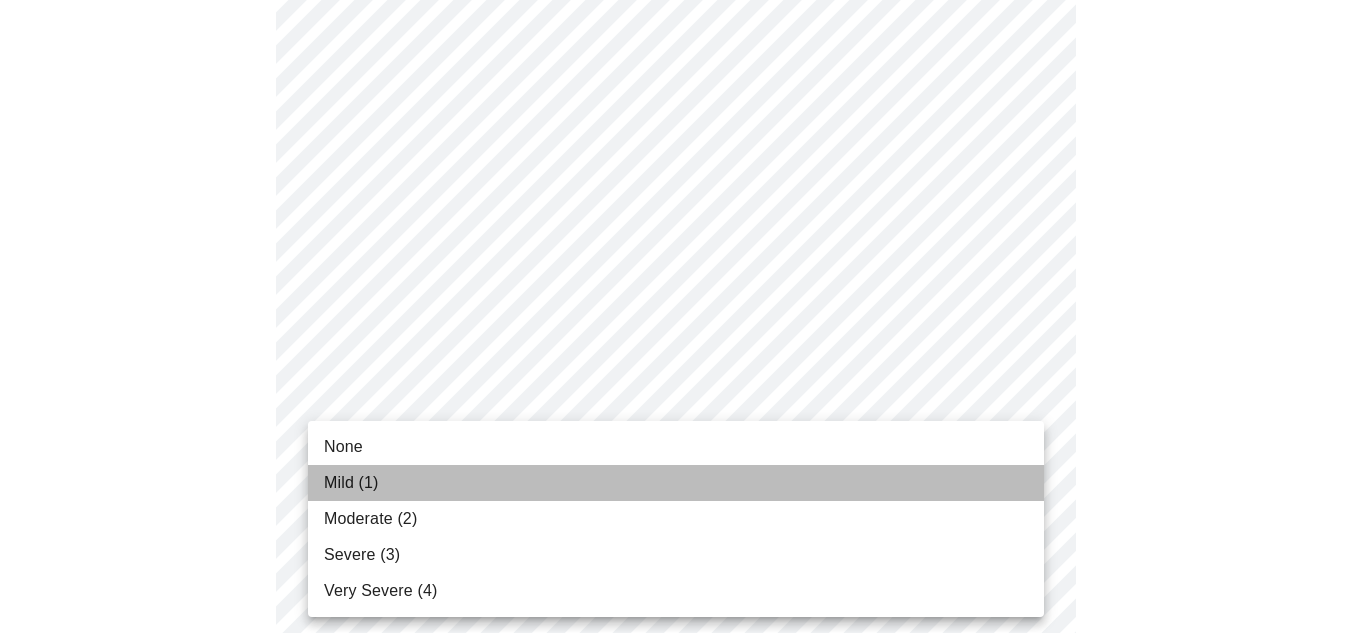 click on "Mild (1)" at bounding box center [676, 483] 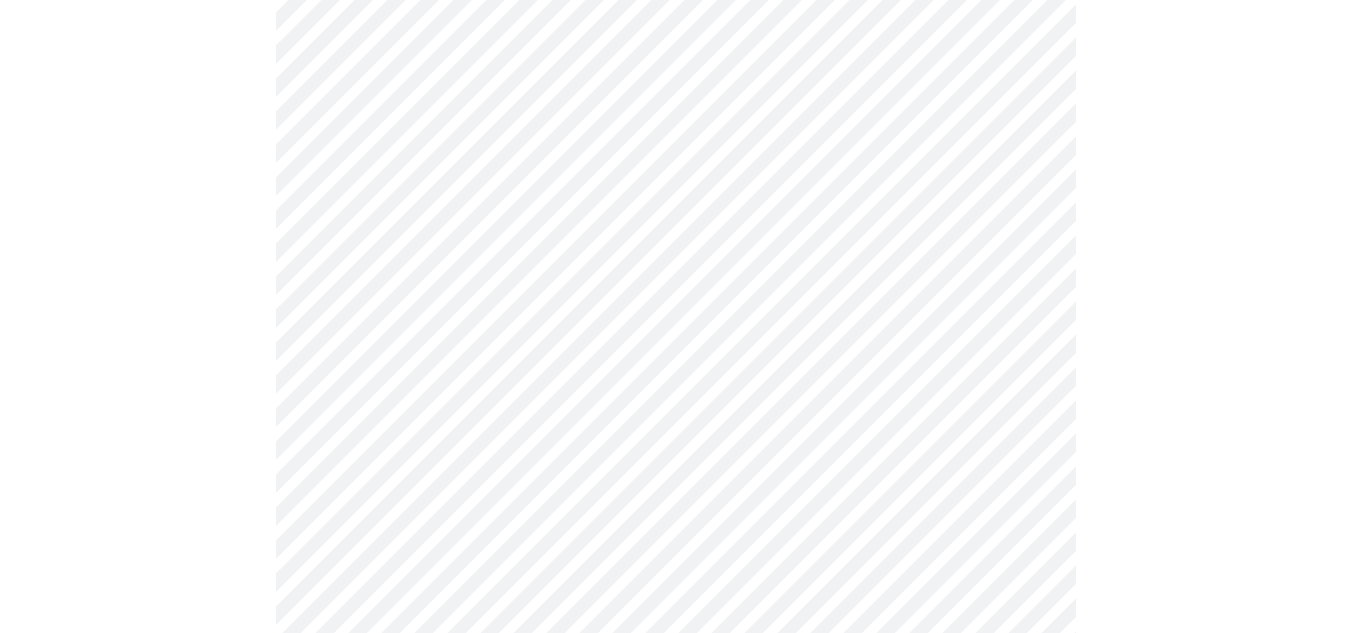 click at bounding box center (675, 149) 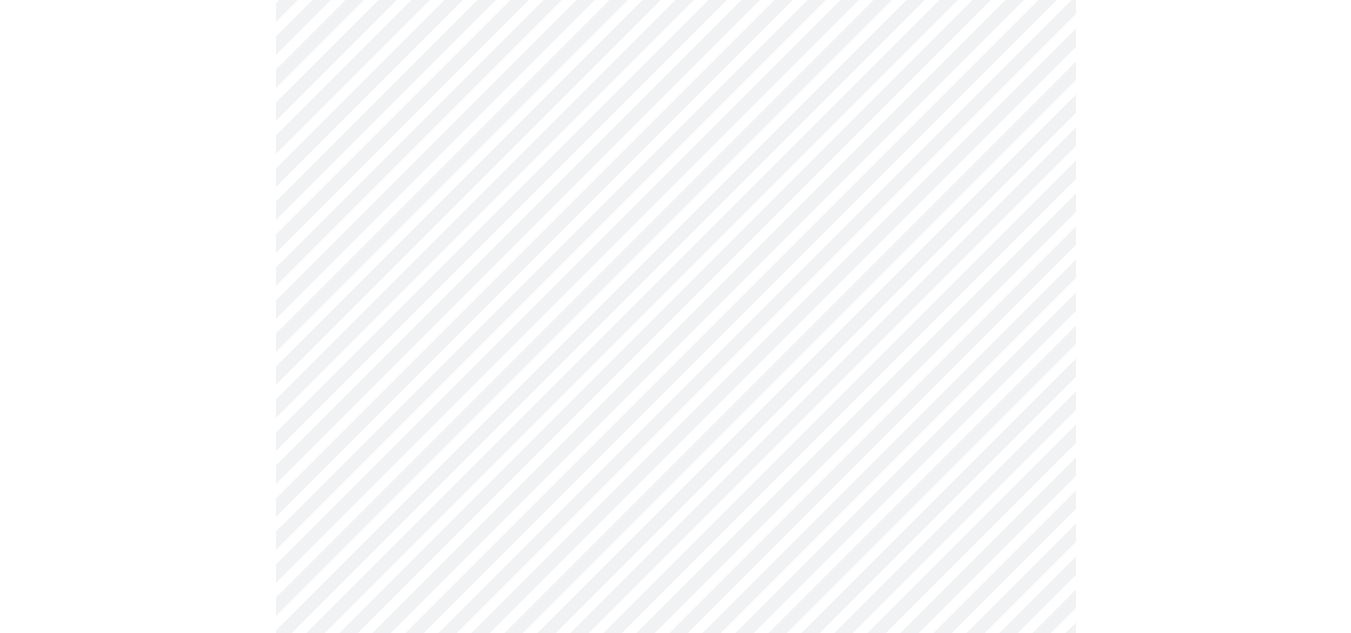 scroll, scrollTop: 1440, scrollLeft: 0, axis: vertical 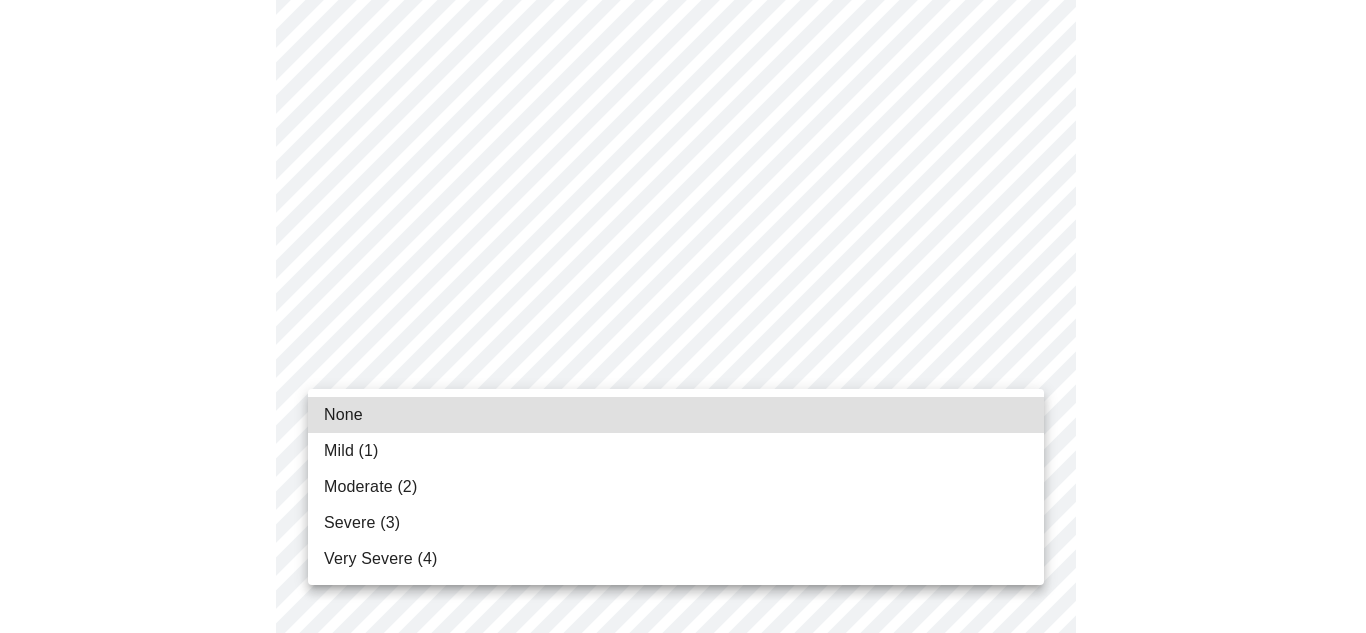 click on "MyMenopauseRx Appointments Messaging Labs Uploads Medications Community Refer a Friend Hi [PERSON_NAME]   Intake Questions for [DATE] 6:20pm-6:40pm 3  /  13 Settings Billing Invoices Log out None Mild (1) Moderate (2) Severe (3) Very Severe (4)" at bounding box center [683, -214] 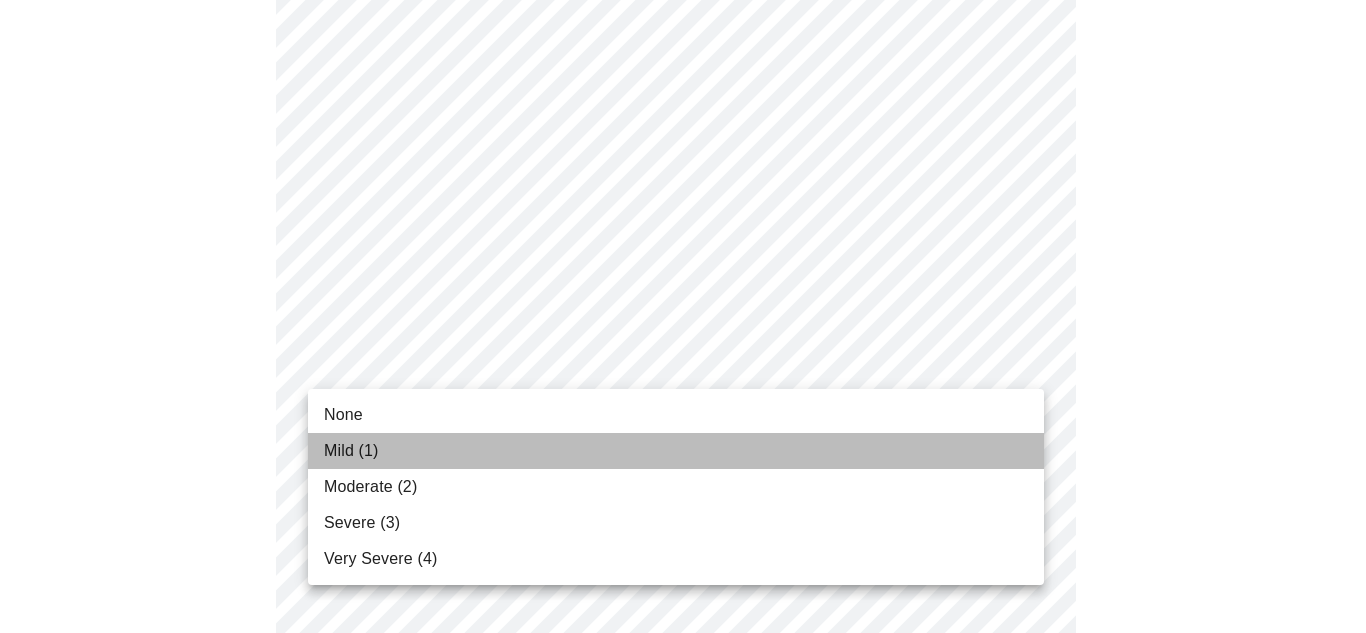 click on "Mild (1)" at bounding box center [676, 451] 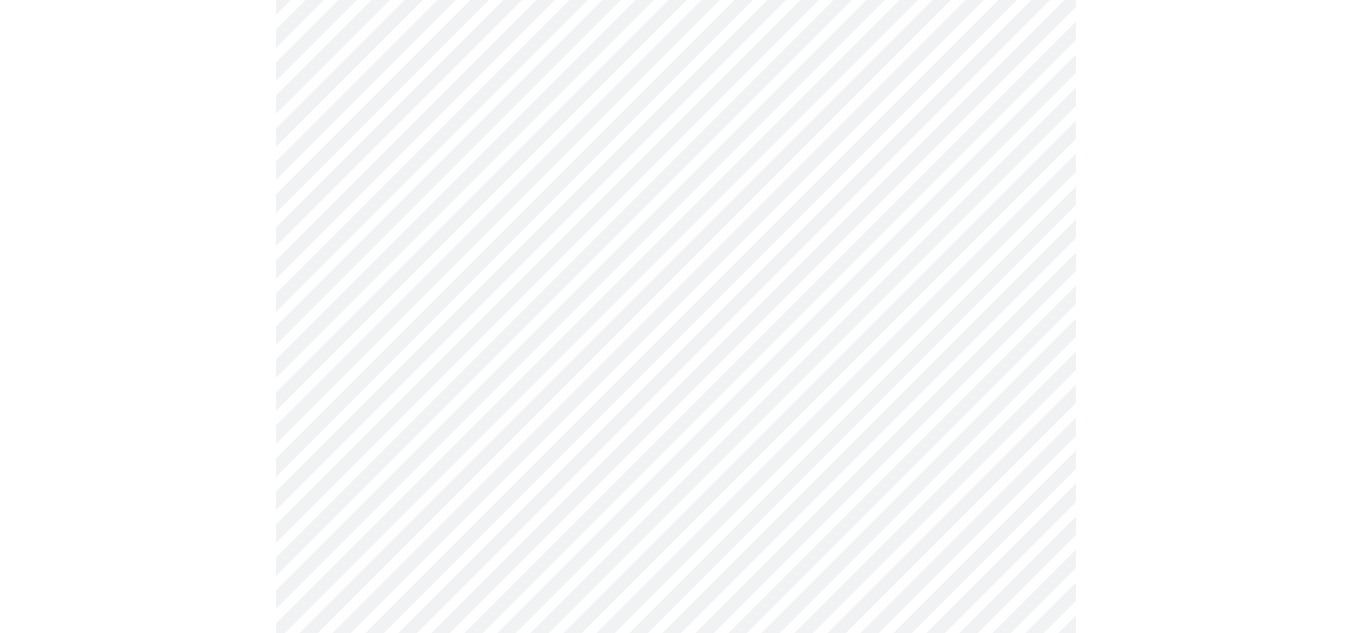 click at bounding box center (675, -145) 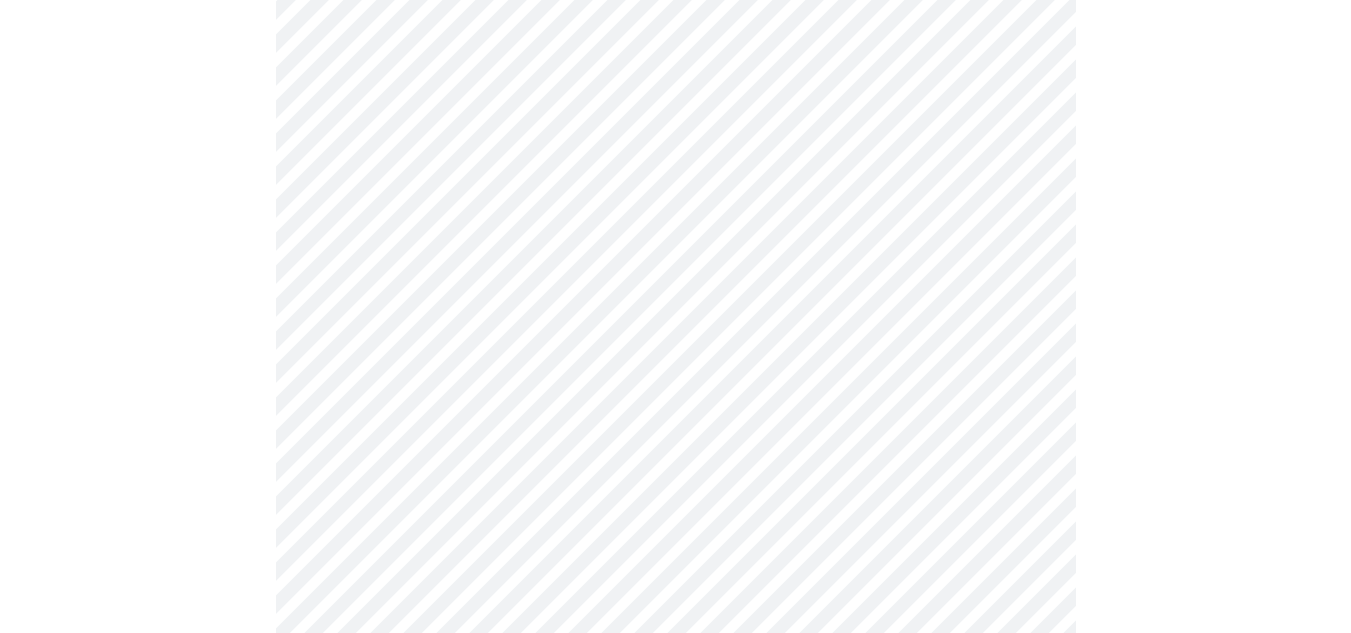 scroll, scrollTop: 1640, scrollLeft: 0, axis: vertical 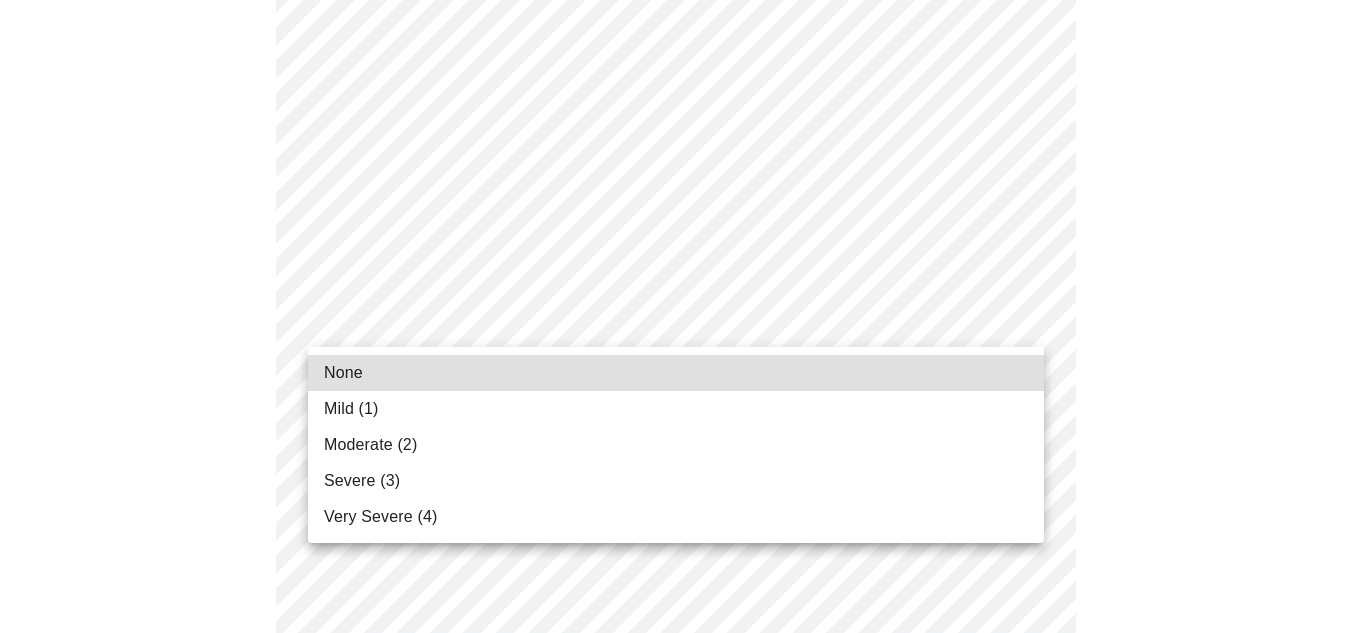 click on "MyMenopauseRx Appointments Messaging Labs Uploads Medications Community Refer a Friend Hi [PERSON_NAME]   Intake Questions for [DATE] 6:20pm-6:40pm 3  /  13 Settings Billing Invoices Log out None Mild (1) Moderate (2) Severe (3) Very Severe (4)" at bounding box center (683, -428) 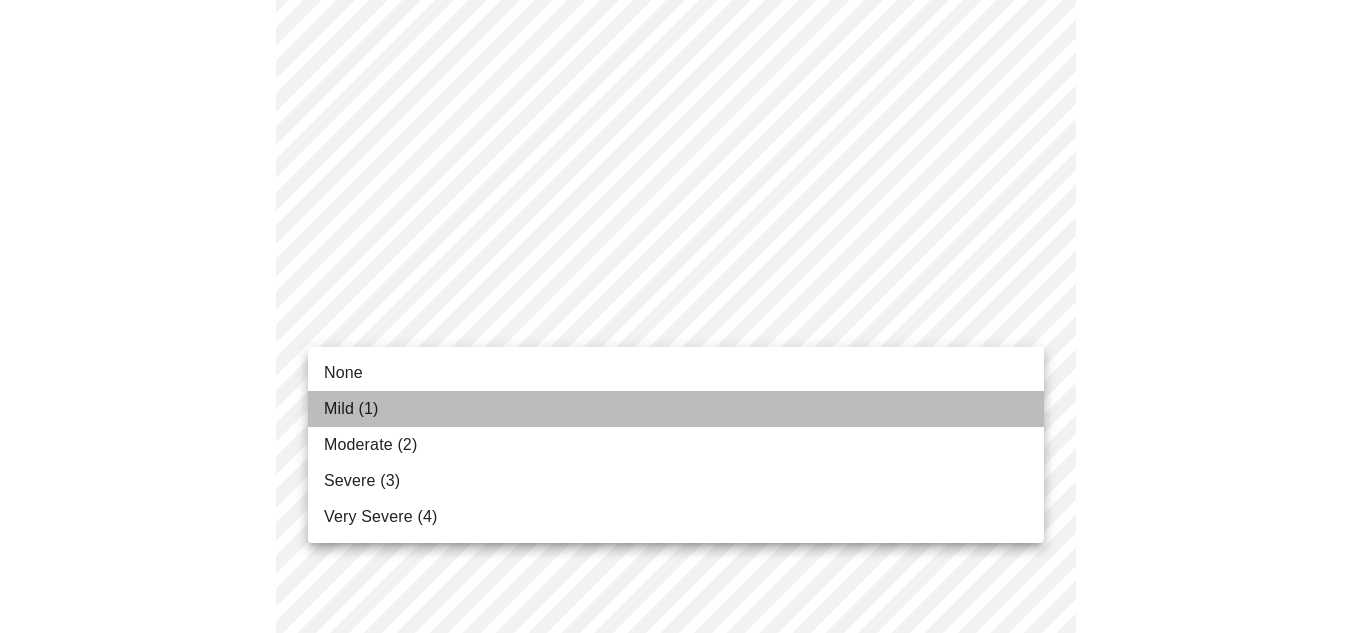 click on "Mild (1)" at bounding box center [676, 409] 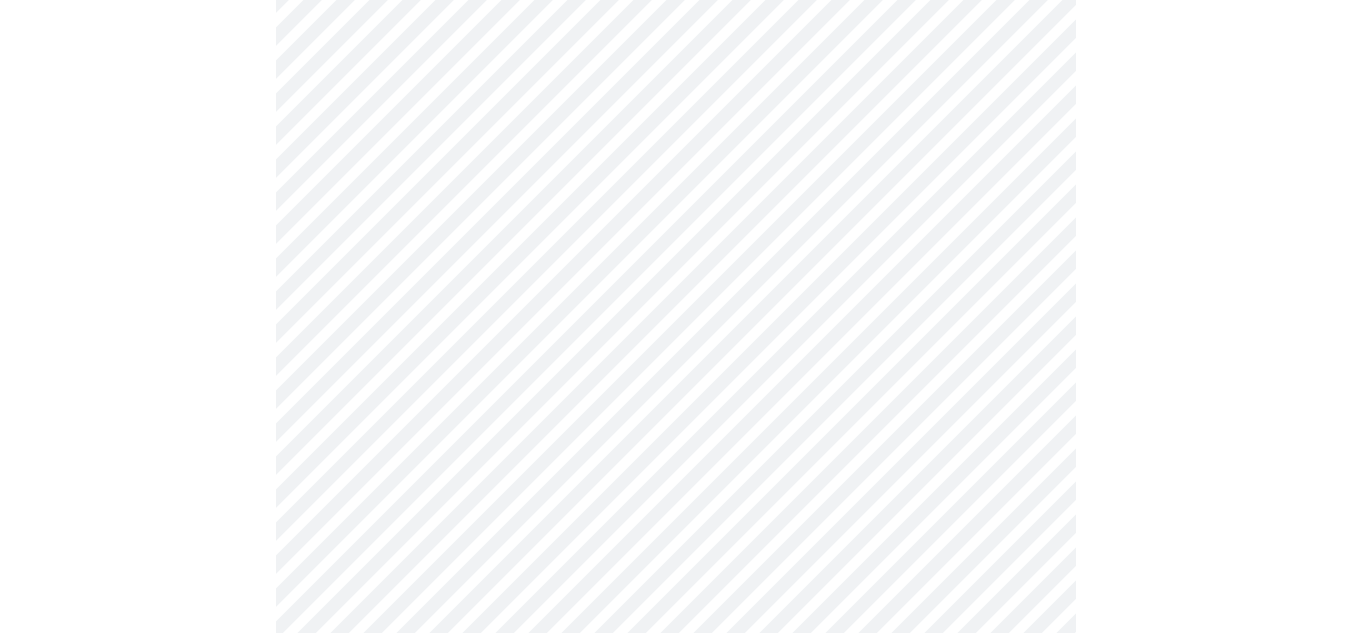 click at bounding box center (675, -358) 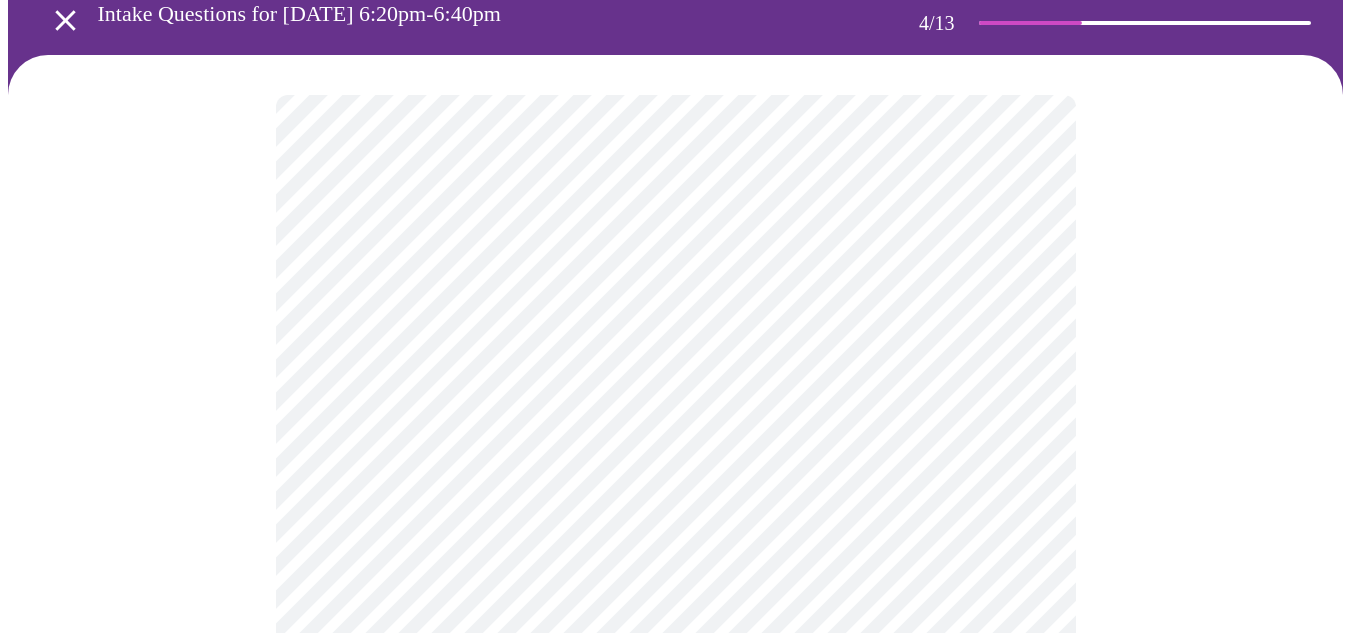 scroll, scrollTop: 160, scrollLeft: 0, axis: vertical 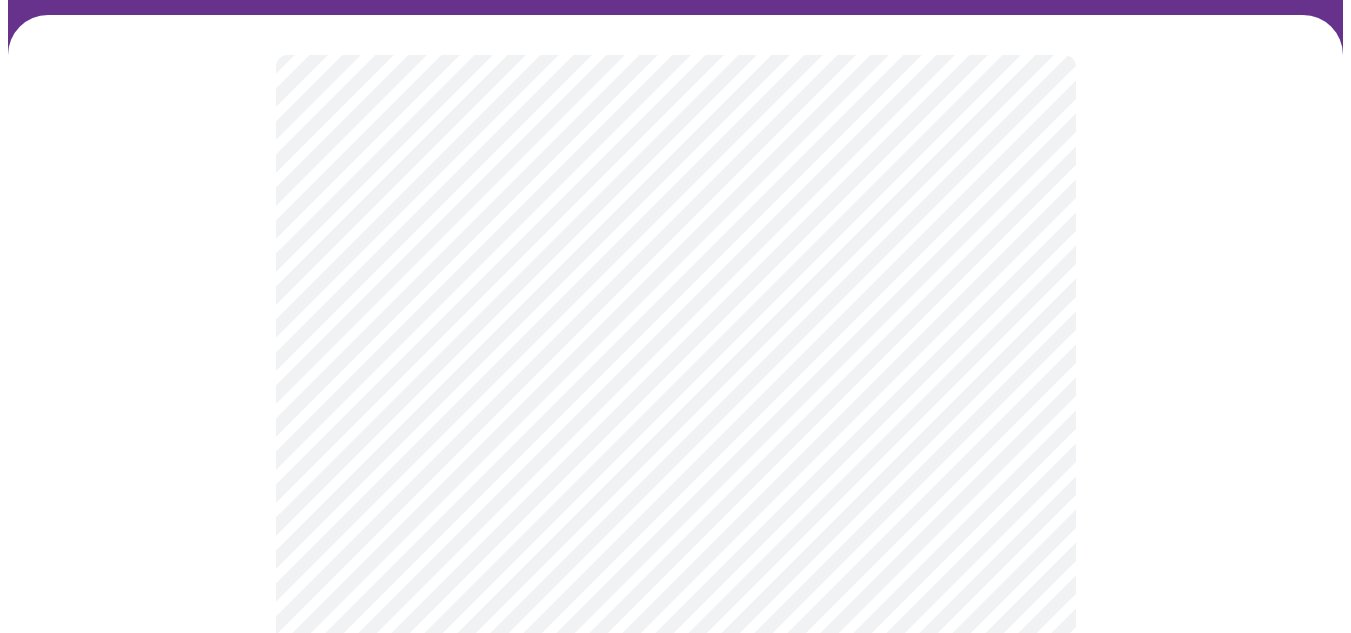 click at bounding box center (675, 892) 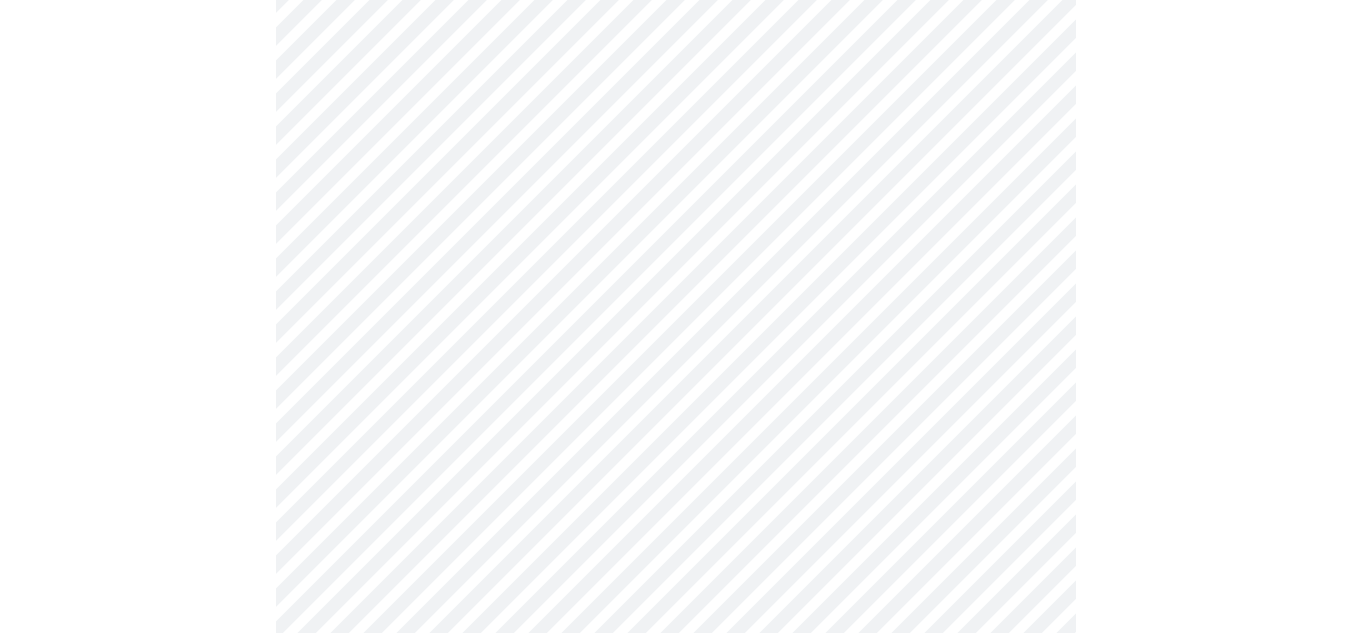 scroll, scrollTop: 360, scrollLeft: 0, axis: vertical 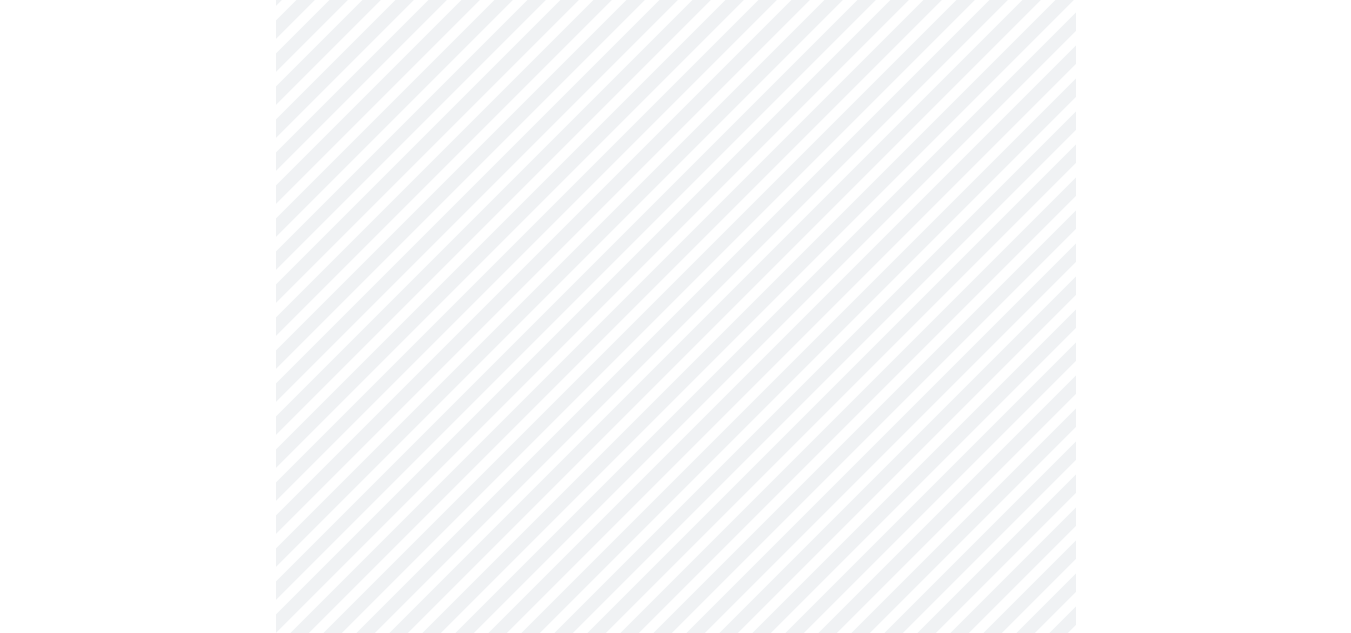 click at bounding box center [675, 692] 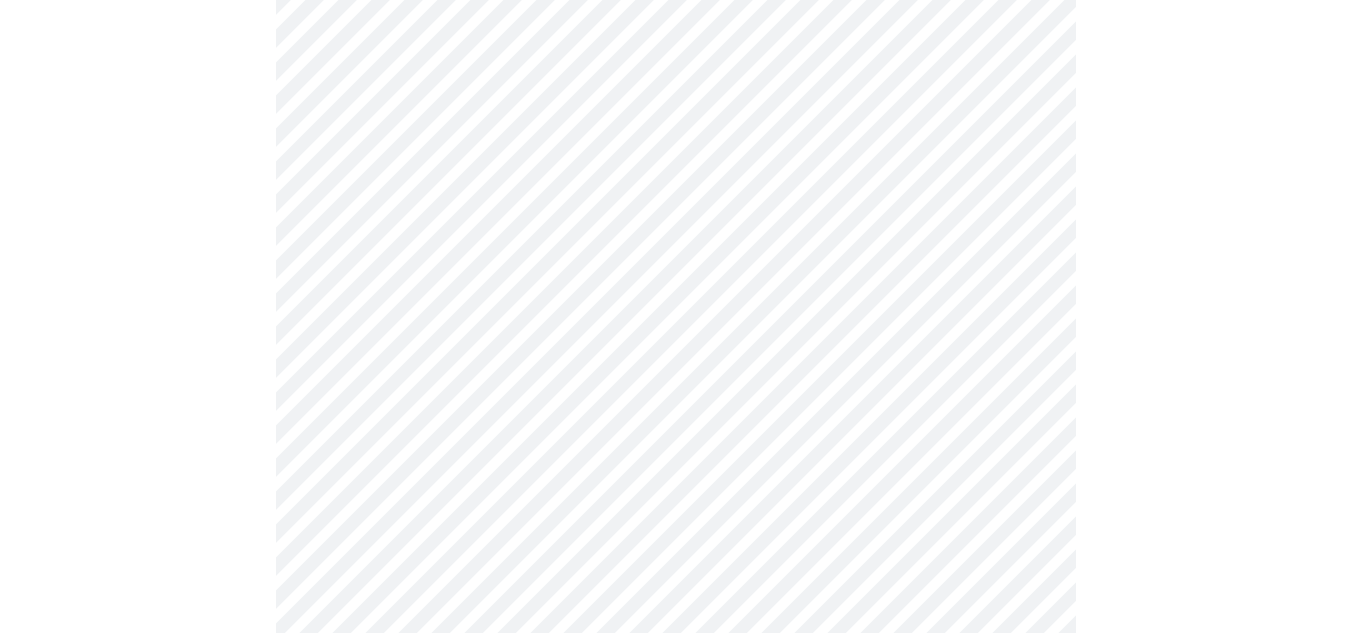 scroll, scrollTop: 880, scrollLeft: 0, axis: vertical 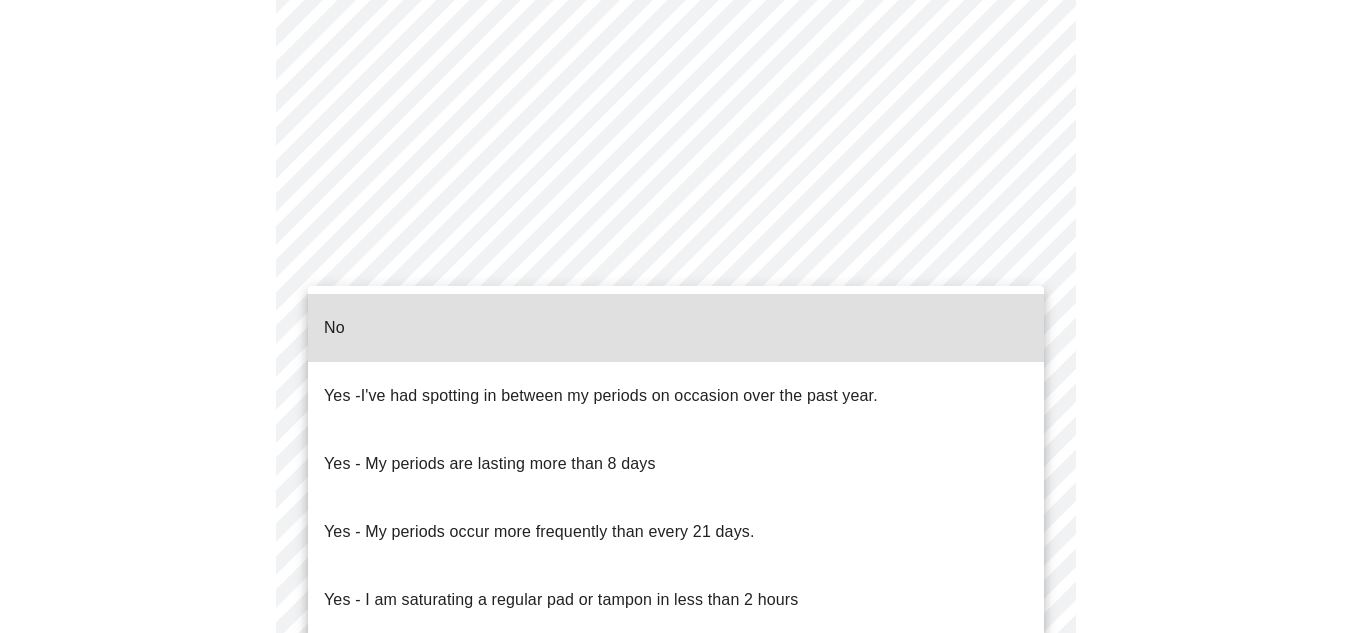 click on "MyMenopauseRx Appointments Messaging Labs Uploads Medications Community Refer a Friend Hi [PERSON_NAME]   Intake Questions for [DATE] 6:20pm-6:40pm 4  /  13 Settings Billing Invoices Log out No
Yes -  I've had spotting in between my periods on occasion over the past year.
Yes - My periods are lasting more than 8 days
Yes - My periods occur more frequently than every 21 days.
Yes - I am saturating a regular pad or tampon in less than 2 hours
Yes - I had bleeding or spotting (even a tinge) after going 12 months without a period" at bounding box center [683, 88] 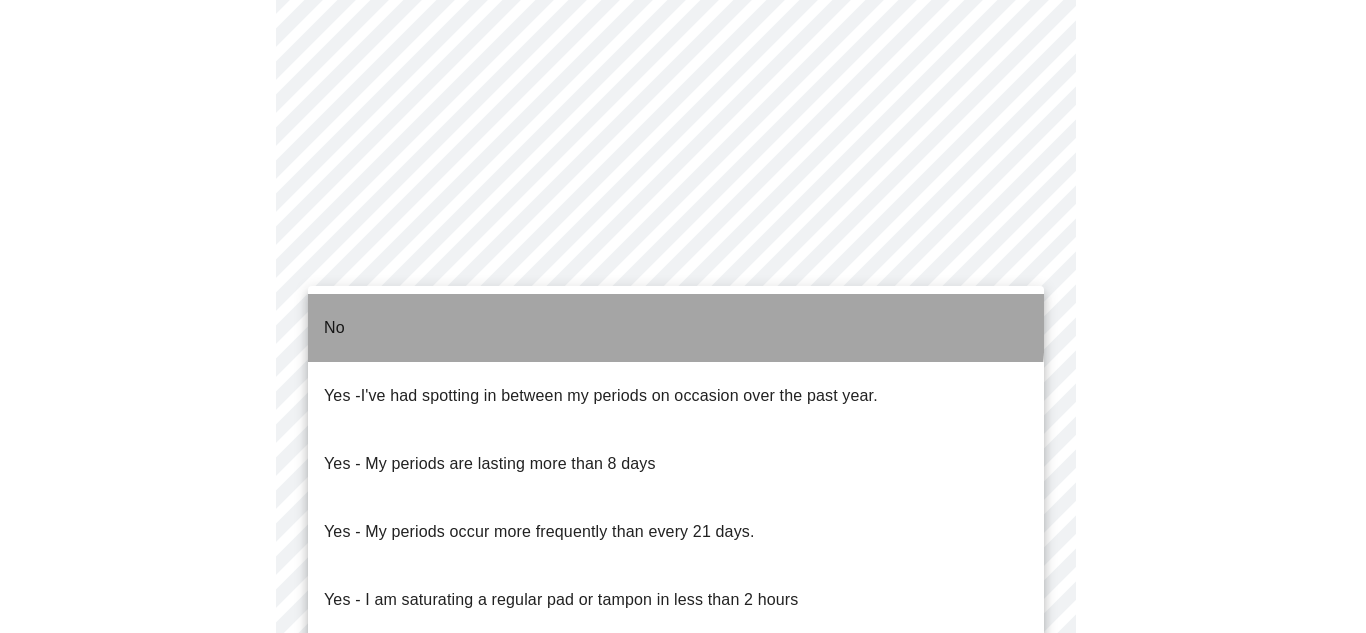 click on "No" at bounding box center (676, 328) 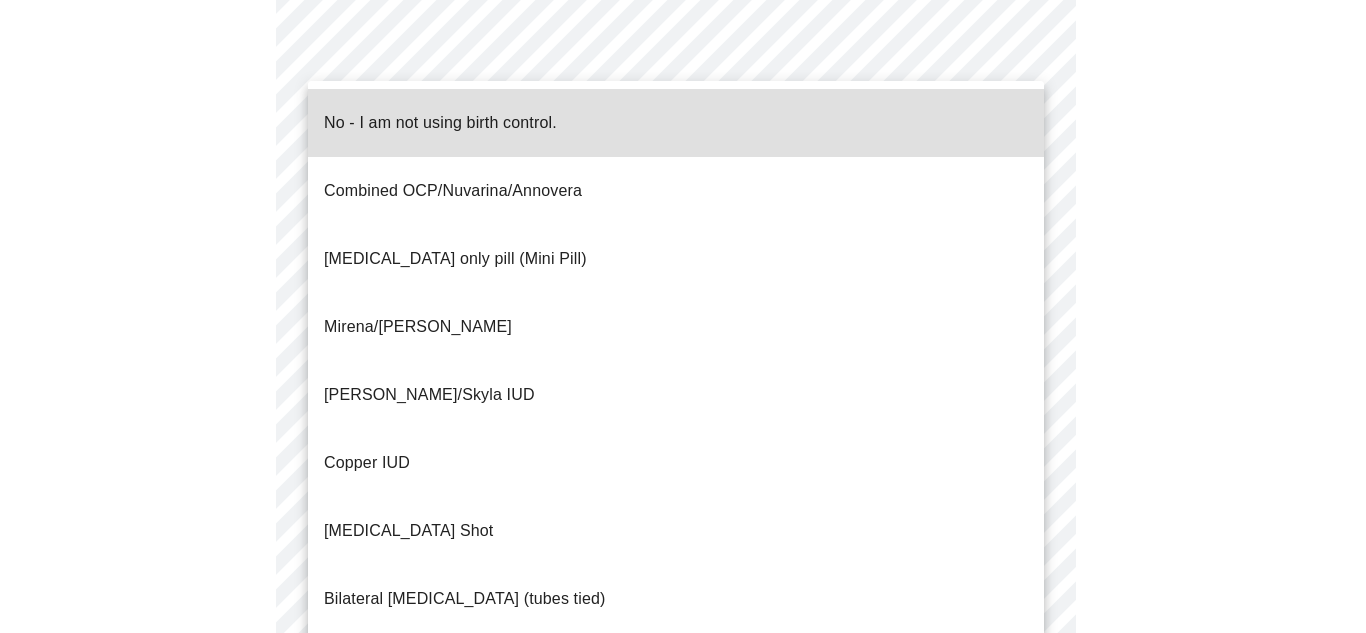 click on "MyMenopauseRx Appointments Messaging Labs Uploads Medications Community Refer a Friend Hi [PERSON_NAME]   Intake Questions for [DATE] 6:20pm-6:40pm 4  /  13 Settings Billing Invoices Log out No - I am not using birth control.
Combined OCP/Nuvarina/Annovera
[MEDICAL_DATA] only pill (Mini Pill)
Mirena/Liletta IUD
Kyleena/Skyla IUD
Copper IUD
[MEDICAL_DATA] Shot
Bilateral [MEDICAL_DATA] (tubes tied)
Parnter had [MEDICAL_DATA]
Barrier method (condoms)" at bounding box center [683, 82] 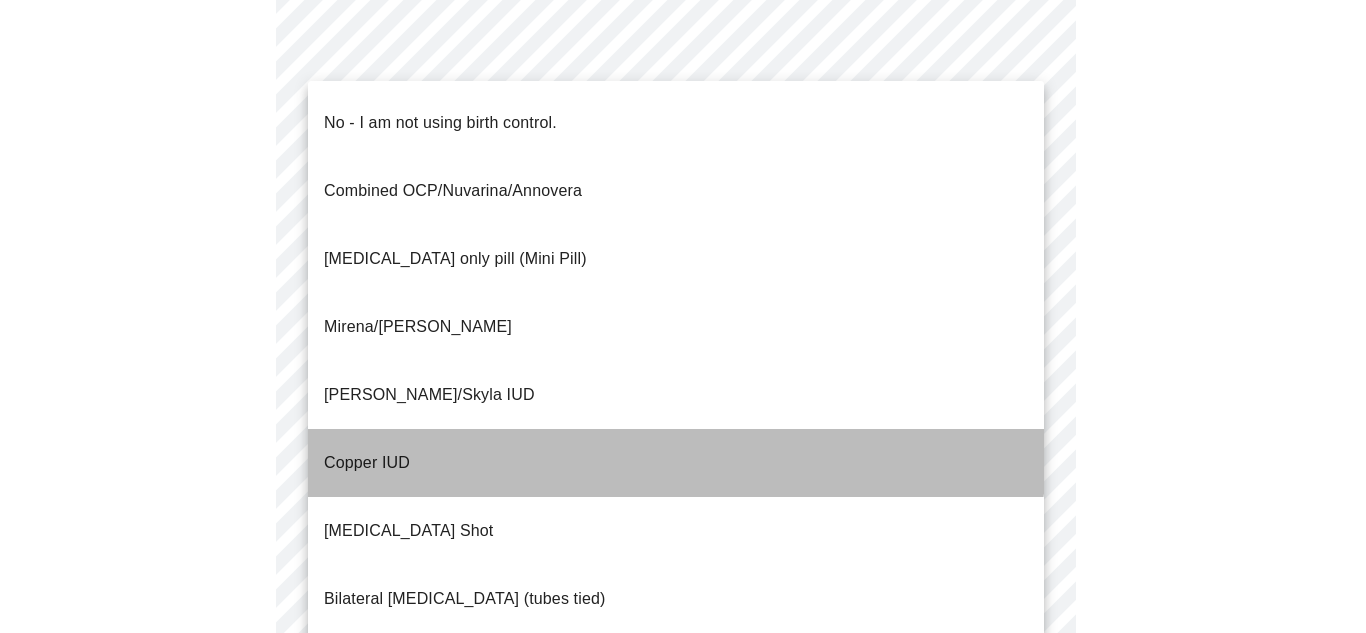 click on "Copper IUD" at bounding box center (676, 463) 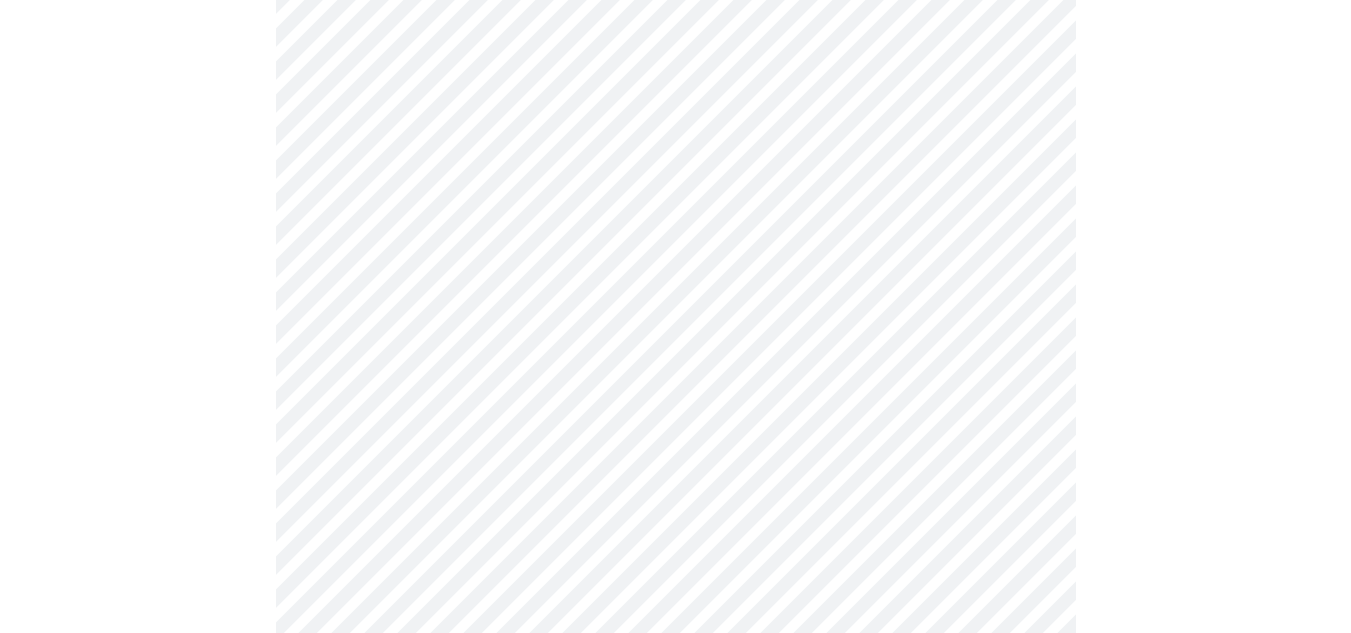 click at bounding box center (675, 160) 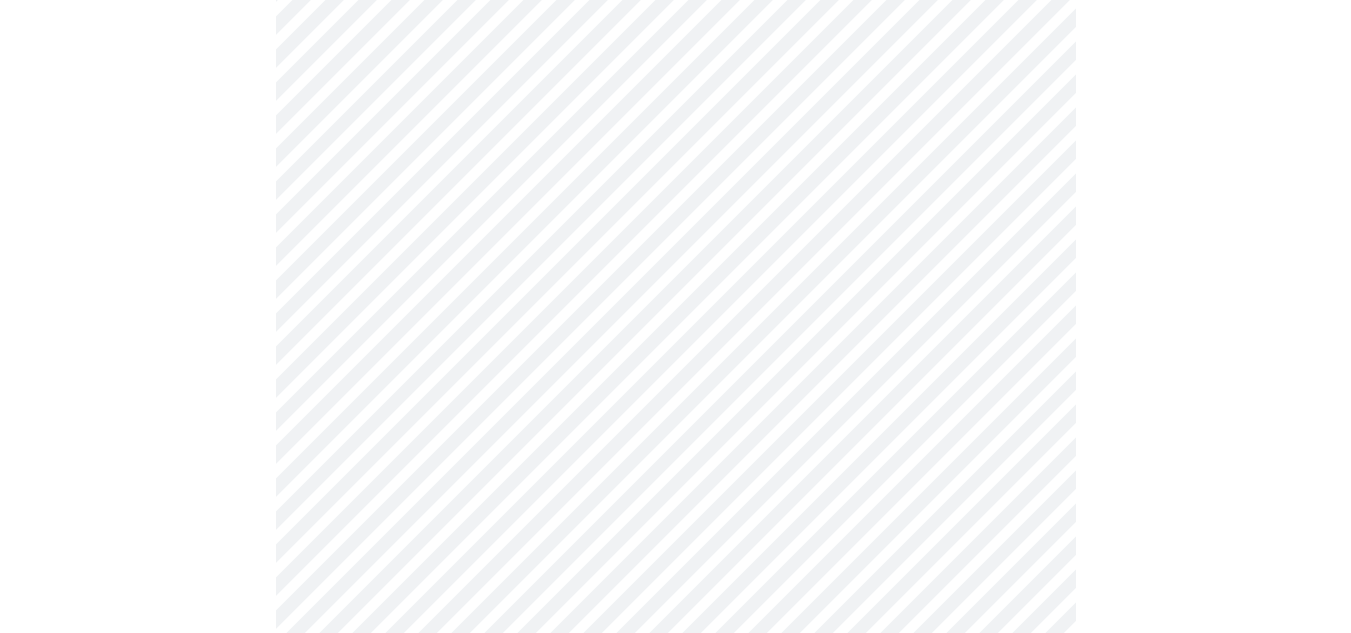 scroll, scrollTop: 1160, scrollLeft: 0, axis: vertical 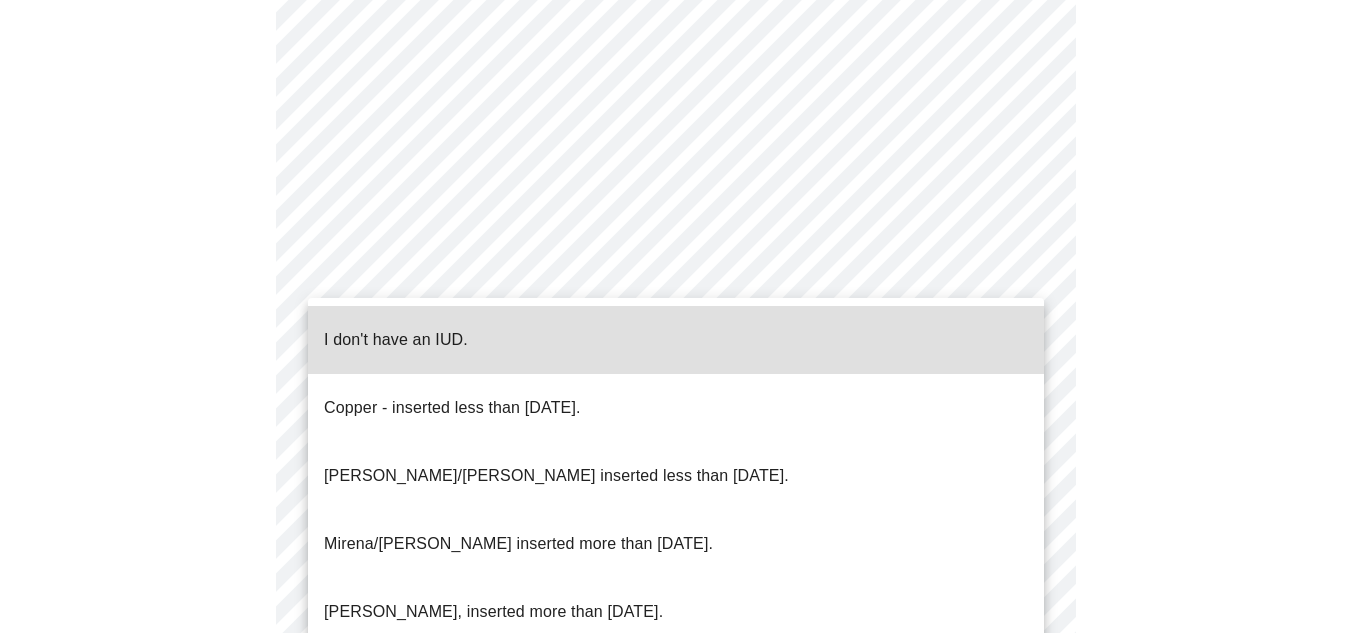 click on "MyMenopauseRx Appointments Messaging Labs Uploads Medications Community Refer a Friend Hi [PERSON_NAME]   Intake Questions for [DATE] 6:20pm-6:40pm 4  /  13 Settings Billing Invoices Log out I don't have an IUD.
Copper - inserted less than [DATE].
[PERSON_NAME]/[PERSON_NAME] inserted less than [DATE].
[PERSON_NAME]/[PERSON_NAME] inserted more than [DATE].
[PERSON_NAME], inserted more than [DATE]." at bounding box center (683, -204) 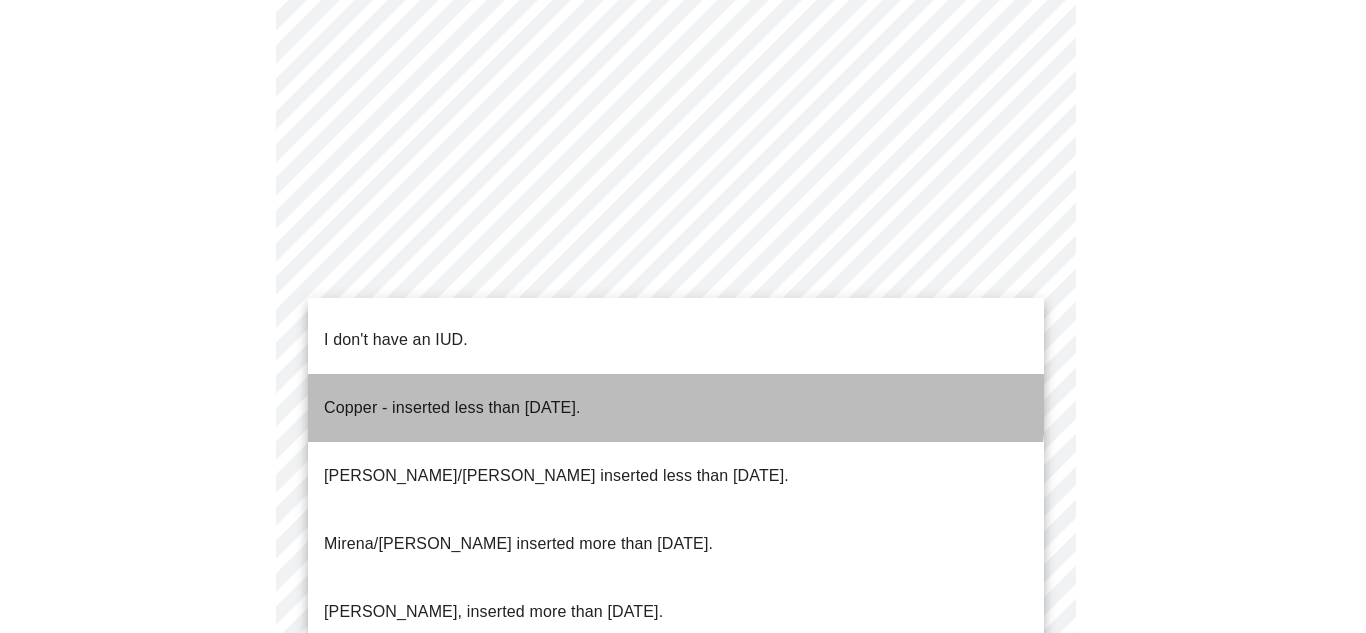 click on "Copper - inserted less than [DATE]." at bounding box center [452, 408] 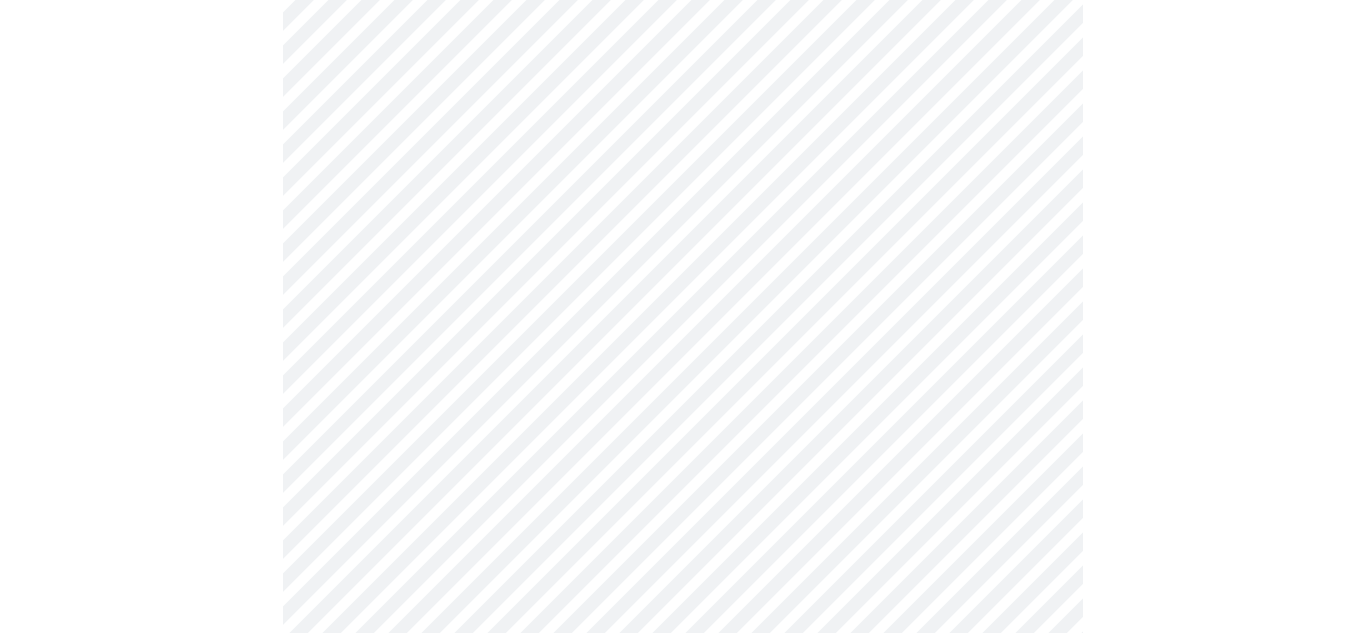 click on "MyMenopauseRx Appointments Messaging Labs Uploads Medications Community Refer a Friend Hi [PERSON_NAME]   Intake Questions for [DATE] 6:20pm-6:40pm 4  /  13 Settings Billing Invoices Log out" at bounding box center [683, -210] 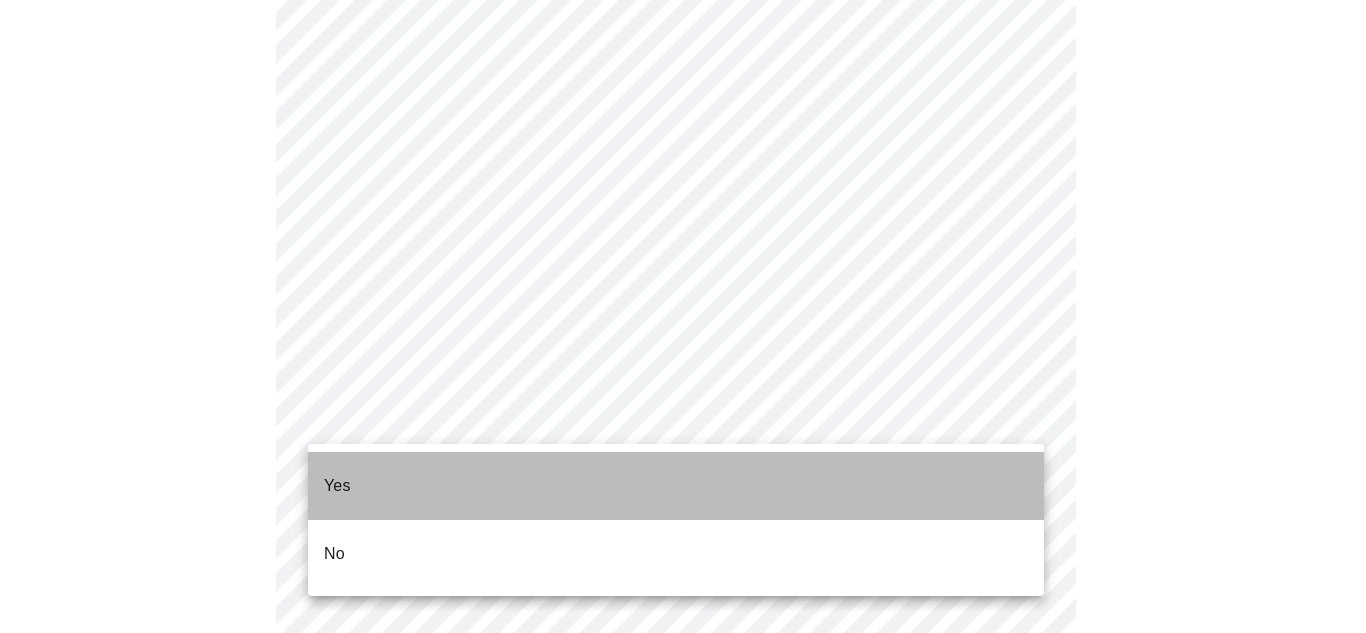 click on "Yes" at bounding box center (676, 486) 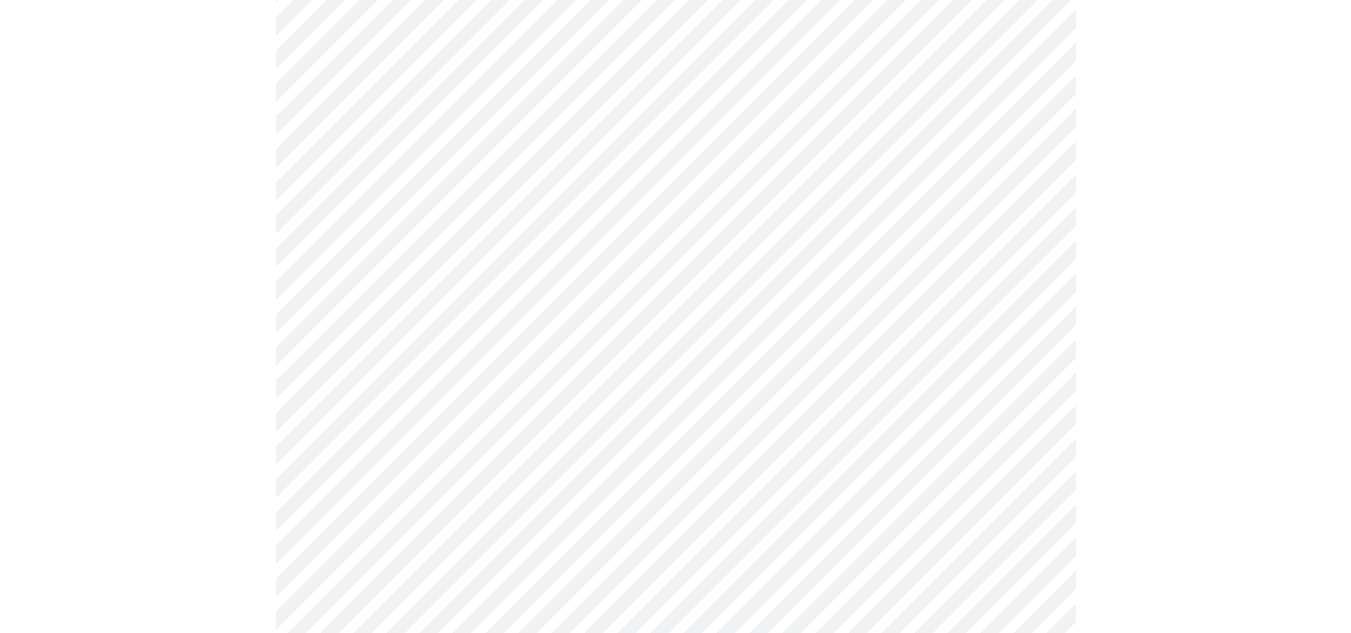 scroll, scrollTop: 240, scrollLeft: 0, axis: vertical 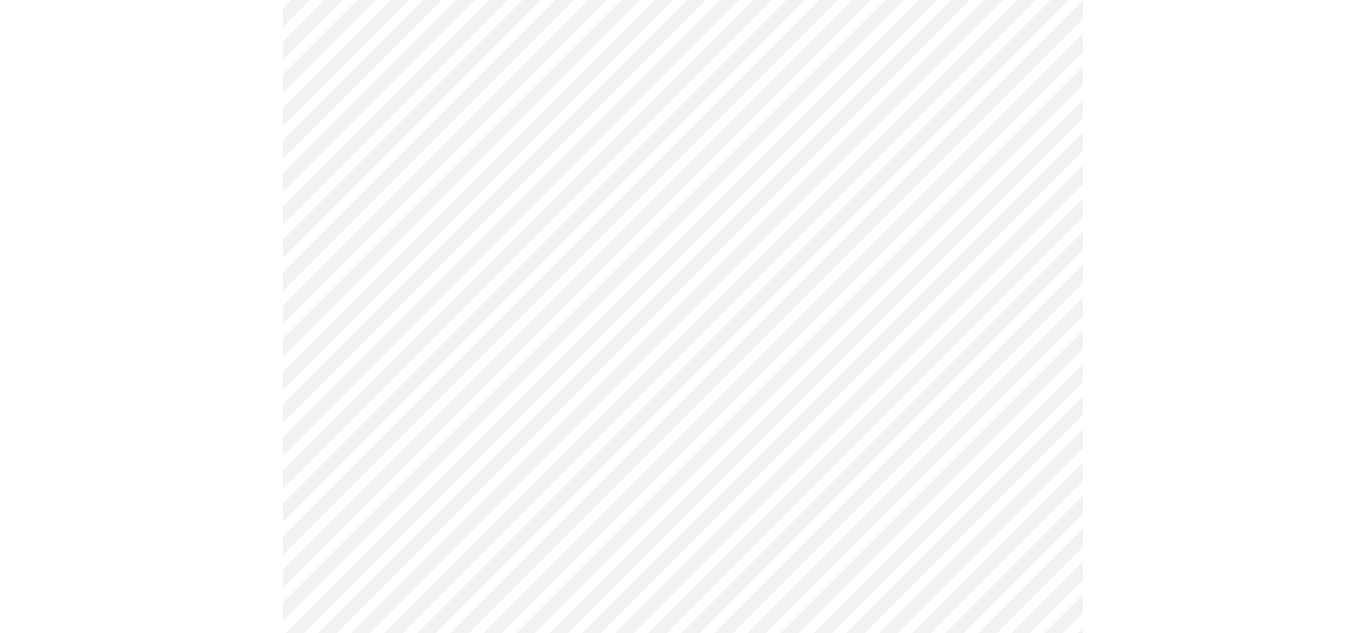 click on "MyMenopauseRx Appointments Messaging Labs Uploads Medications Community Refer a Friend Hi [PERSON_NAME]   Intake Questions for [DATE] 6:20pm-6:40pm 5  /  13 Settings Billing Invoices Log out" at bounding box center [683, 434] 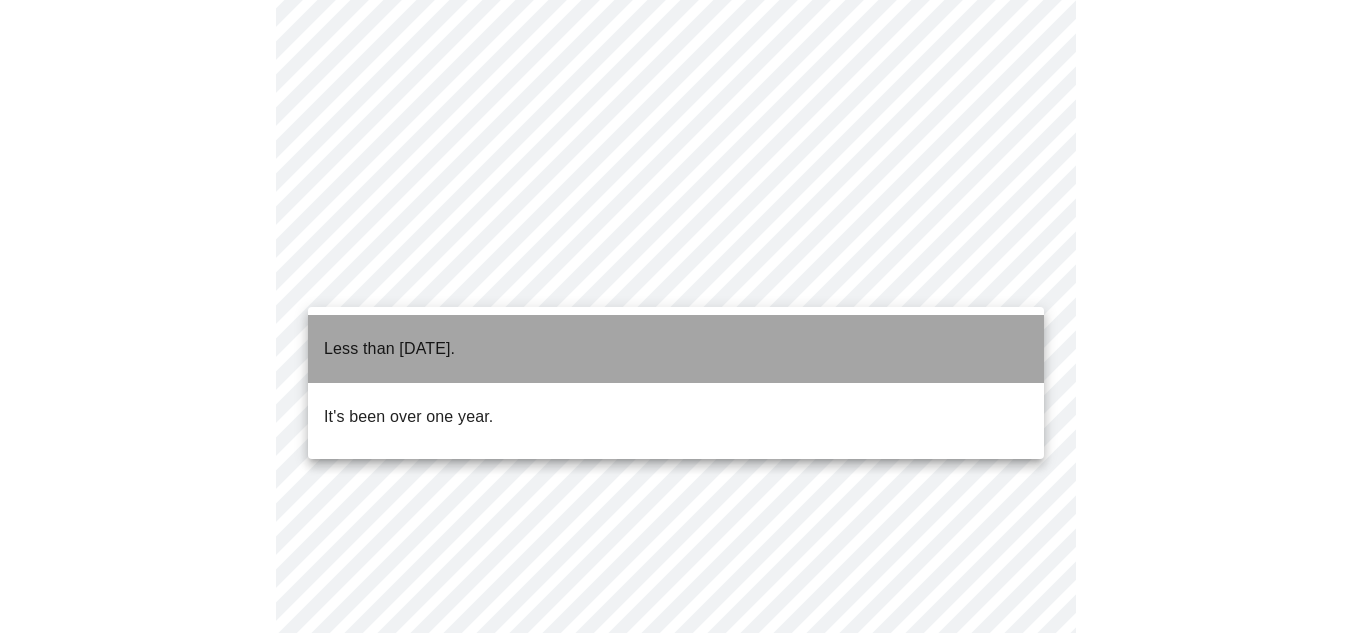 click on "Less than [DATE]." at bounding box center (676, 349) 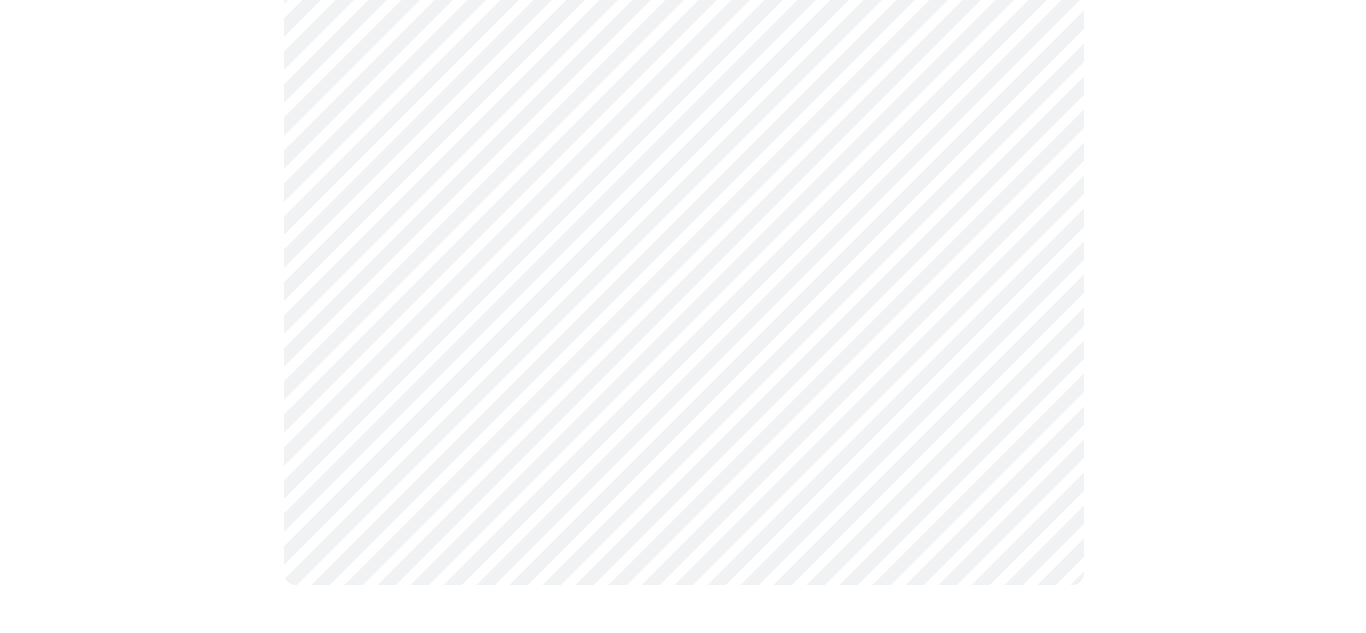 scroll, scrollTop: 0, scrollLeft: 0, axis: both 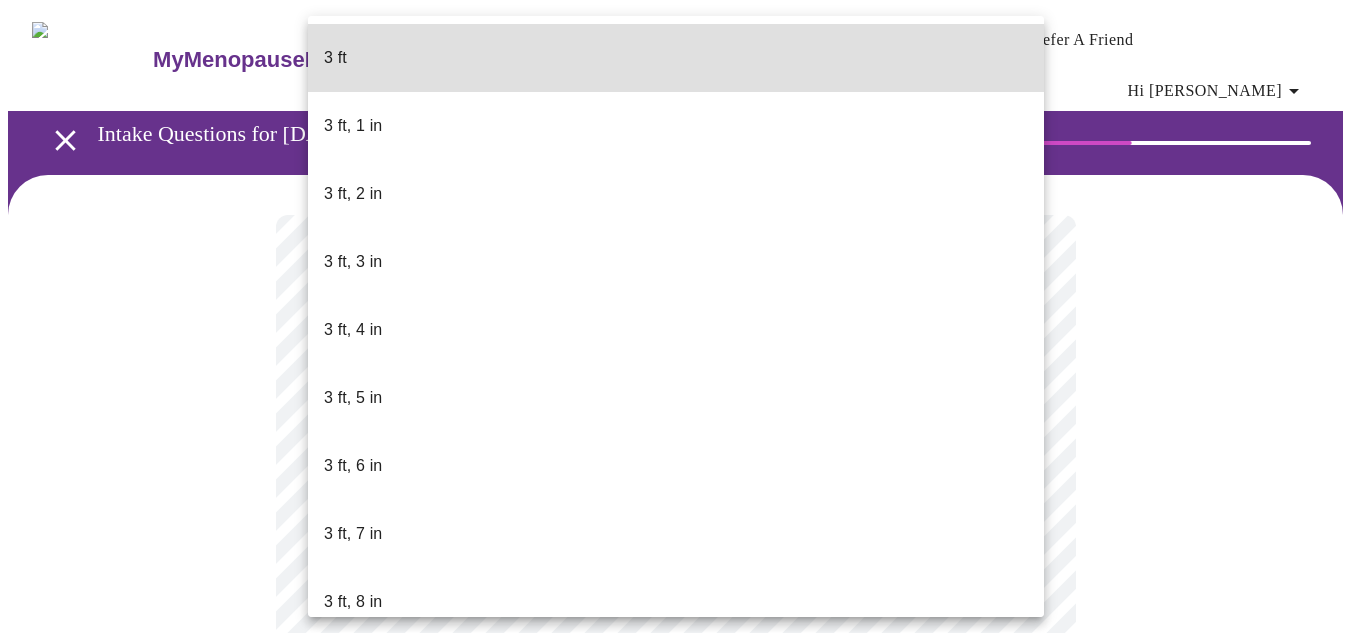 click on "MyMenopauseRx Appointments Messaging Labs Uploads Medications Community Refer a Friend Hi [PERSON_NAME]   Intake Questions for [DATE] 6:20pm-6:40pm 6  /  13 Settings Billing Invoices Log out 3 ft
3 ft, 1 in
3 ft, 2 in
3 ft, 3 in
3 ft, 4 in
3 ft, 5 in
3 ft, 6 in
3 ft, 7 in
3 ft, 8 in
3 ft, 9 in
3 ft, 10 in
3 ft, 11 in
4 ft
4 ft, 1 in
4 ft, 2 in
4 ft, 3 in
4 ft, 4 in
4 ft, 5 in
4 ft, 6 in
4 ft, 7 in
4 ft, 8 in
4 ft, 9 in
4 ft, 10 in
4 ft, 11 in
5 ft
5 ft, 1 in
5 ft, 2 in
5 ft, 3 in
5 ft, 4 in
5 ft, 5 in
5 ft, 6 in
5 ft, 7 in
5 ft, 8 in
5 ft, 9 in
5 ft, 10 in
5 ft, 11 in
6 ft
6 ft, 1 in
6 ft, 2 in
6 ft, 3 in
6 ft, 4 in
6 ft, 5 in
6 ft, 6 in
6 ft, 7 in
6 ft, 8 in
6 ft, 9 in
6 ft, 10 in
6 ft, 11 in
7 ft" at bounding box center [683, 542] 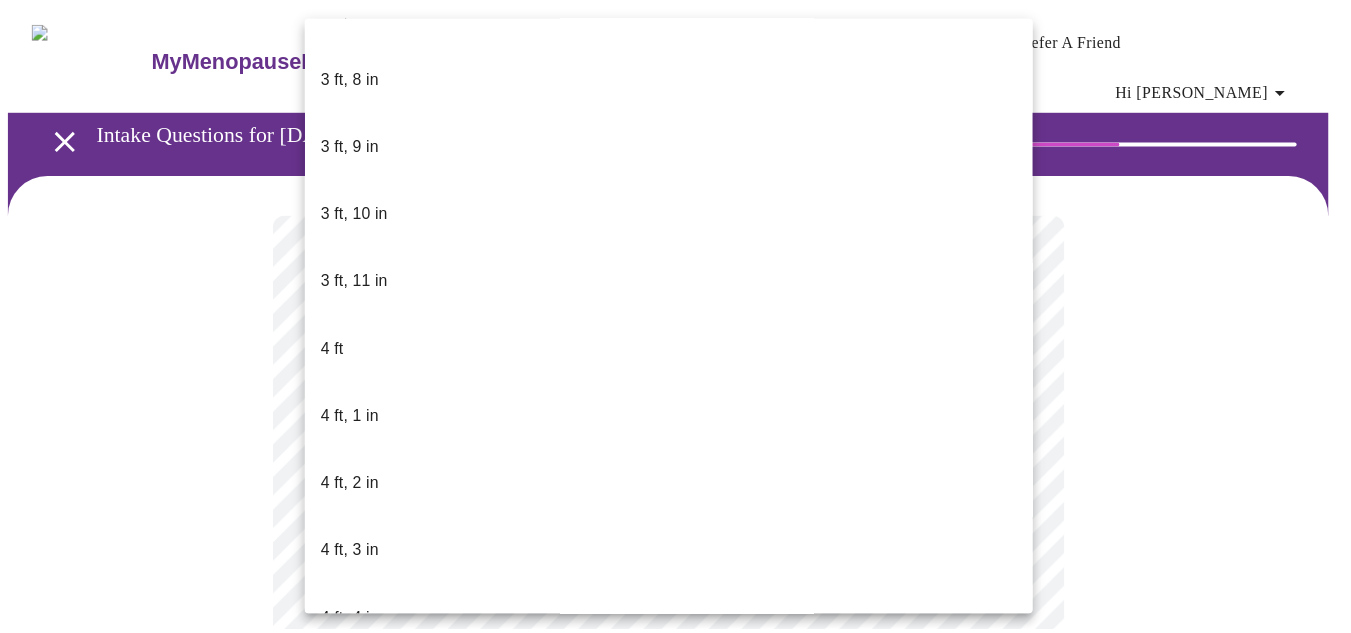 scroll, scrollTop: 1050, scrollLeft: 0, axis: vertical 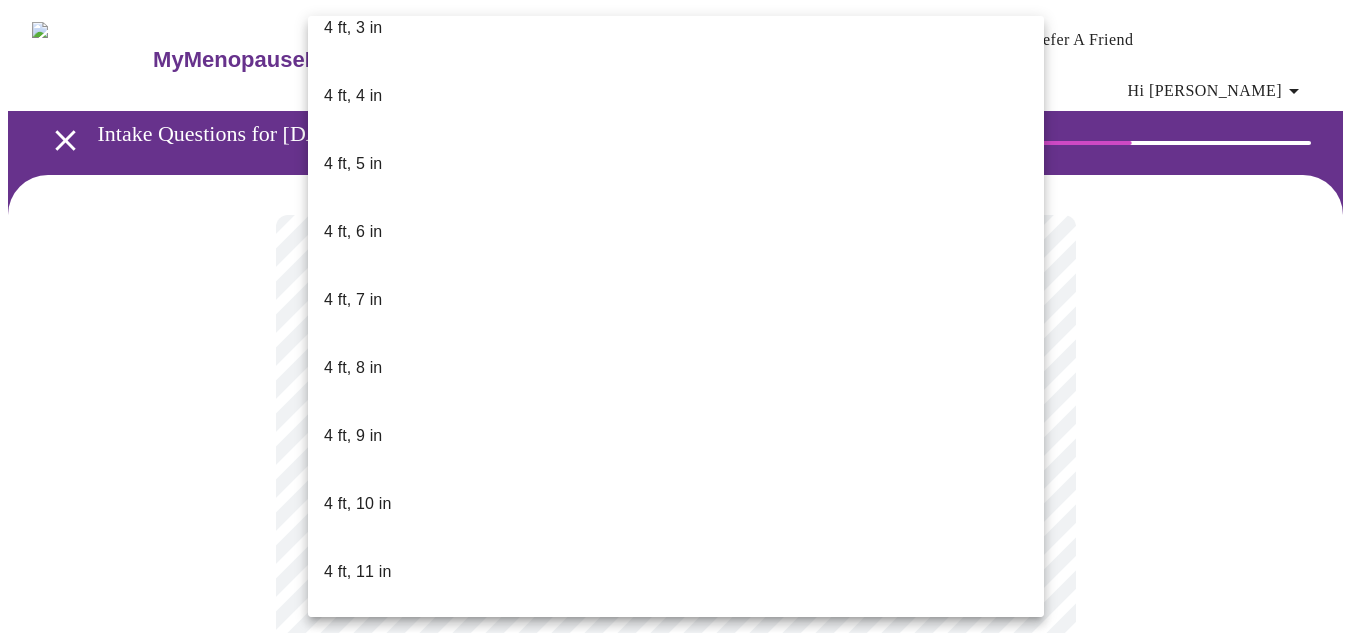 click on "5 ft, 3 in" at bounding box center [676, 844] 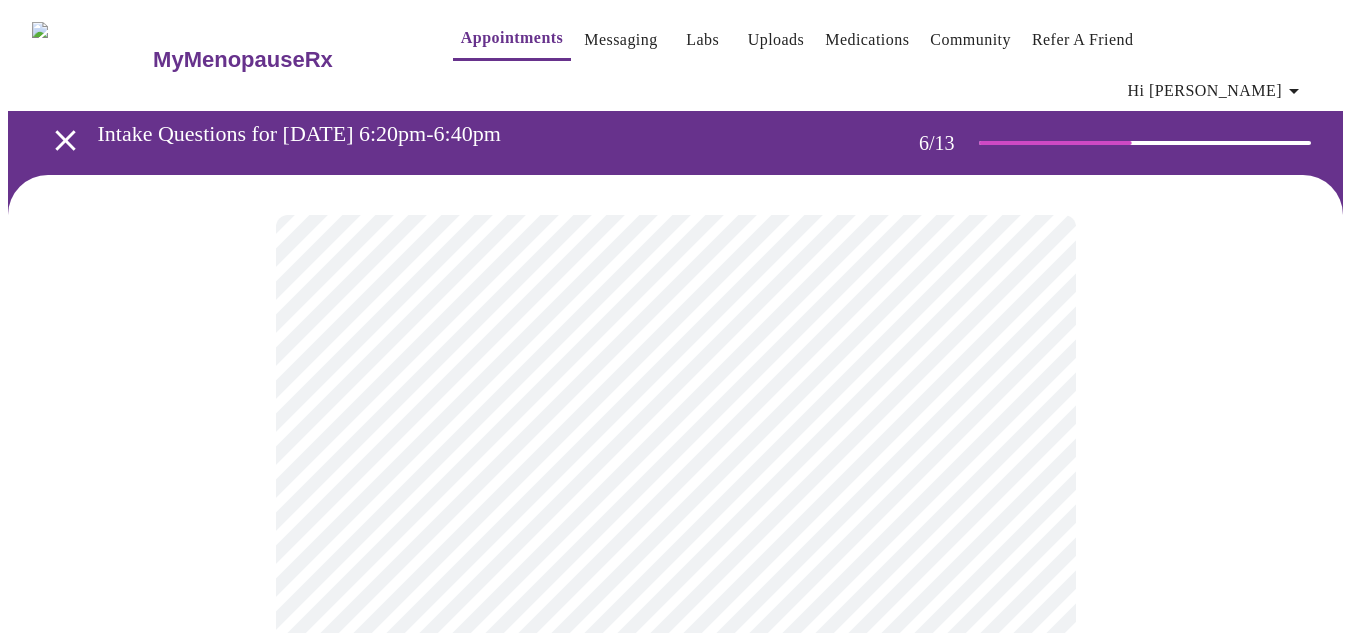 click at bounding box center (675, 633) 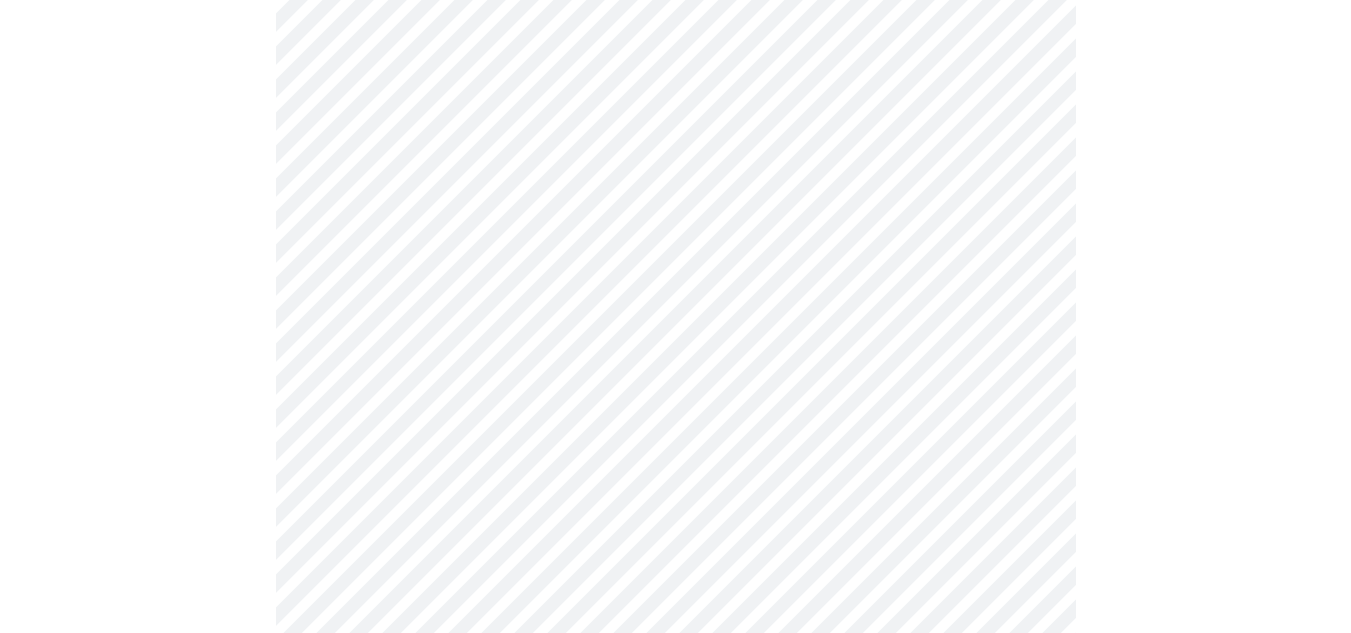 scroll, scrollTop: 380, scrollLeft: 0, axis: vertical 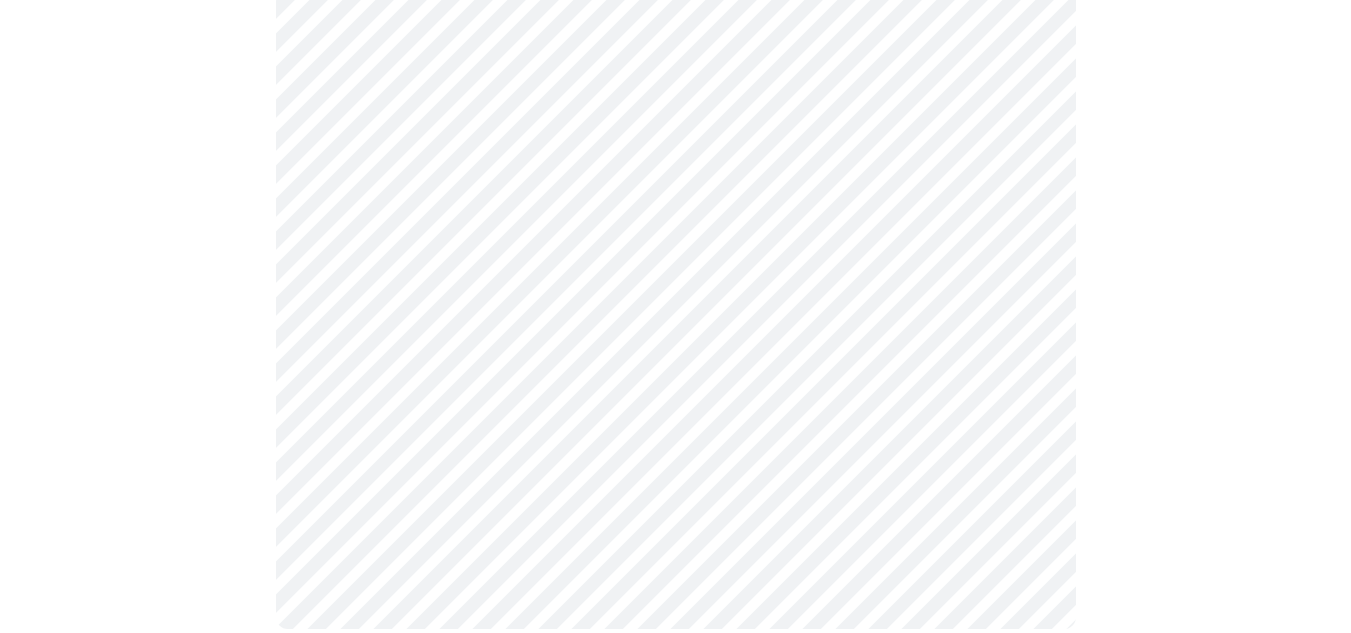 click at bounding box center [675, 232] 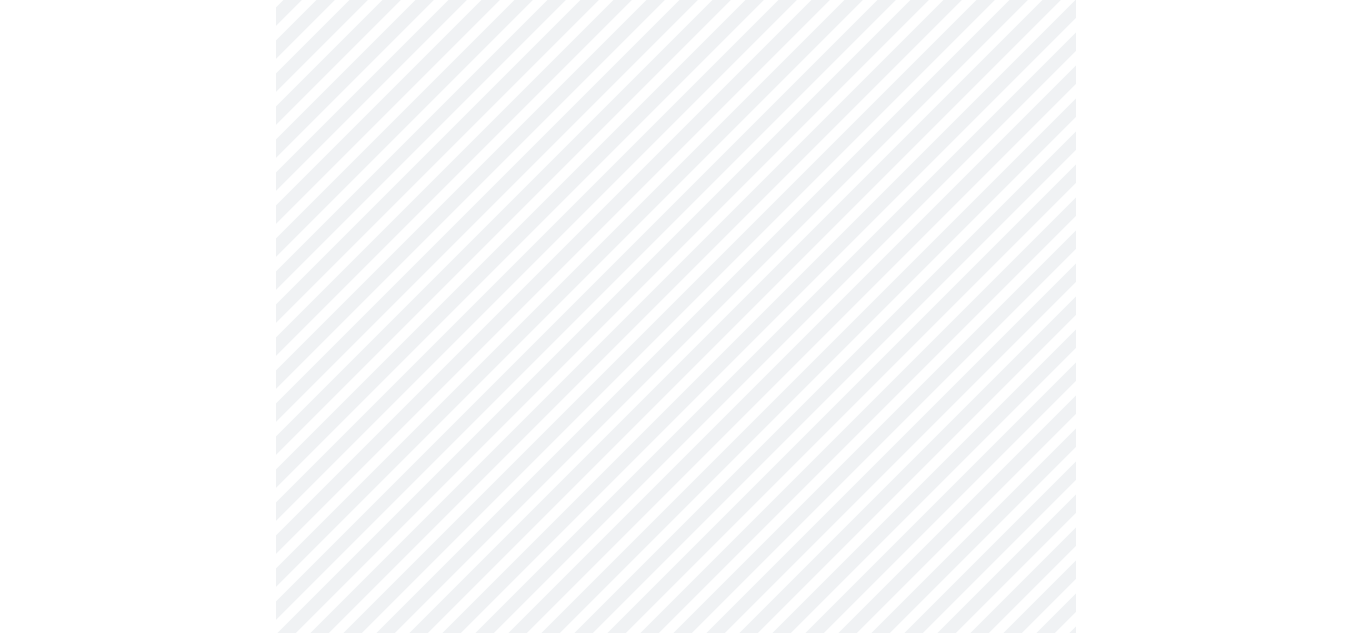 scroll, scrollTop: 5360, scrollLeft: 0, axis: vertical 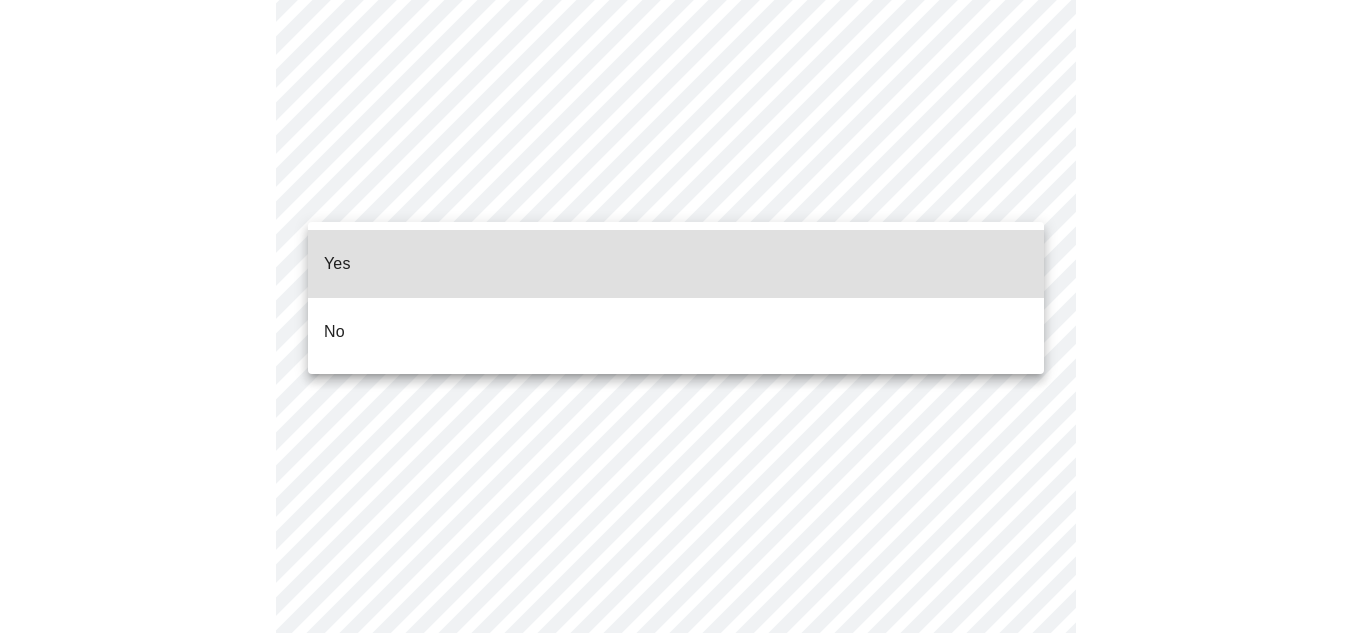click on "MyMenopauseRx Appointments Messaging Labs Uploads Medications Community Refer a Friend Hi [PERSON_NAME]   Intake Questions for [DATE] 6:20pm-6:40pm 7  /  13 Settings Billing Invoices Log out Yes
No" at bounding box center [683, -2153] 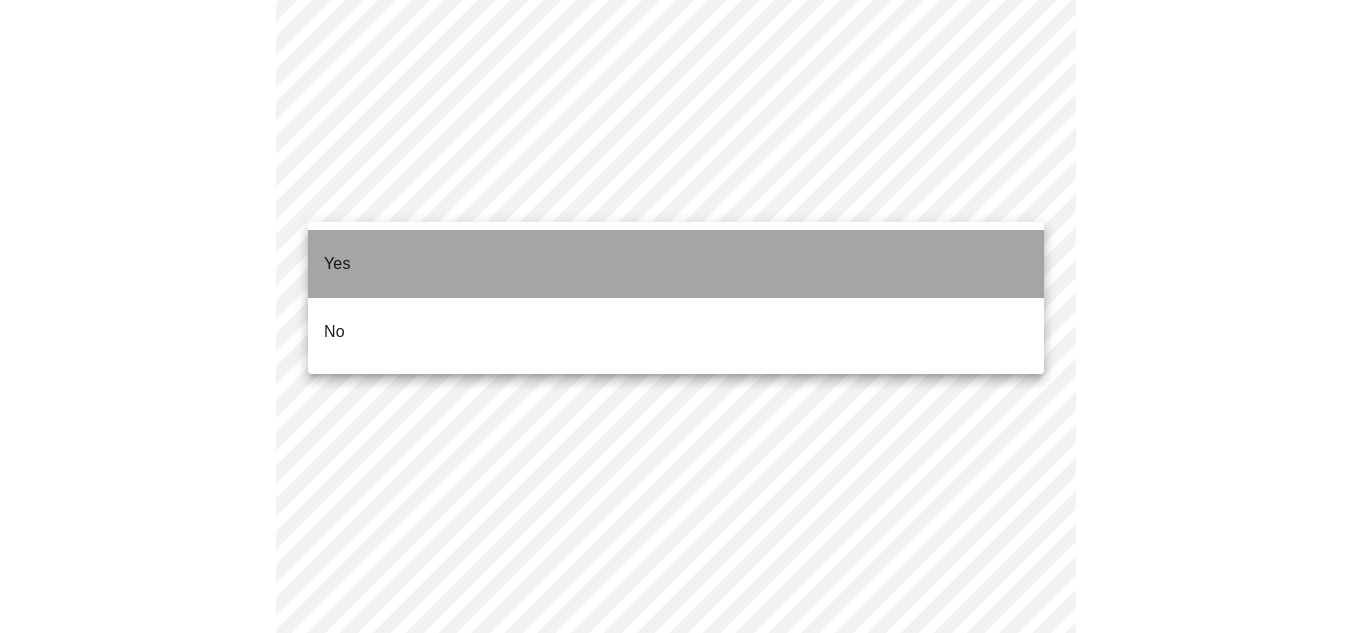 click on "Yes" at bounding box center [676, 264] 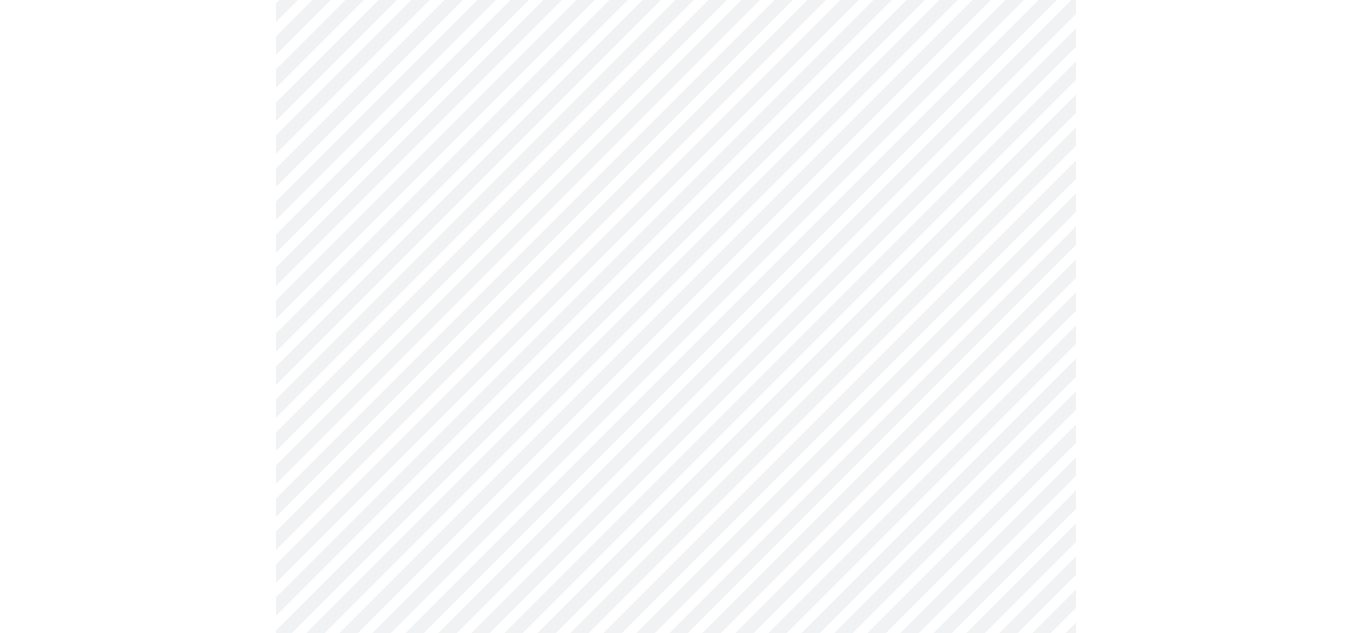 click at bounding box center [675, -2076] 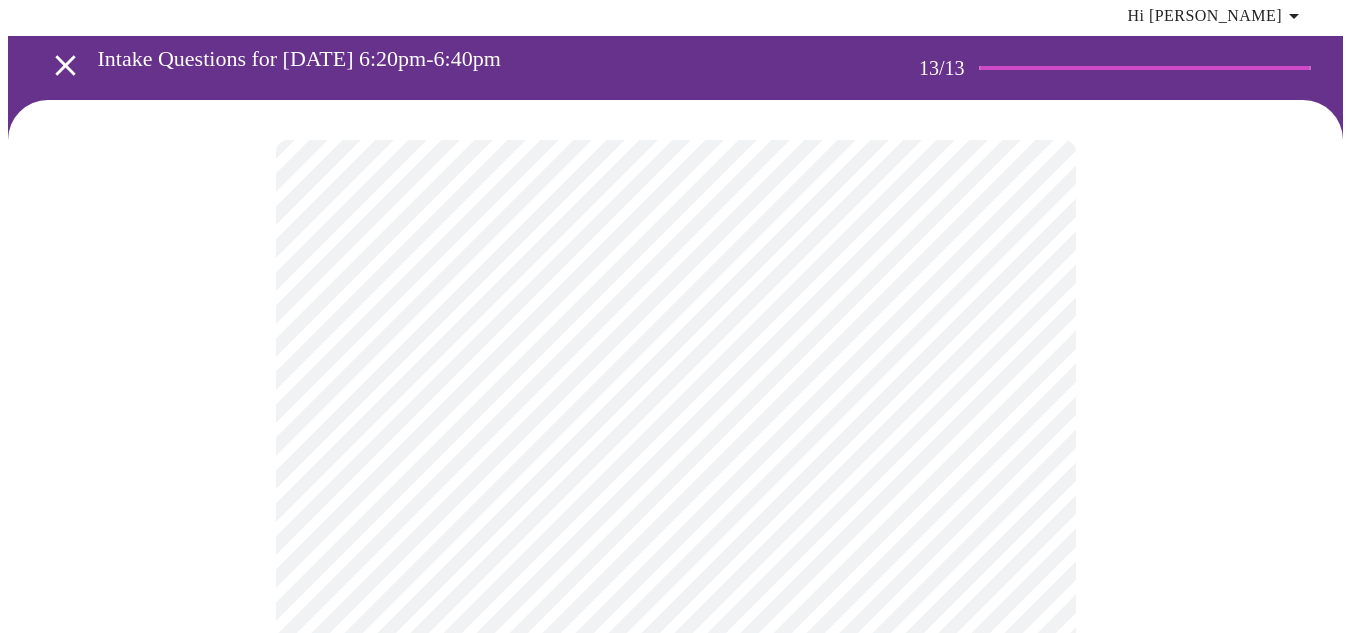 scroll, scrollTop: 80, scrollLeft: 0, axis: vertical 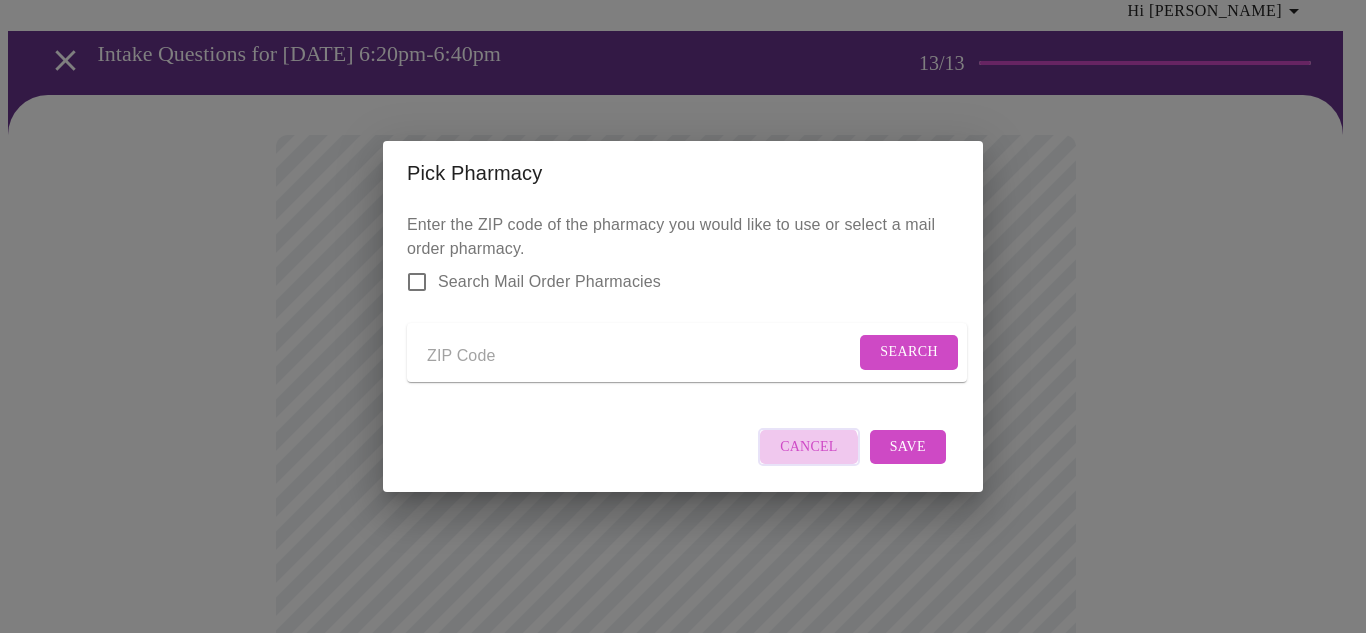 click on "Cancel" at bounding box center [809, 447] 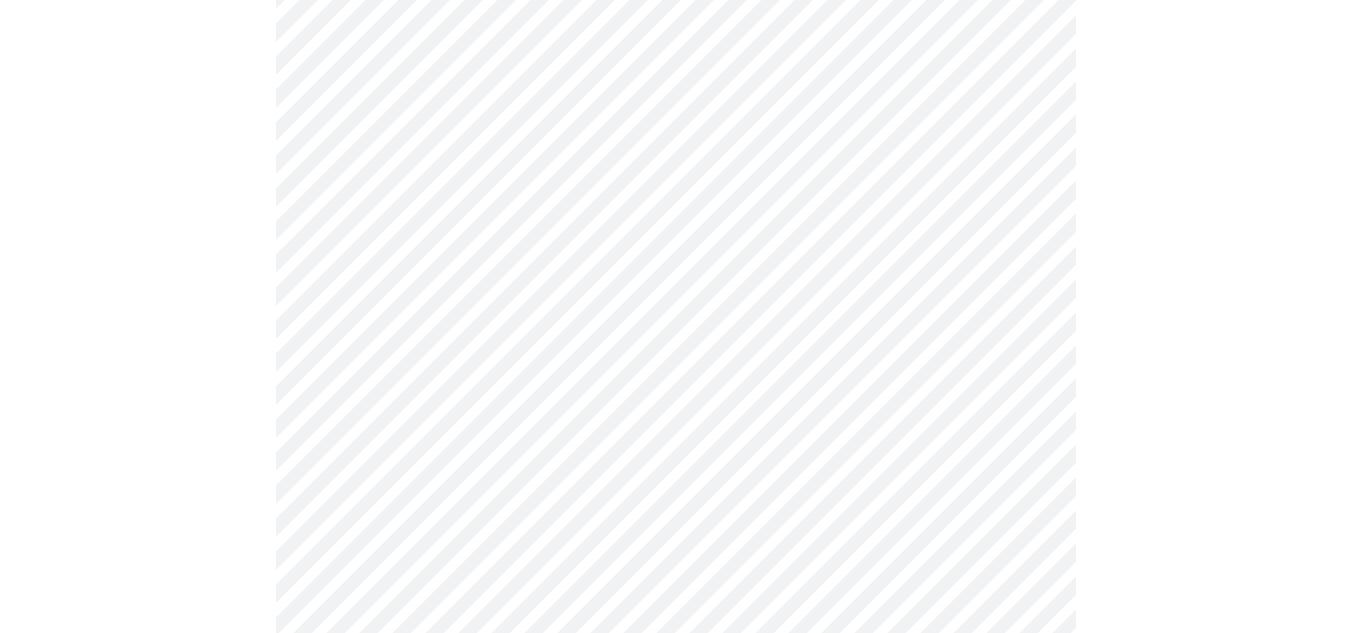 scroll, scrollTop: 1427, scrollLeft: 0, axis: vertical 